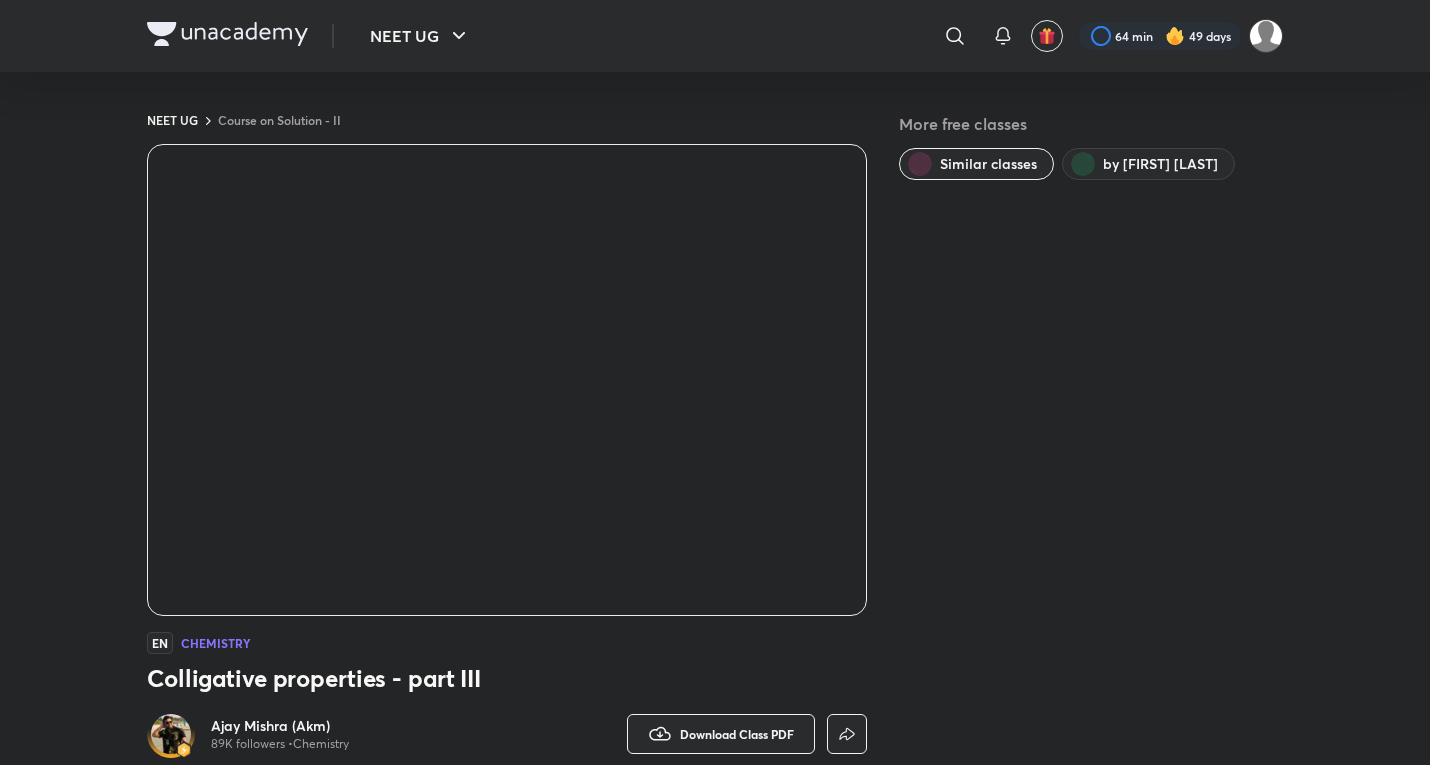 scroll, scrollTop: 0, scrollLeft: 0, axis: both 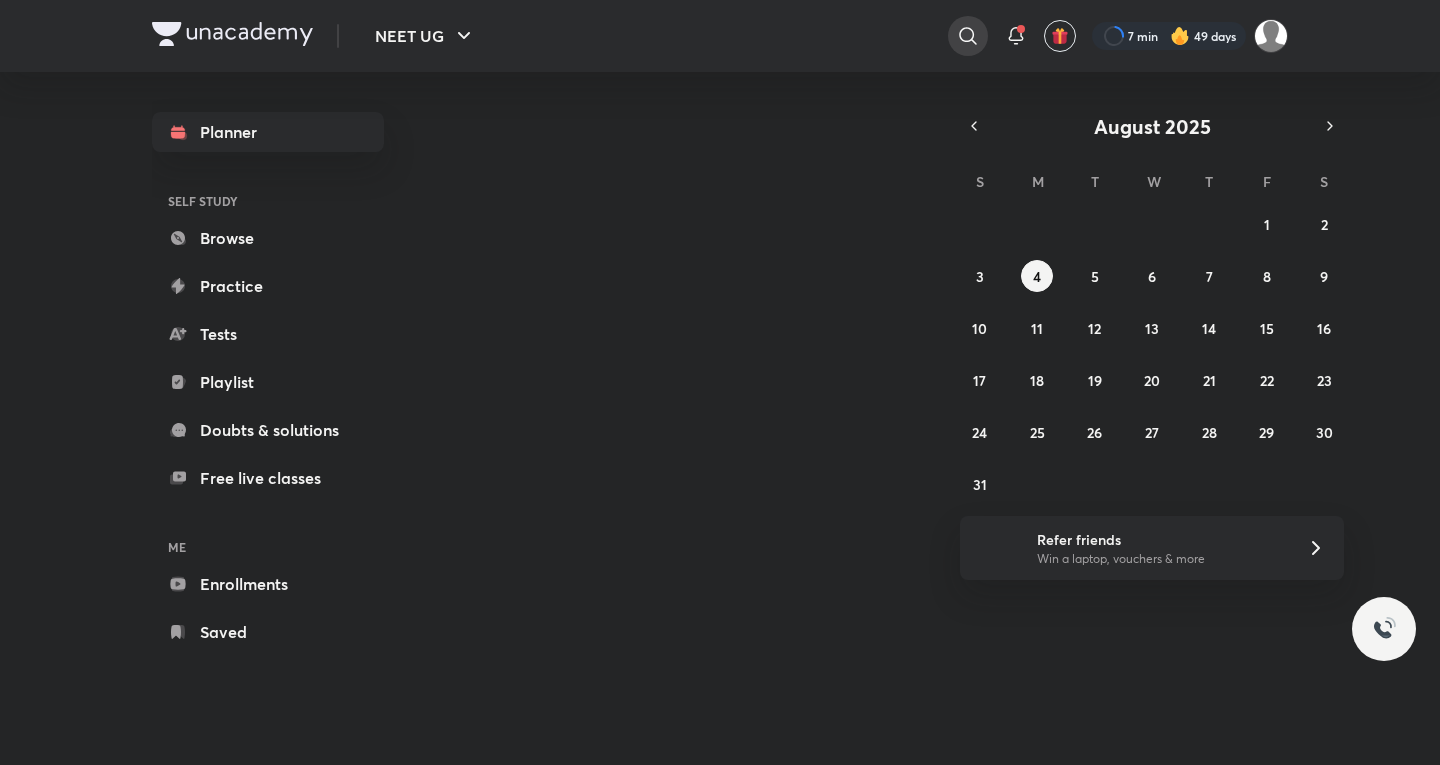 click 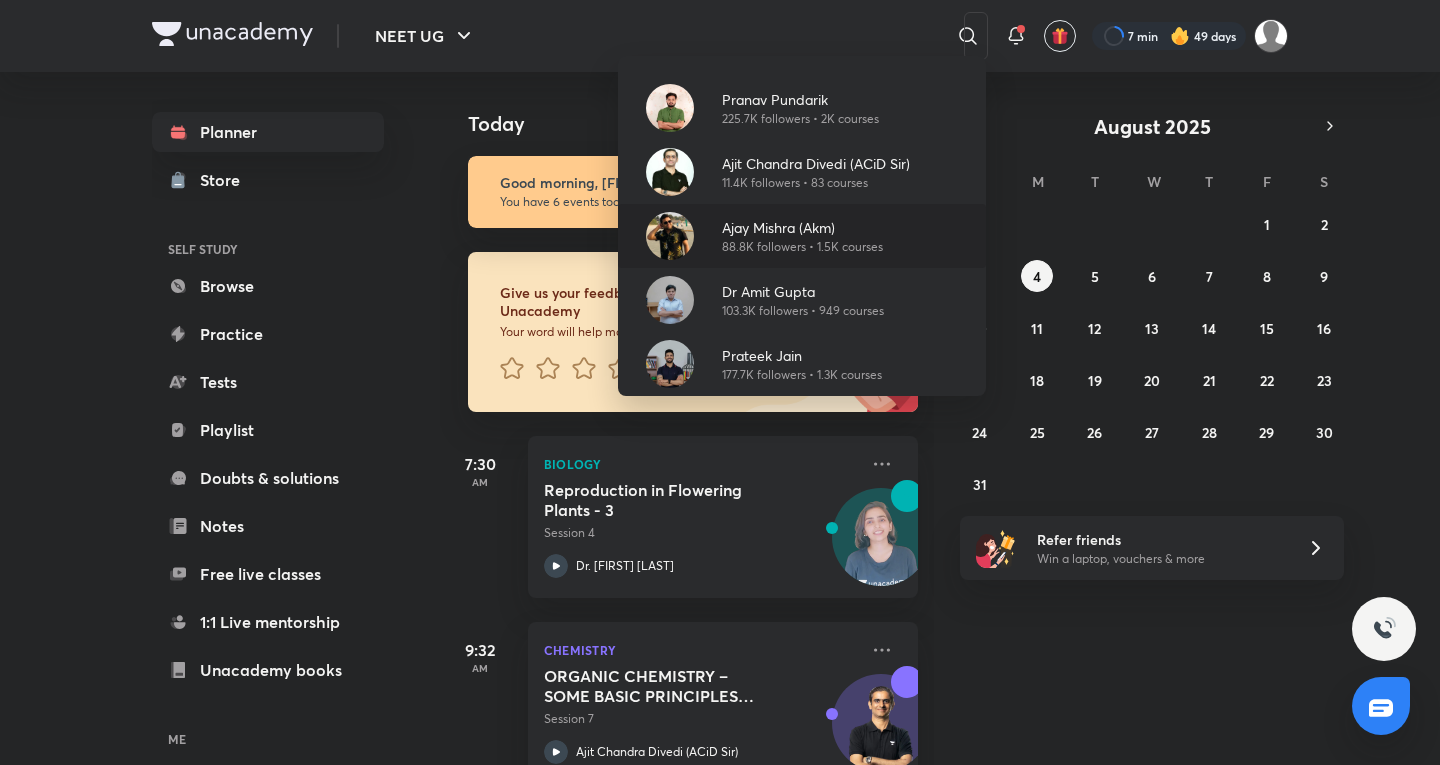 click on "Ajay Mishra (Akm) 88.8K followers • 1.5K courses" at bounding box center [802, 236] 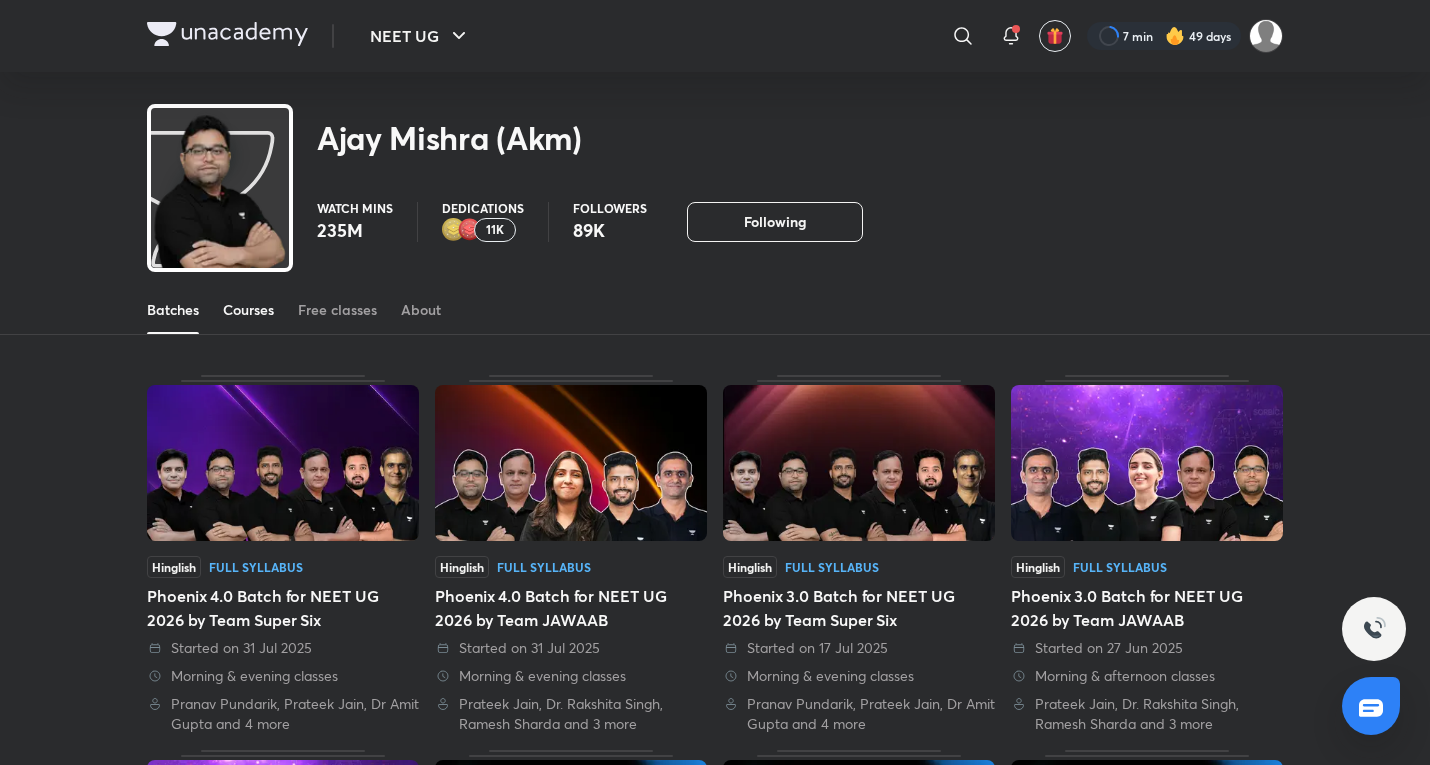 click on "Courses" at bounding box center [248, 310] 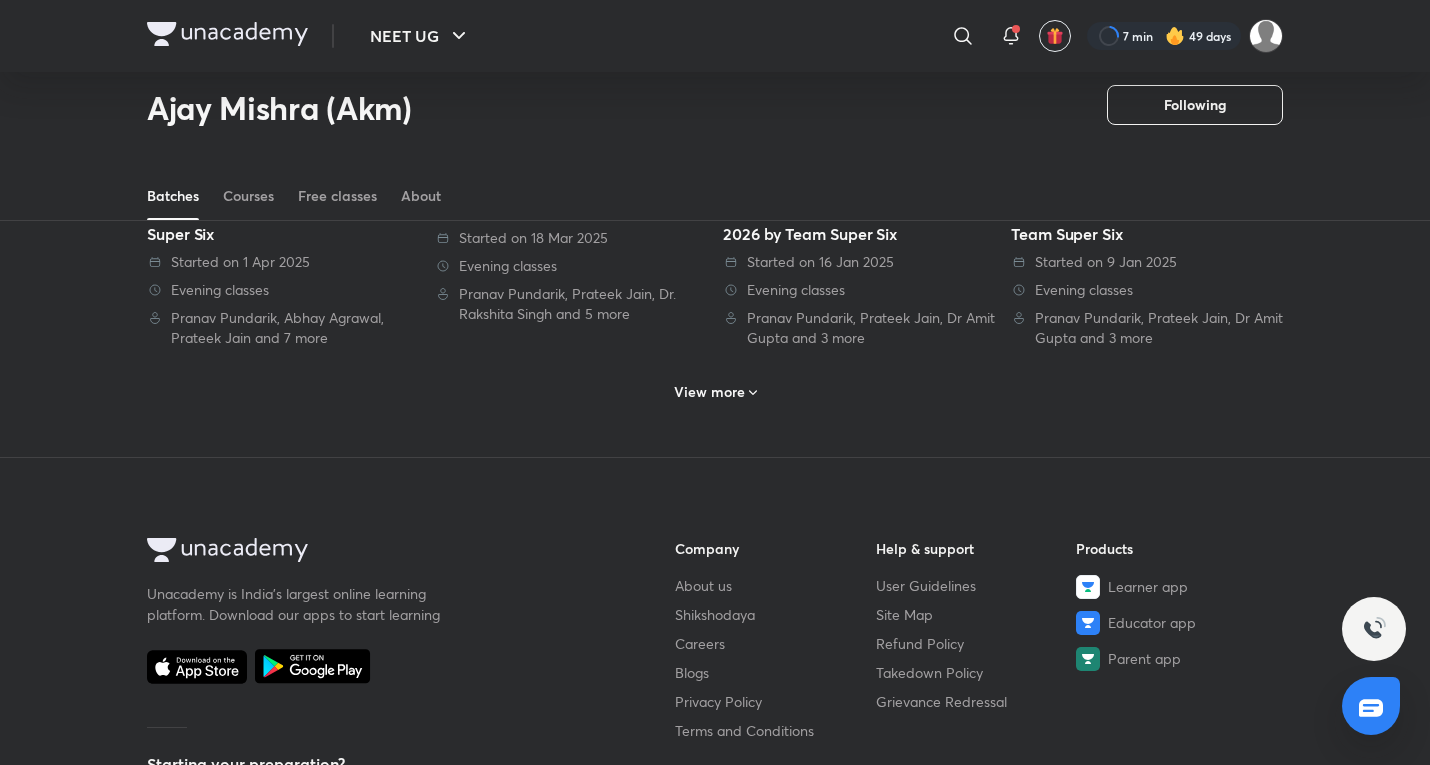 scroll, scrollTop: 1078, scrollLeft: 0, axis: vertical 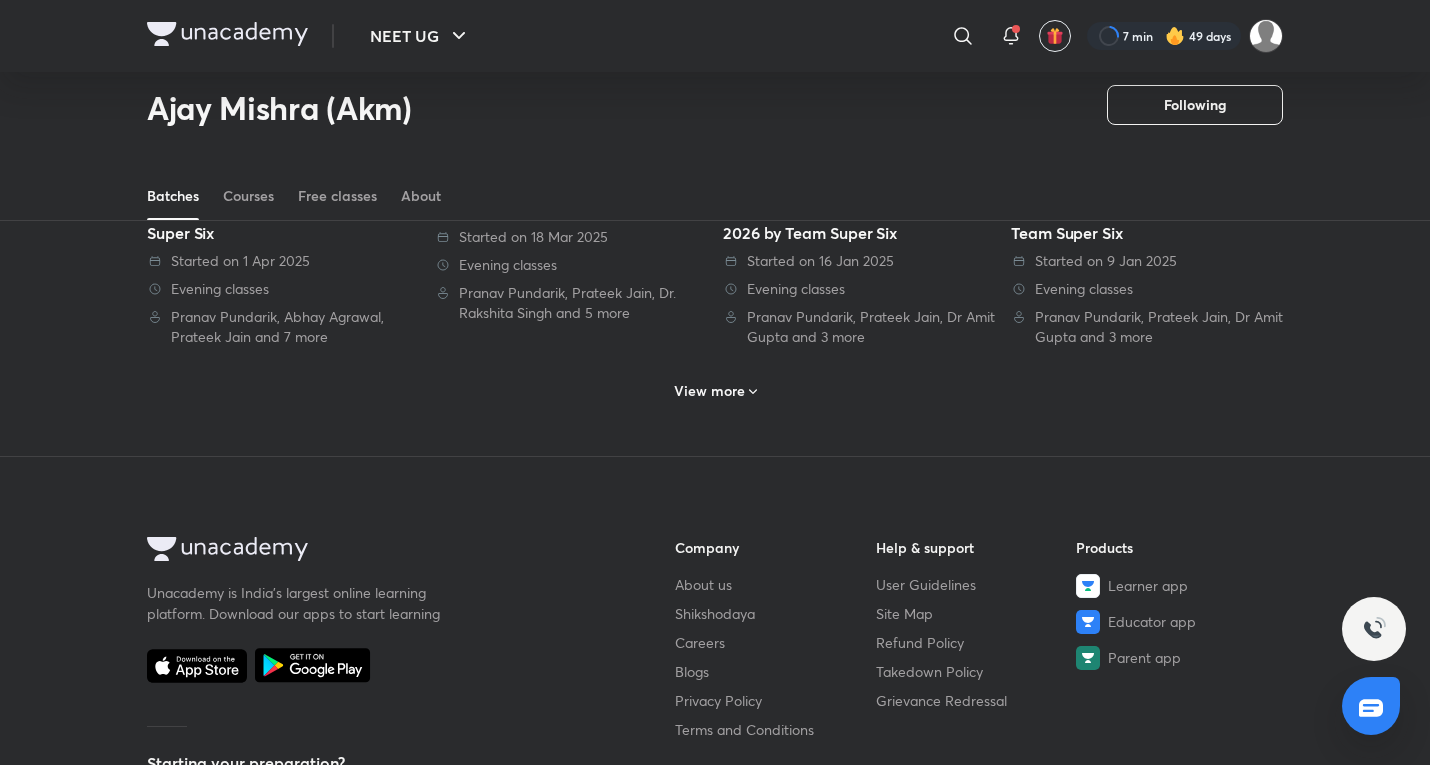 click on "View more" at bounding box center [715, 389] 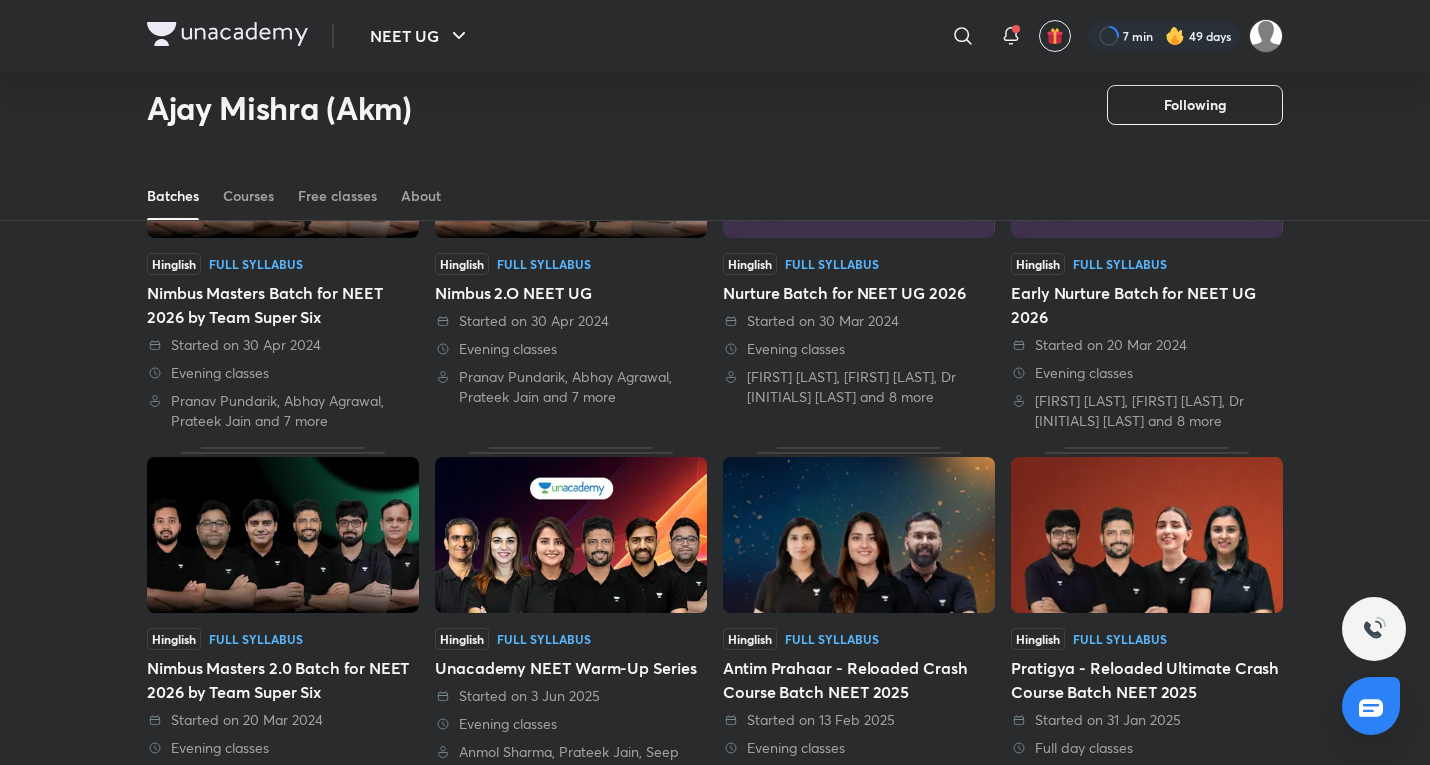 scroll, scrollTop: 2078, scrollLeft: 0, axis: vertical 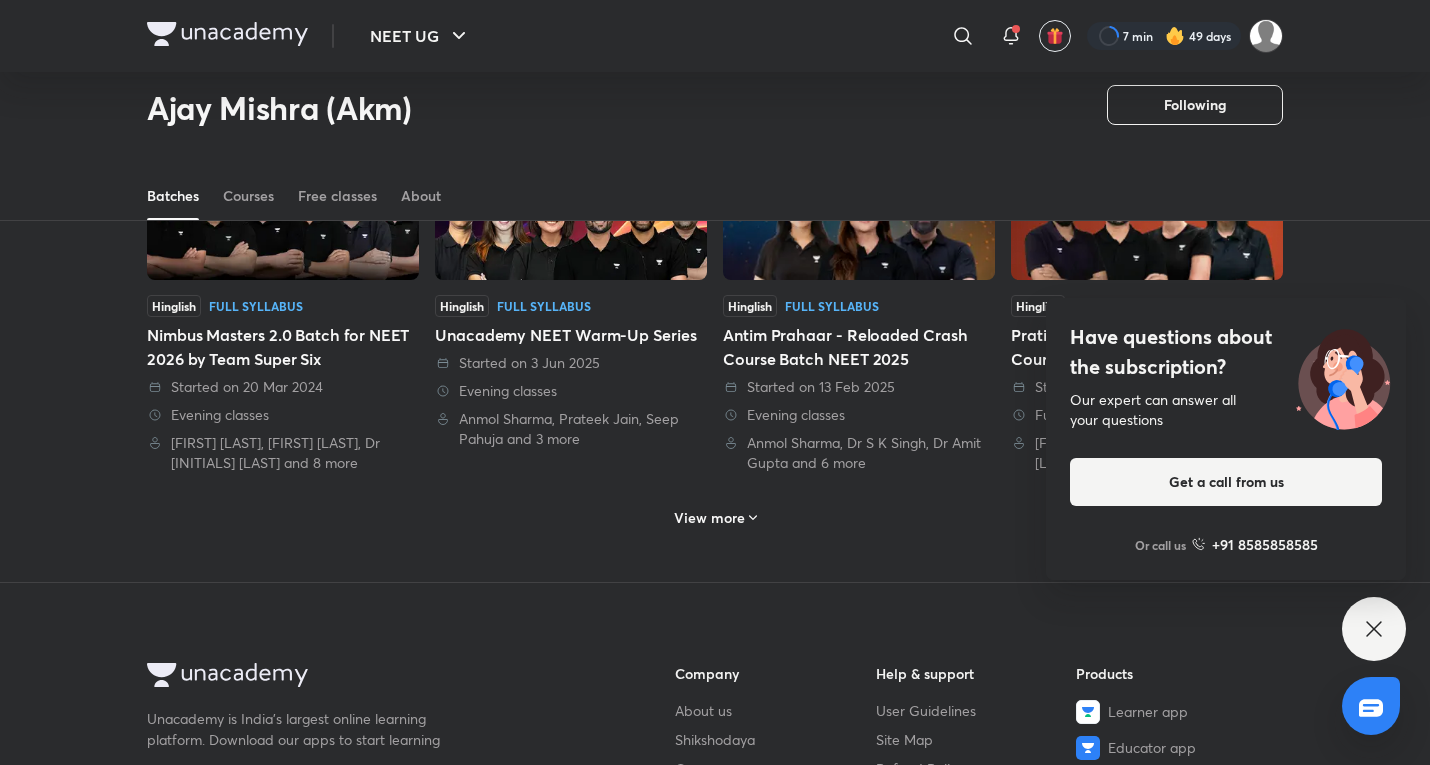 click on "View more" at bounding box center (715, 517) 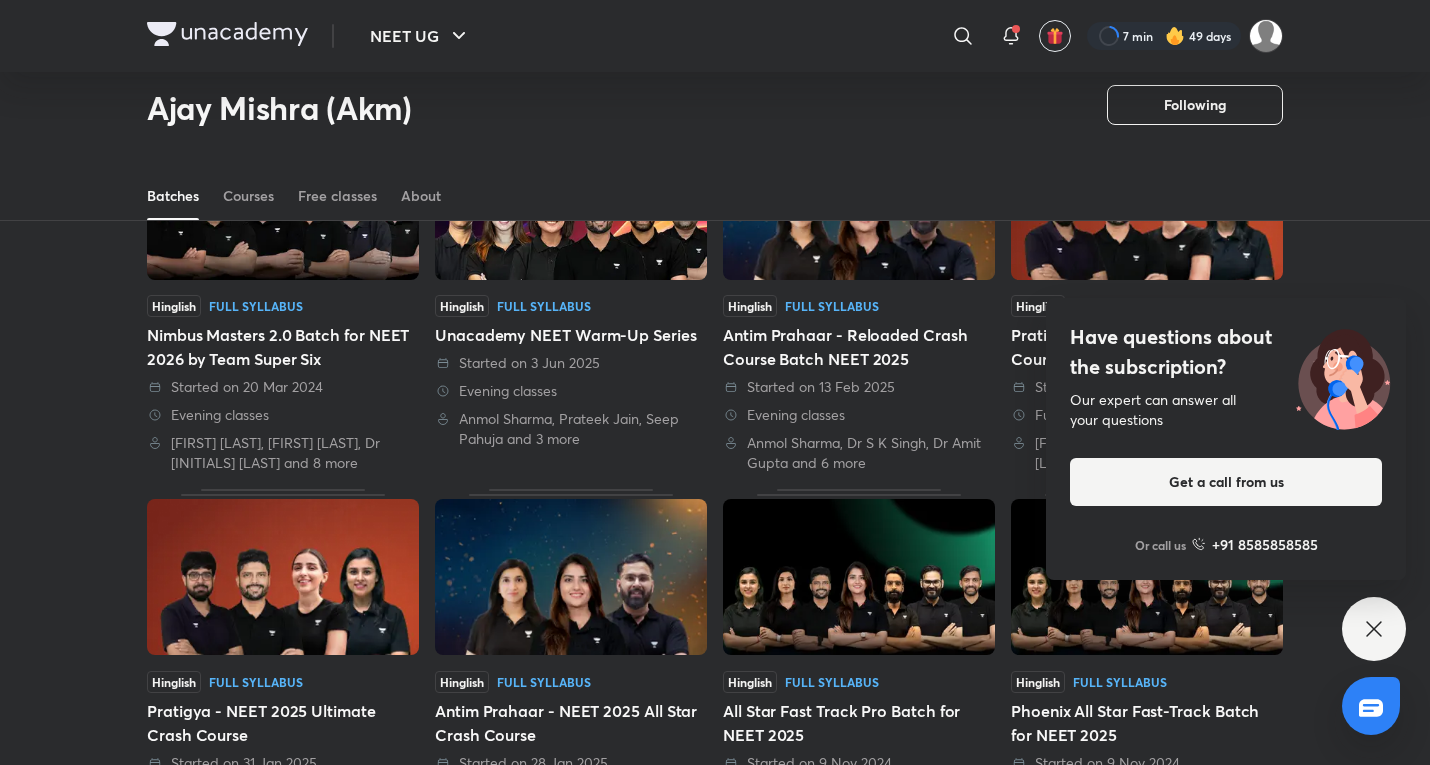 click on "Have questions about the subscription? Our expert can answer all your questions Get a call from us Or call us +91 8585858585" at bounding box center [1374, 629] 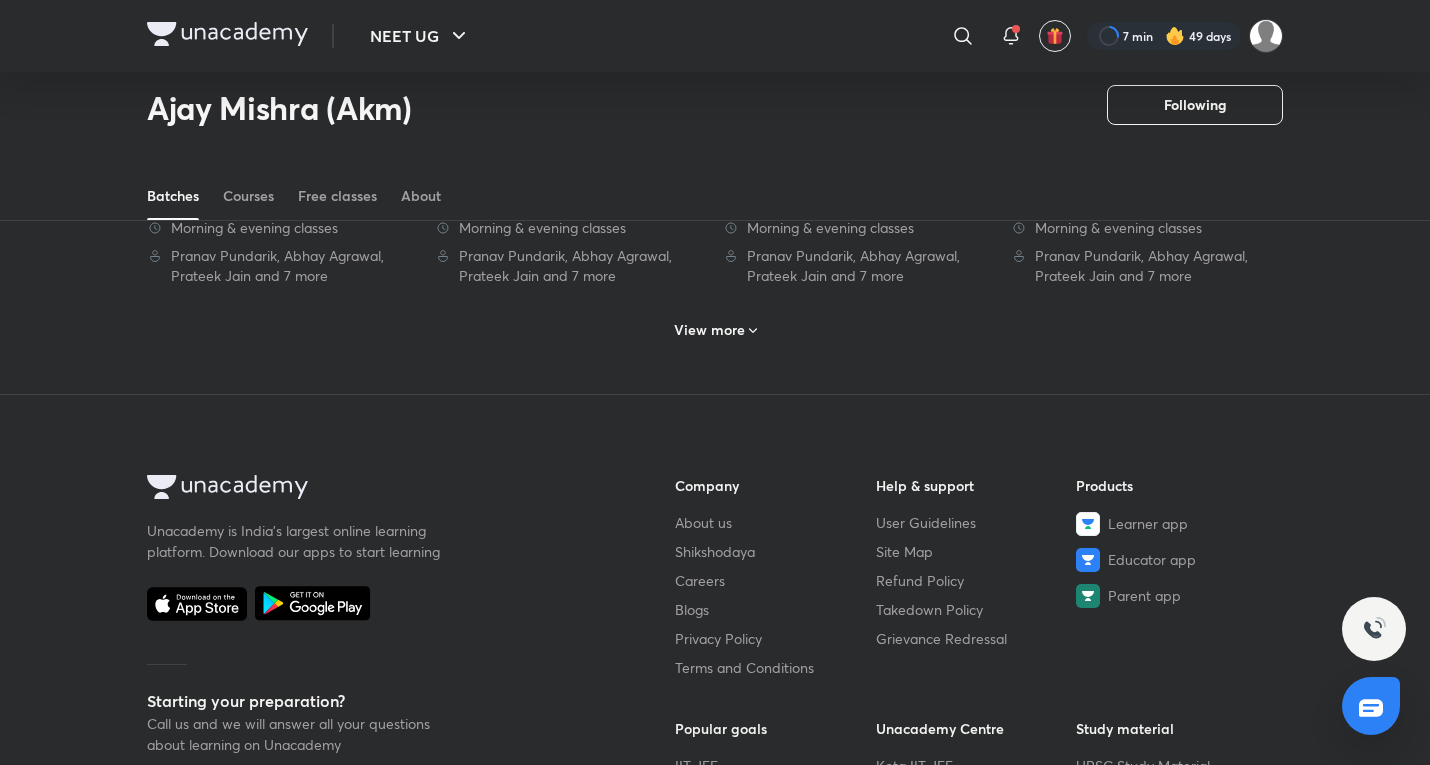 scroll, scrollTop: 3411, scrollLeft: 0, axis: vertical 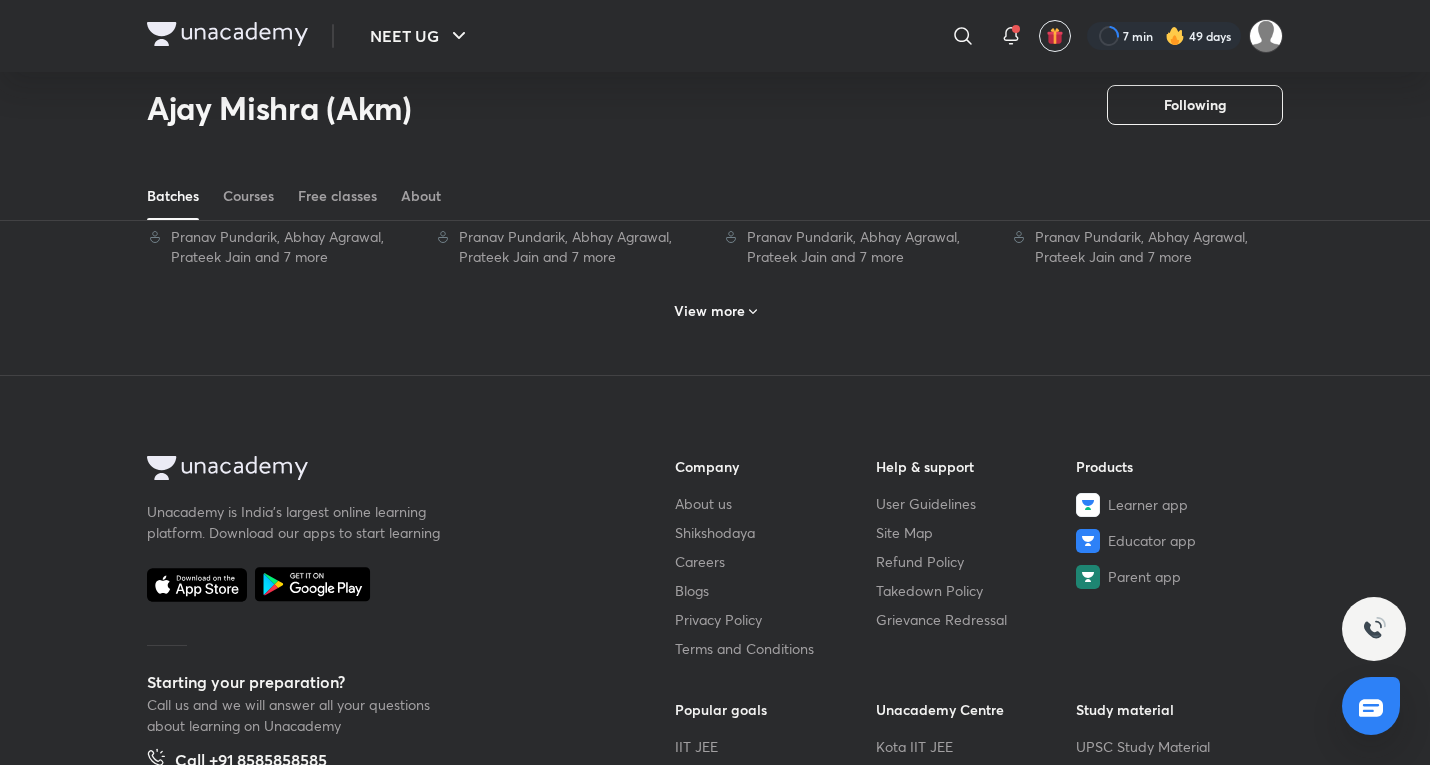 click on "Hinglish Full Syllabus Phoenix 4.0 Batch for NEET UG 2026 by Team Super Six   Started on 31 Jul 2025   Morning & evening classes   Pranav Pundarik, Prateek Jain, Dr Amit Gupta and 4 more Hinglish Full Syllabus Phoenix 4.0 Batch for NEET UG 2026 by Team JAWAAB   Started on 31 Jul 2025   Morning & evening classes   Prateek Jain, Dr. Rakshita Singh, Ramesh Sharda and 3 more Hinglish Full Syllabus Phoenix 3.0 Batch for NEET UG 2026 by Team Super Six   Started on 17 Jul 2025   Morning & evening classes   Pranav Pundarik, Prateek Jain, Dr Amit Gupta and 4 more Hinglish Full Syllabus Phoenix 3.0 Batch for NEET UG 2026 by Team JAWAAB   Started on 27 Jun 2025   Morning & afternoon classes   Prateek Jain, Dr. Rakshita Singh, Ramesh Sharda and 3 more Hinglish Full Syllabus Phoenix 2.O Batch for NEET UG by Team JAWAAB   Started on 21 May 2025   Morning & evening classes   Prateek Jain, Dr. Rakshita Singh, Ramesh Sharda and 5 more Hinglish Full Syllabus Nimbus Batch for NEET 2027 by Team Super Six   Started on 25 Apr 2025" at bounding box center [715, -1381] 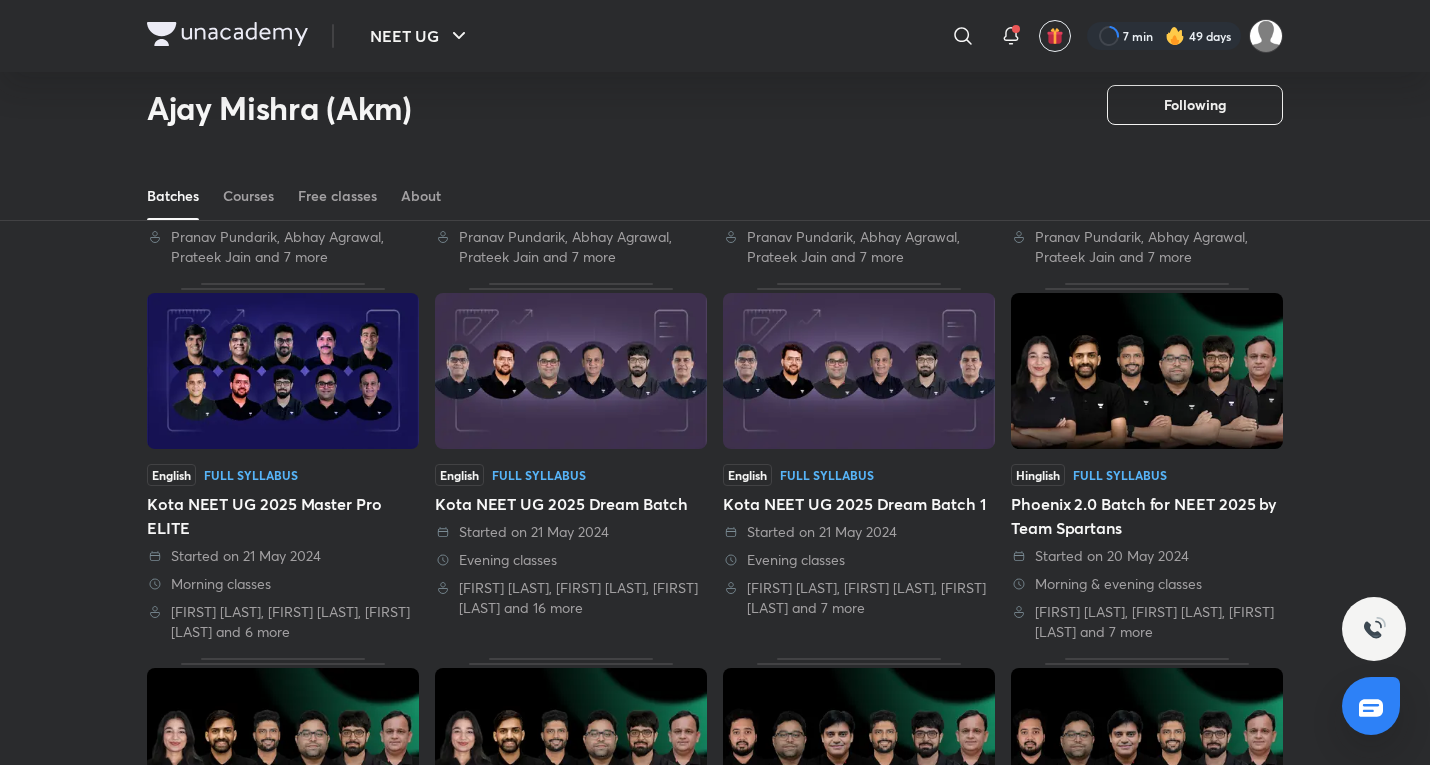 click at bounding box center (859, 371) 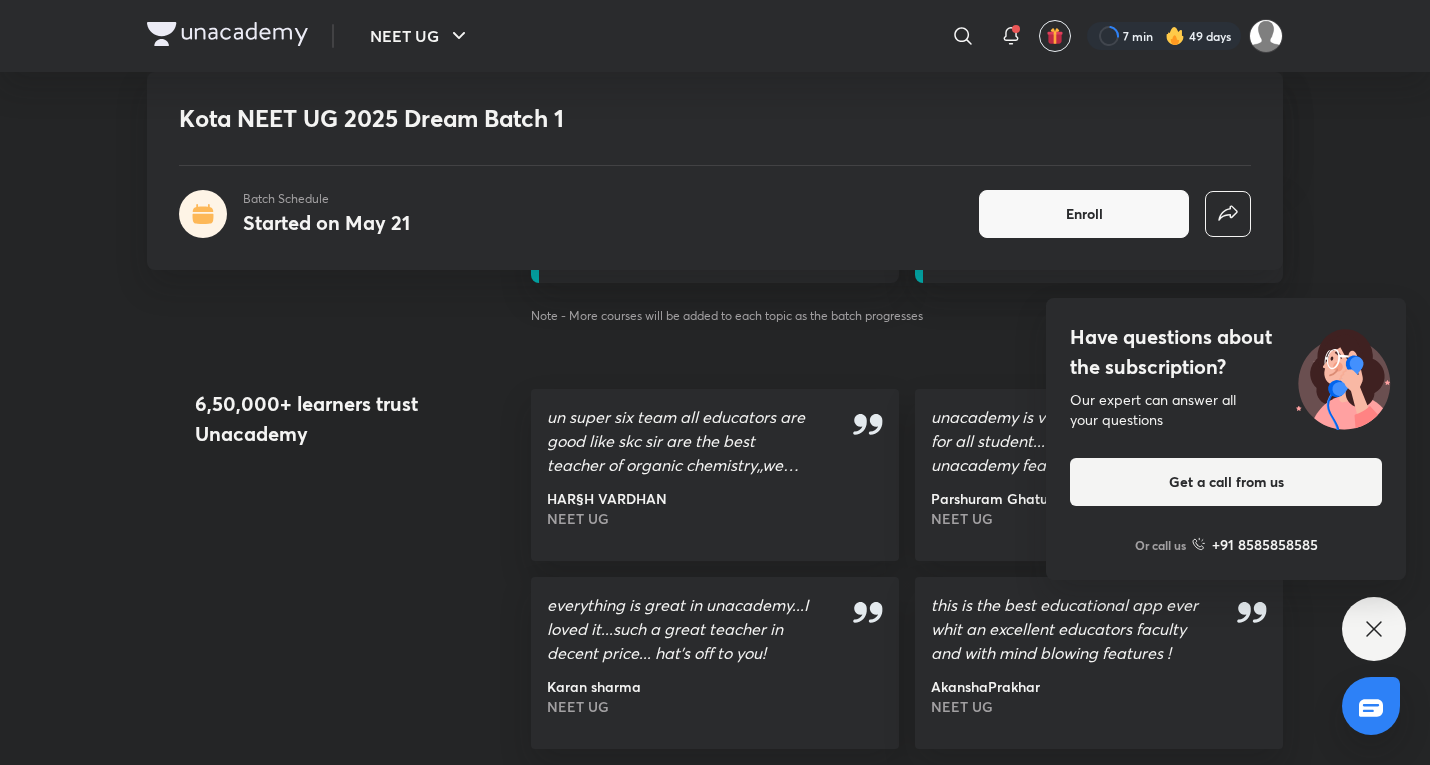 scroll, scrollTop: 2000, scrollLeft: 0, axis: vertical 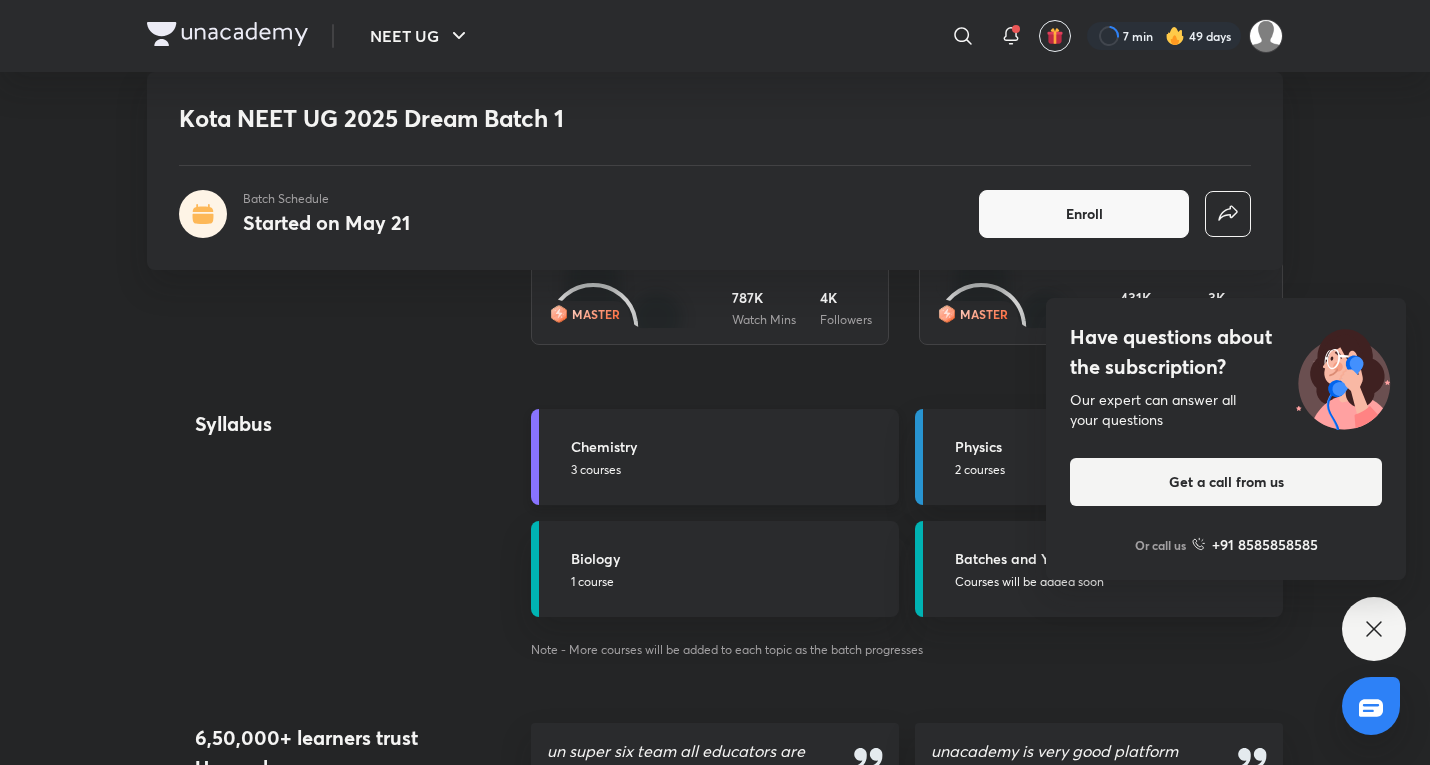 click on "Chemistry" at bounding box center [729, 446] 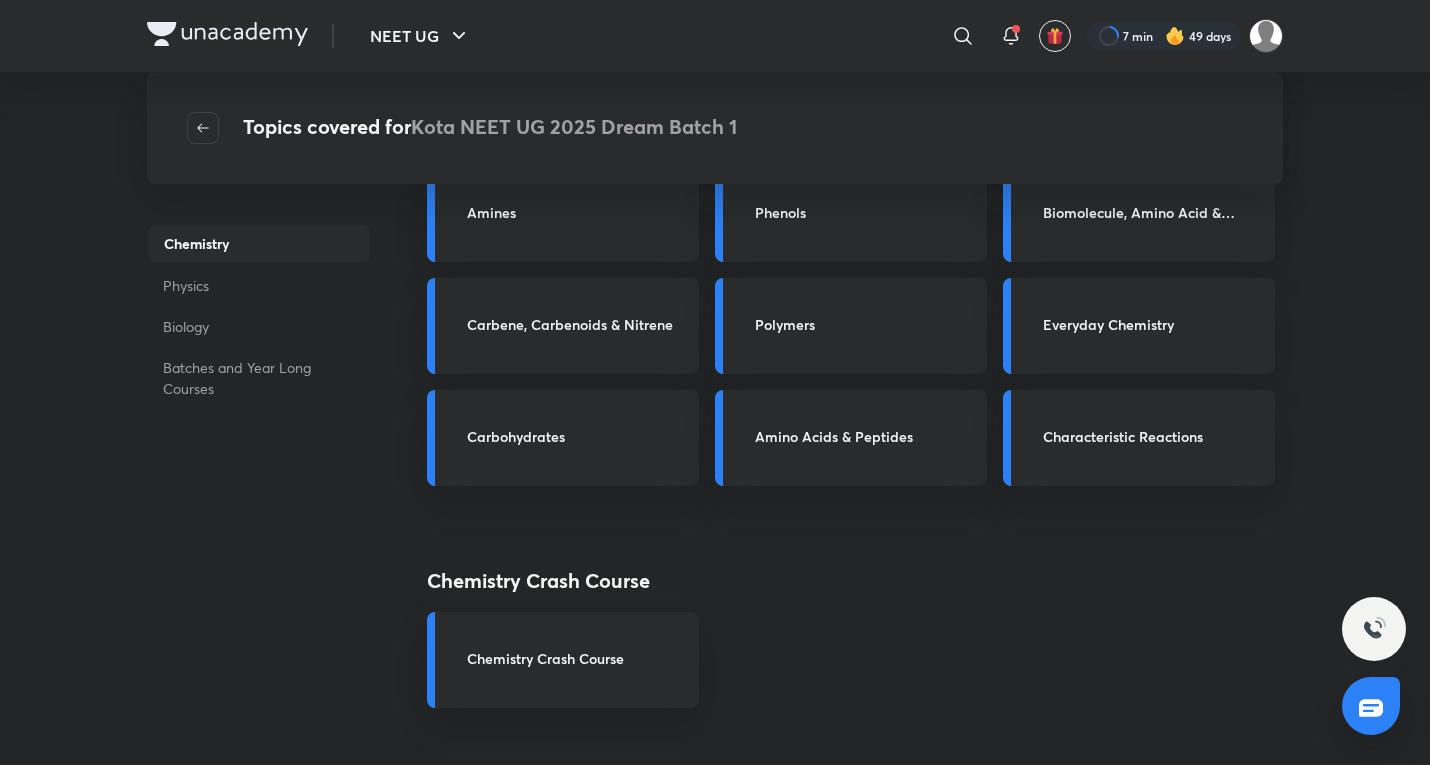 scroll, scrollTop: 0, scrollLeft: 0, axis: both 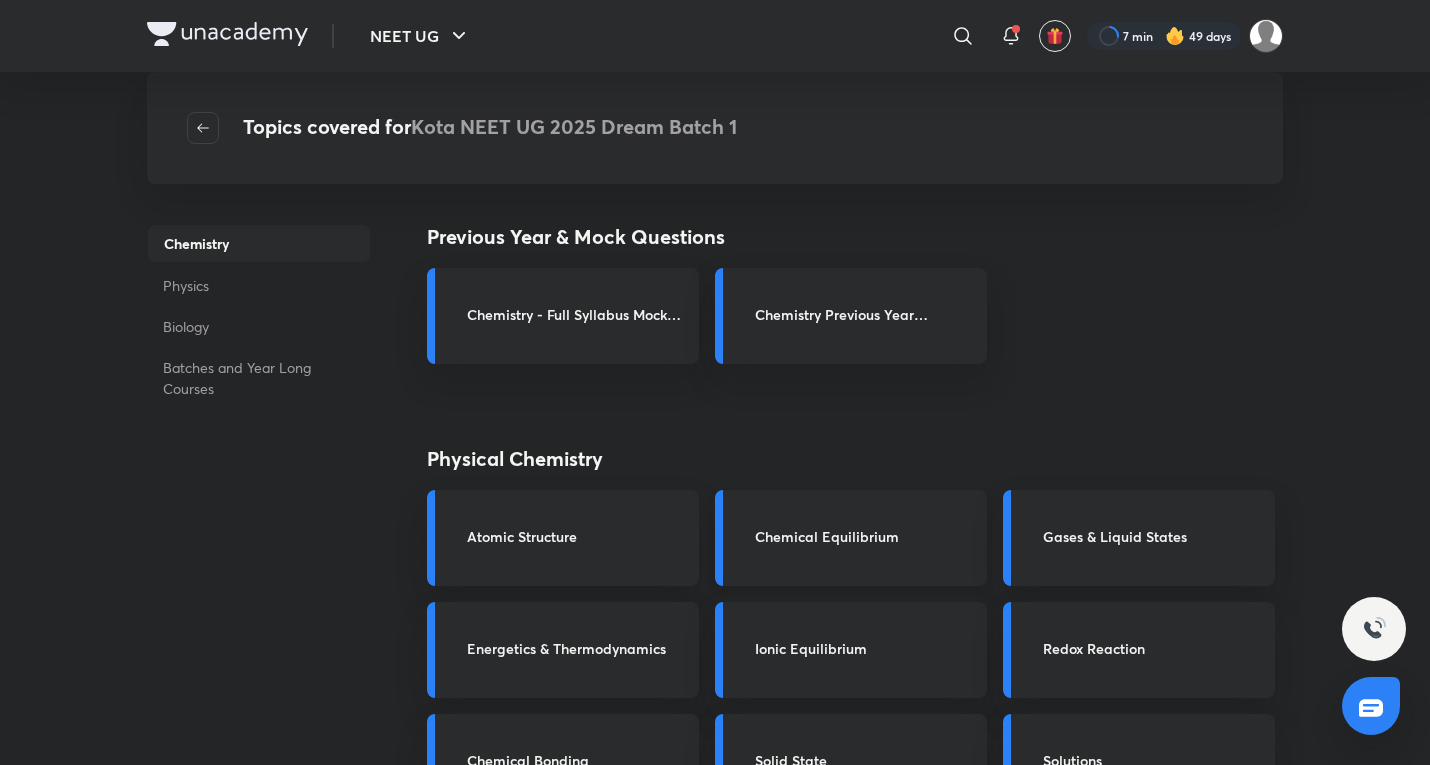 click on "Chemical Equilibrium" at bounding box center [865, 536] 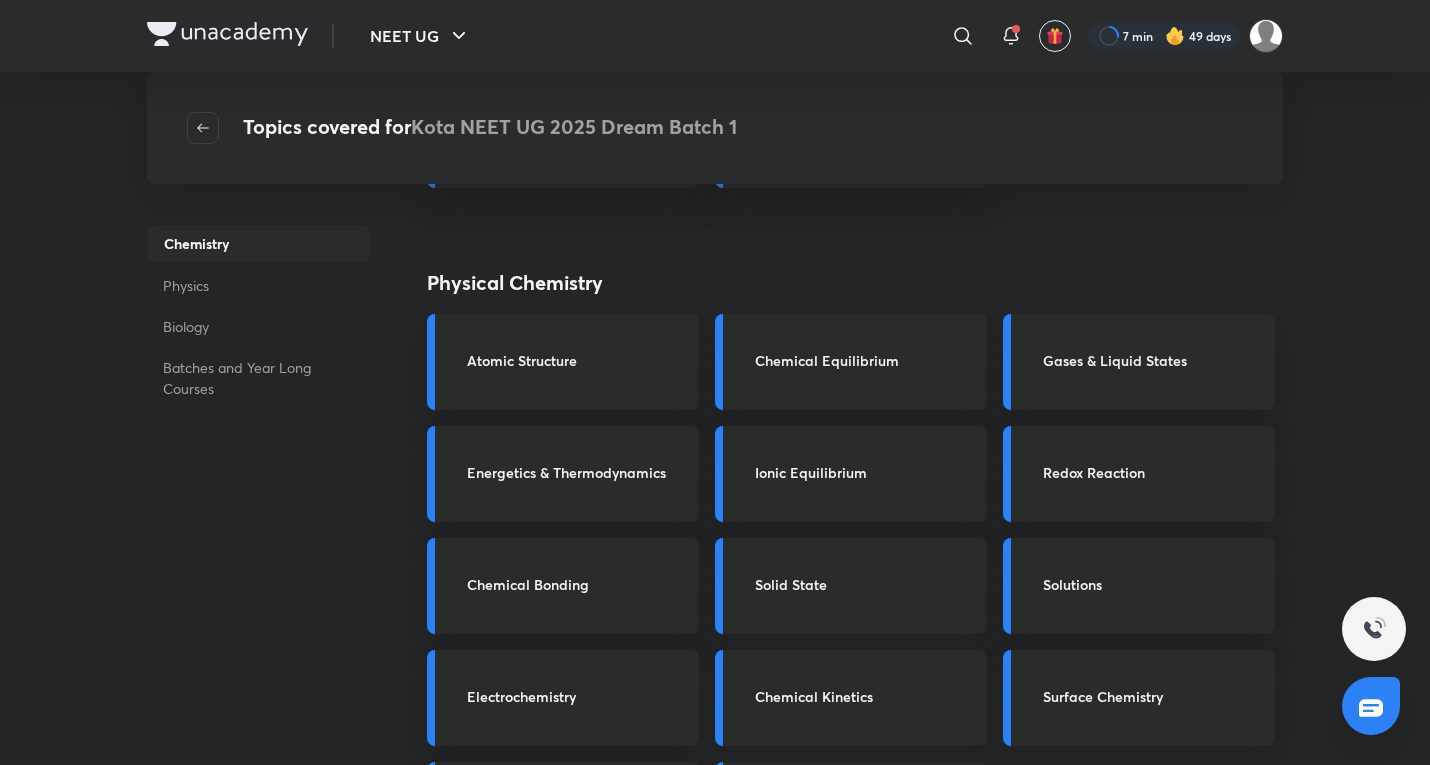 scroll, scrollTop: 0, scrollLeft: 0, axis: both 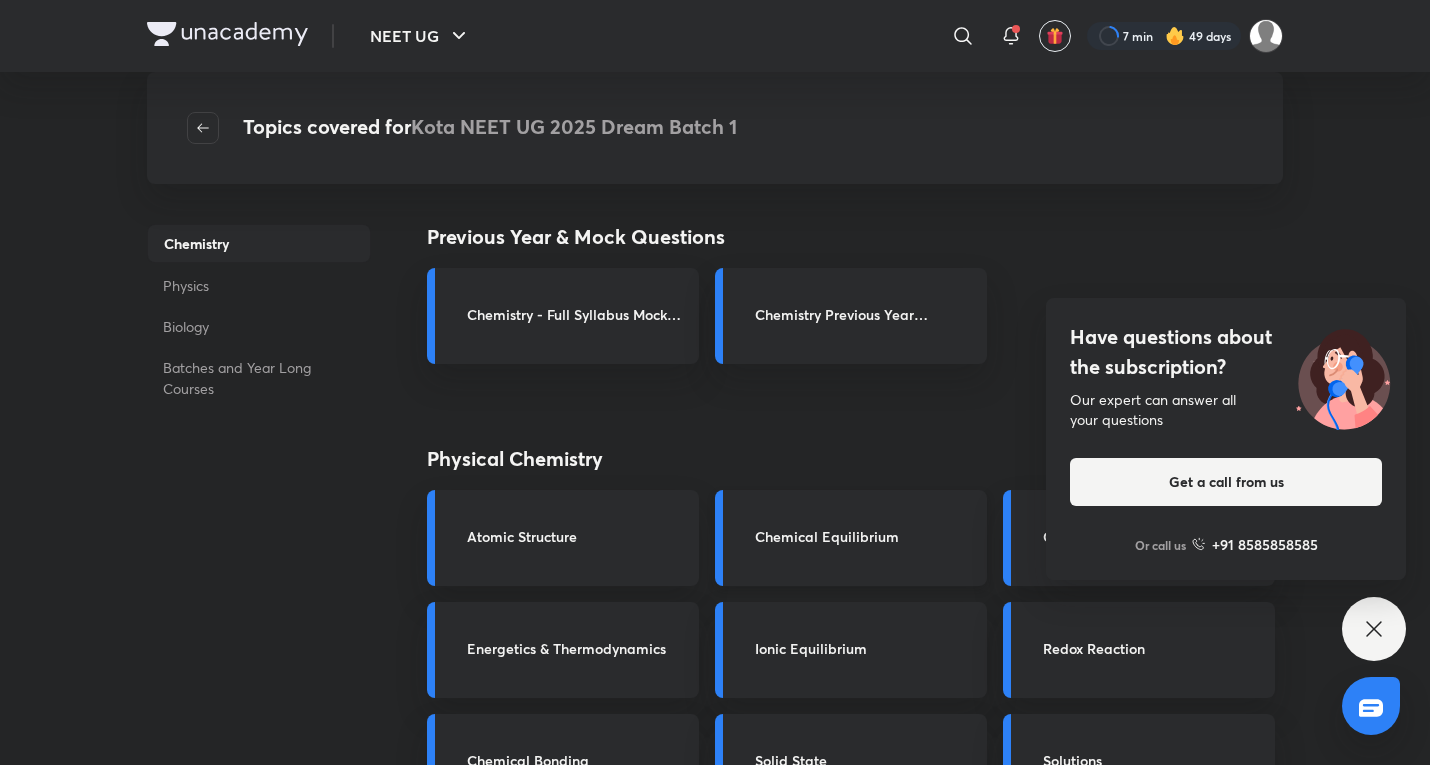 click on "Chemical Equilibrium" at bounding box center [851, 538] 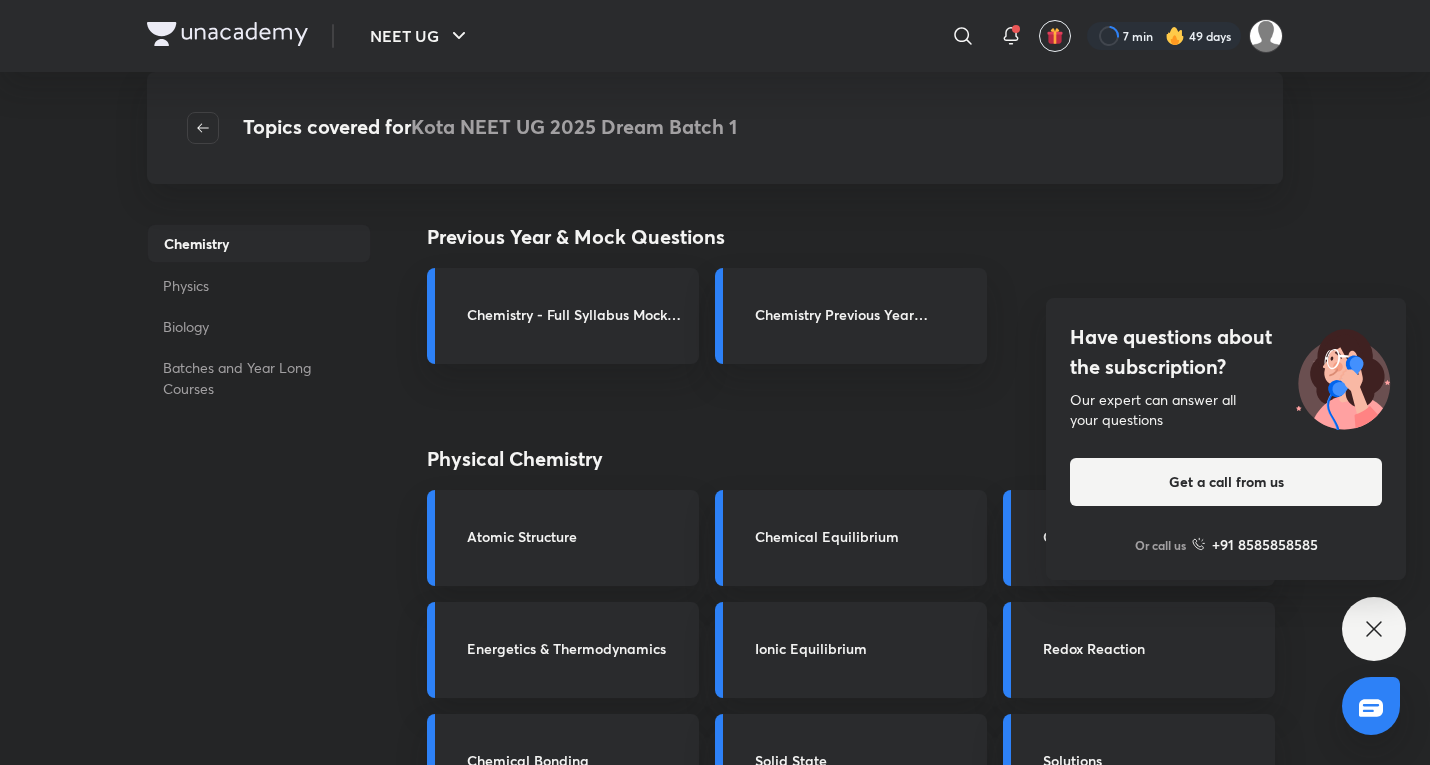 click on "Physics" at bounding box center [259, 285] 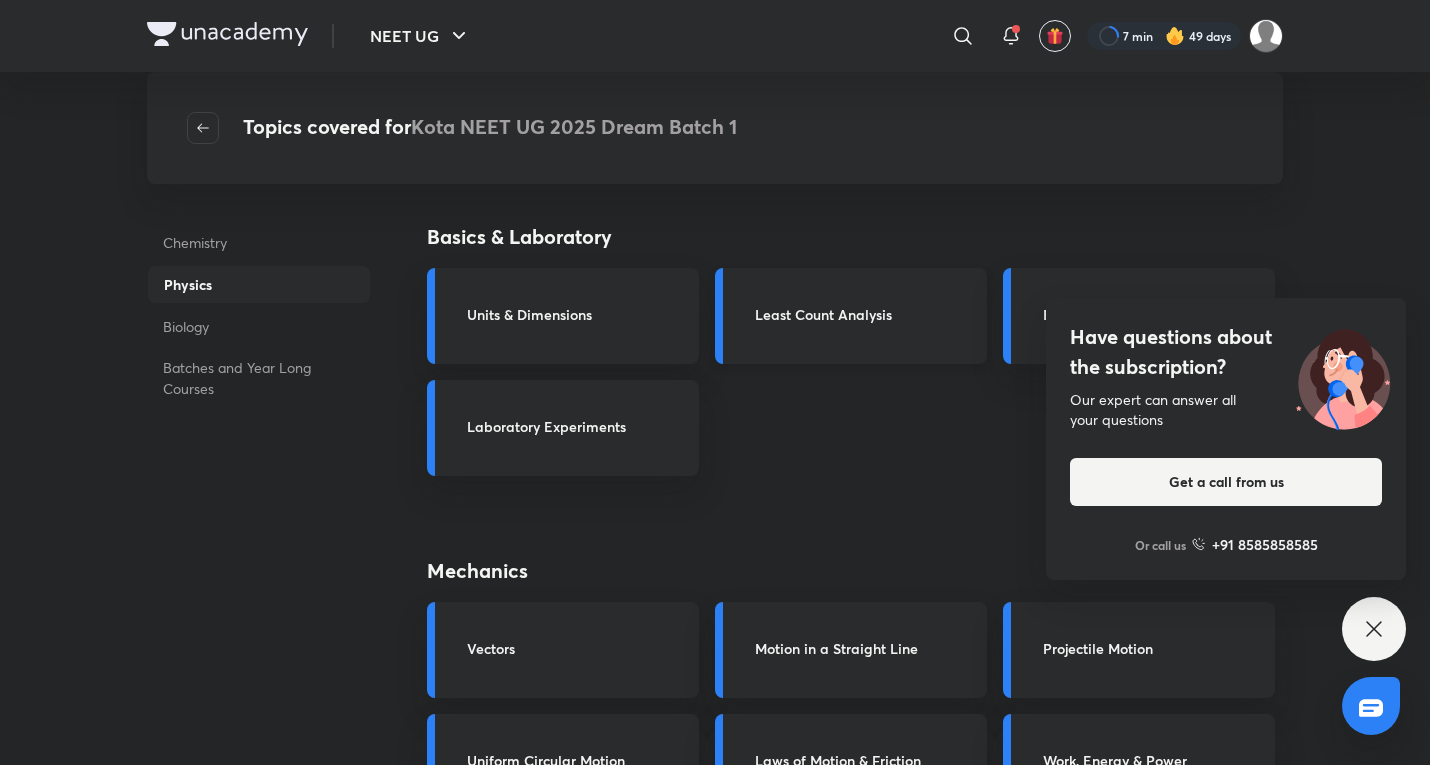 click on "Least Count Analysis" at bounding box center [865, 314] 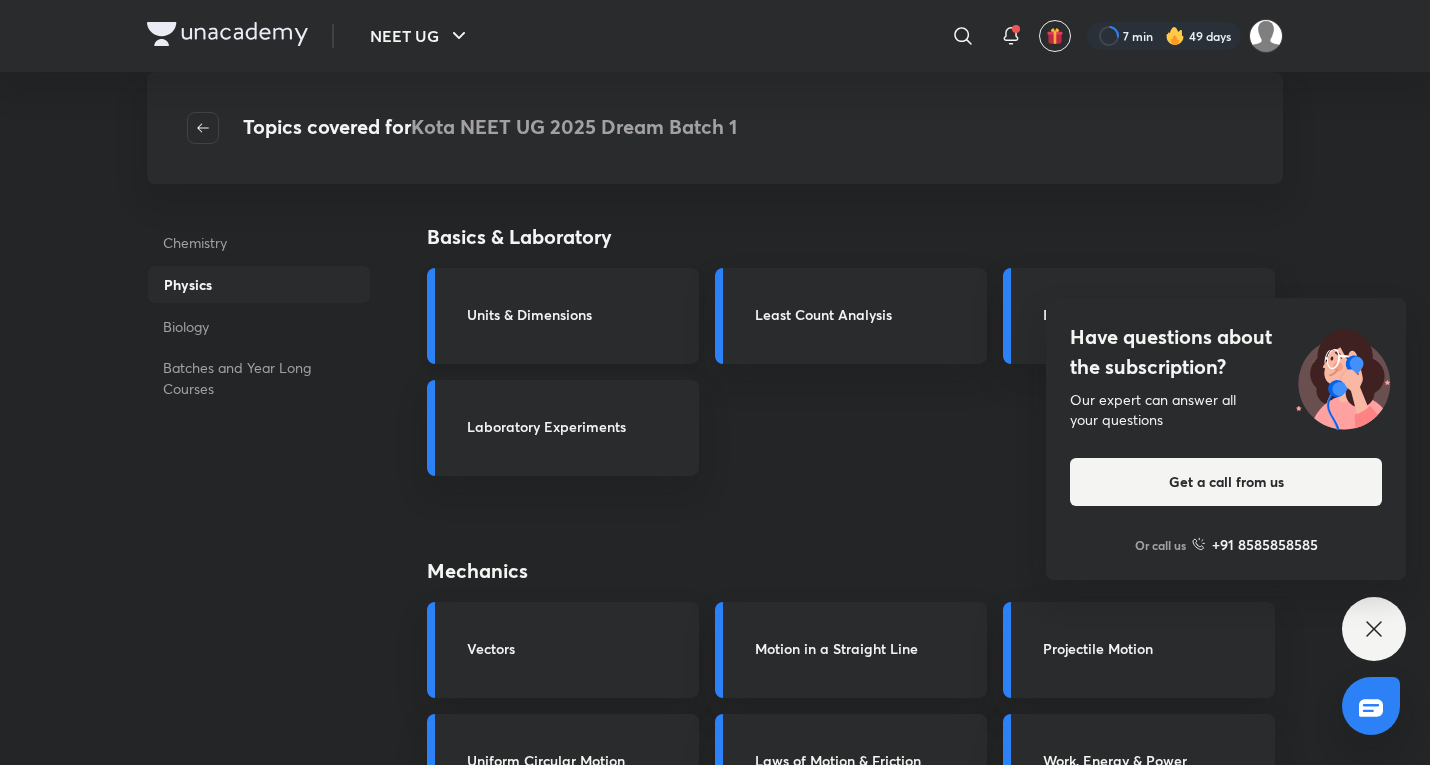 click on "Units & Dimensions" at bounding box center [563, 316] 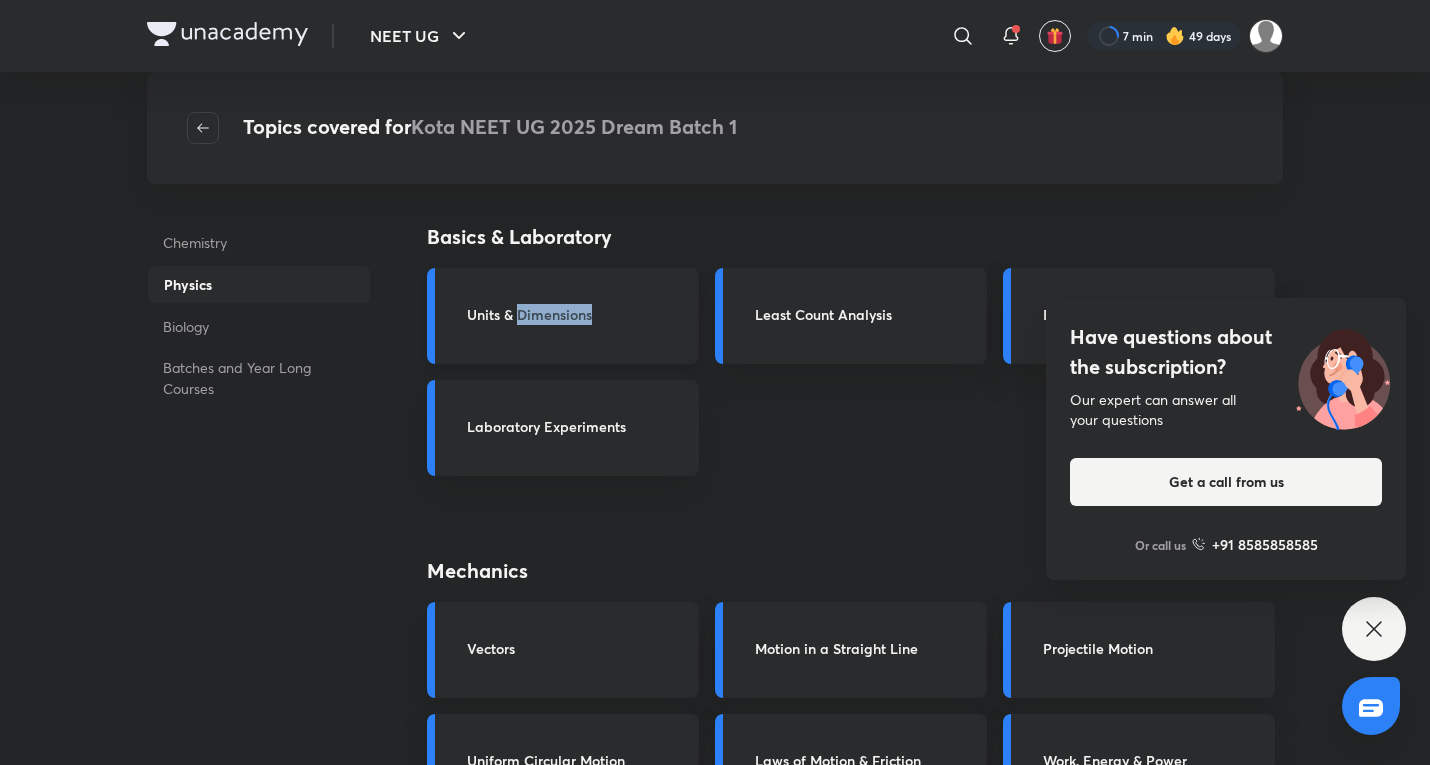 click on "Units & Dimensions" at bounding box center (563, 316) 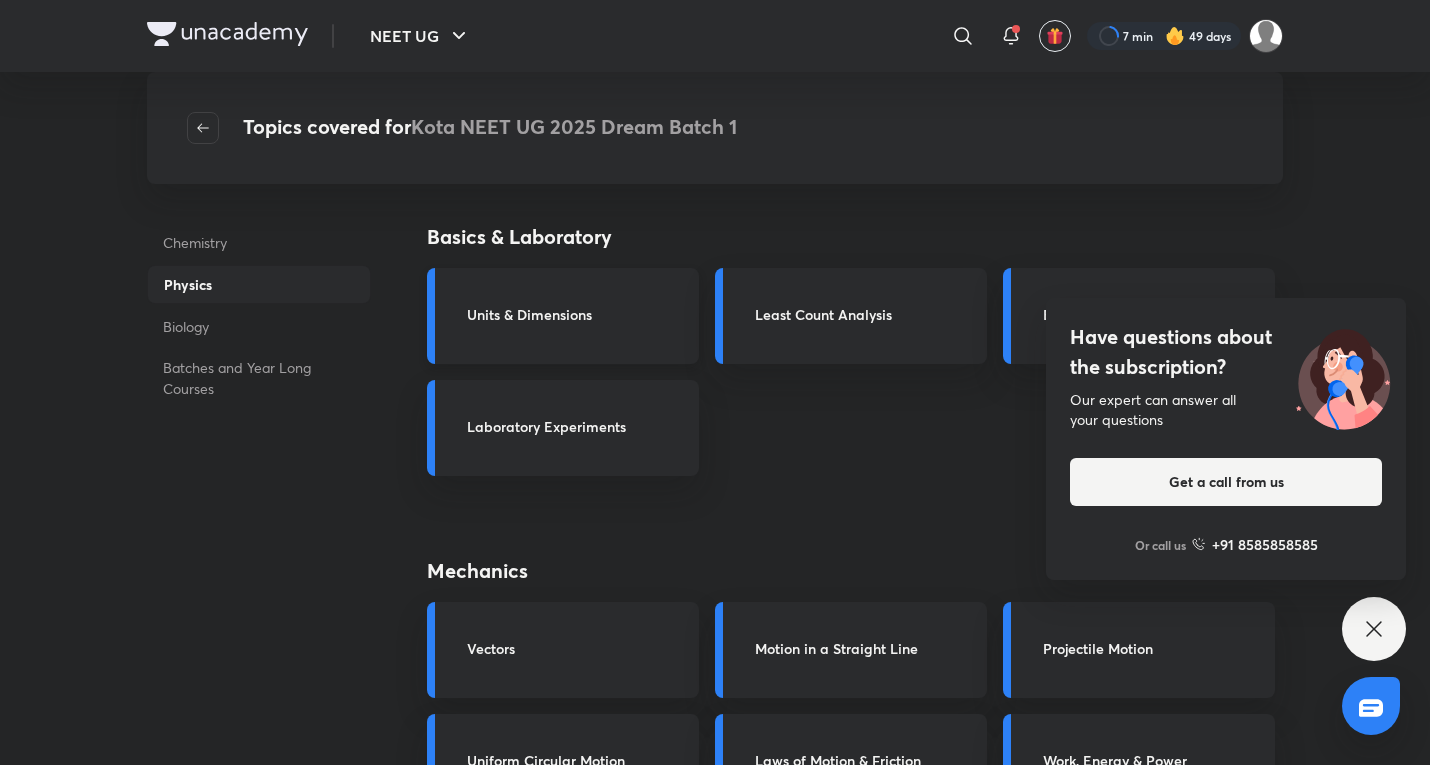 click on "Units & Dimensions" at bounding box center [563, 316] 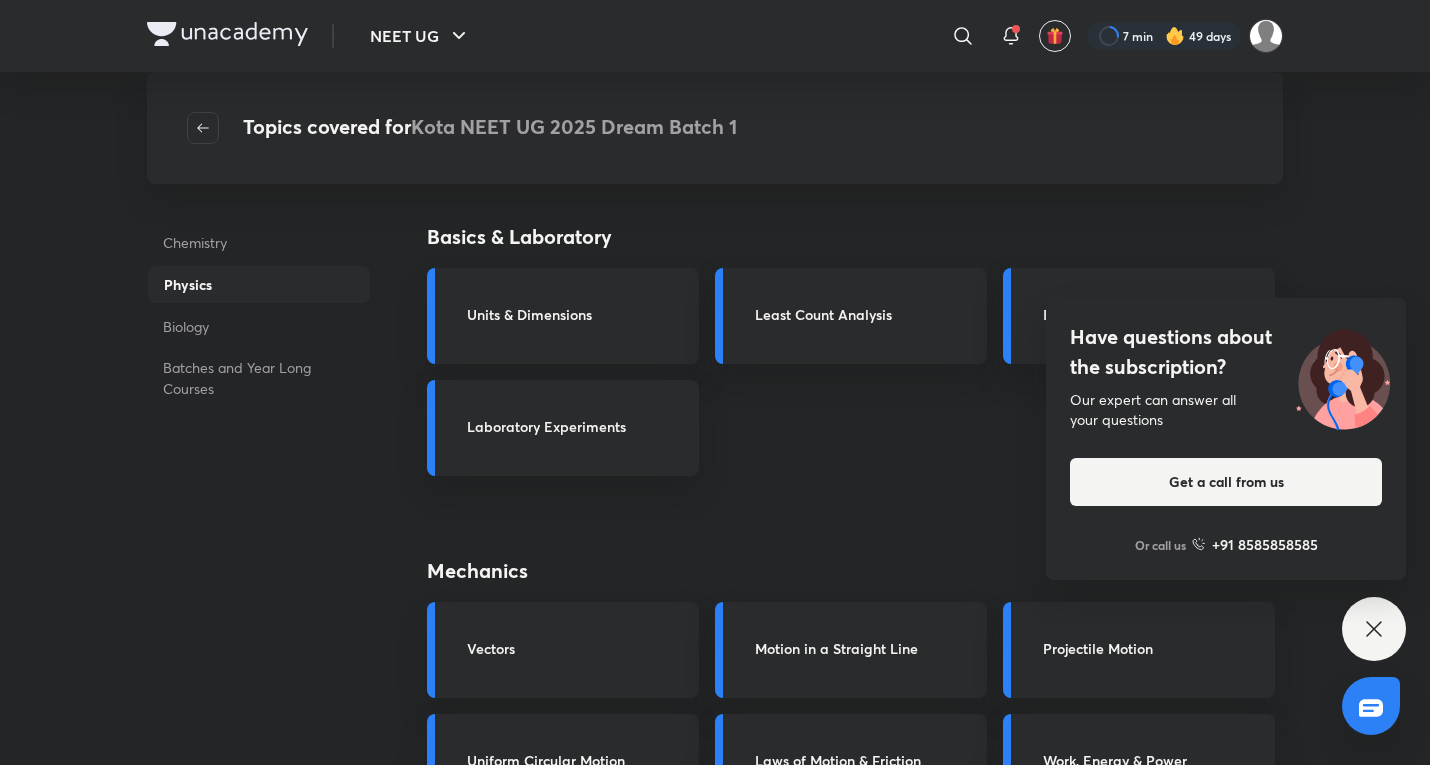click on "Chemistry Physics Biology Batches and Year Long Courses Basics & Laboratory Units & Dimensions Least Count Analysis Basic Mathematics Laboratory Experiments Mechanics Vectors Motion in a Straight Line Projectile Motion Uniform Circular Motion Laws of Motion & Friction Work, Energy & Power Centre of Mass & Linear Momentum Rotational Motion Gravitation Simple Harmonic Motion Crash course Measurements Friction Relative Motion Solid & Fluid Mechanics Hydrostatics (Liquids at Rest) Hydrodynamics Solids Surface Tension & Energy Viscosity & Terminal Velocity Electricity & Magnetism Coulomb's Law & Electric Field Electric Flux and Gauss's Law Electric Potential Capacitor and Capacitance Electric Current and Circuits Heating Effects of Current  Magnetic Field & Magnetic Forces Magnetism & Matter Alternating Current Electromagnetic Waves Waves Travelling Waves Superposition & Reflection String Vibration & Air Column Doppler Effect Sound Waves Modes,Harmonics & Beats Thermal Physics Heat, Calorimetry & Expansion Prism" at bounding box center [715, 1974] 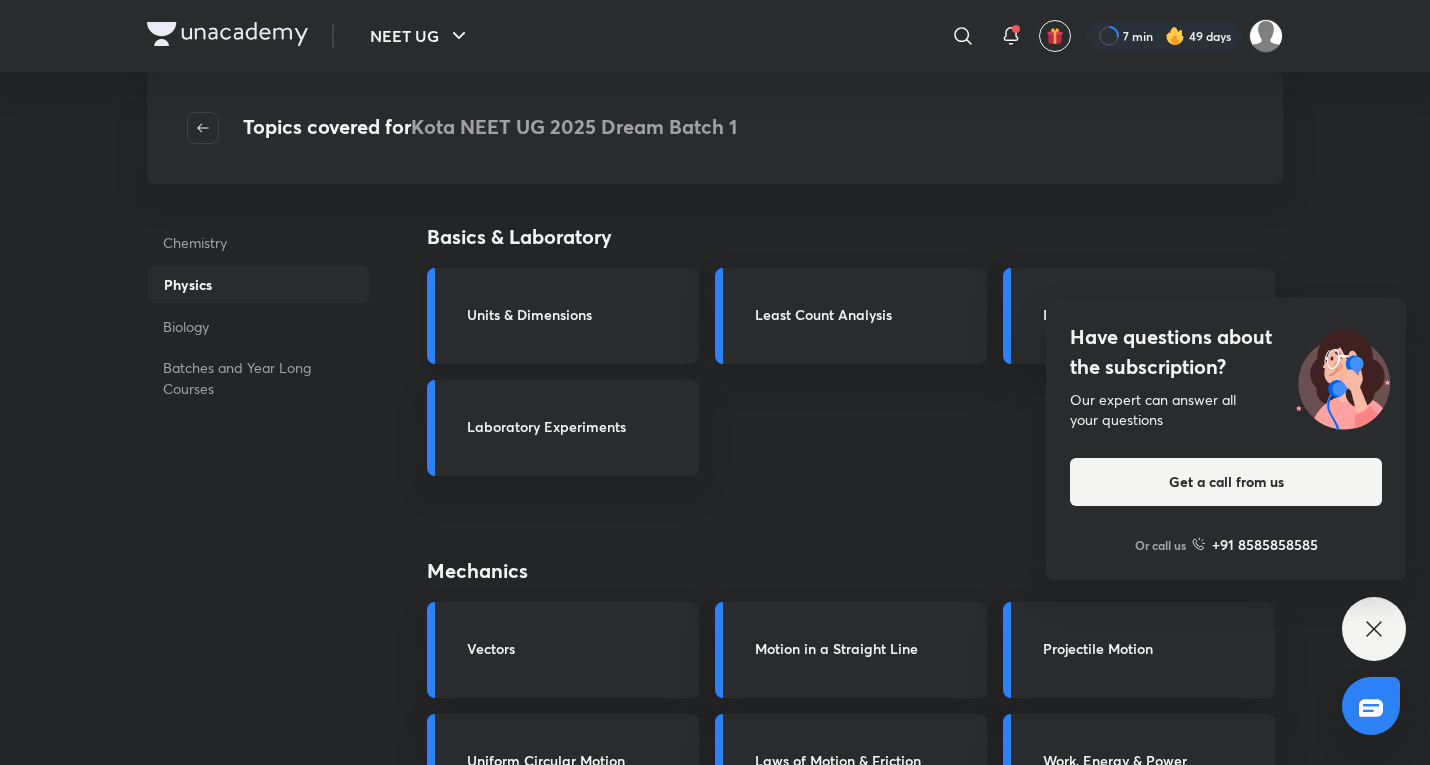 click on "Units & Dimensions" at bounding box center (563, 316) 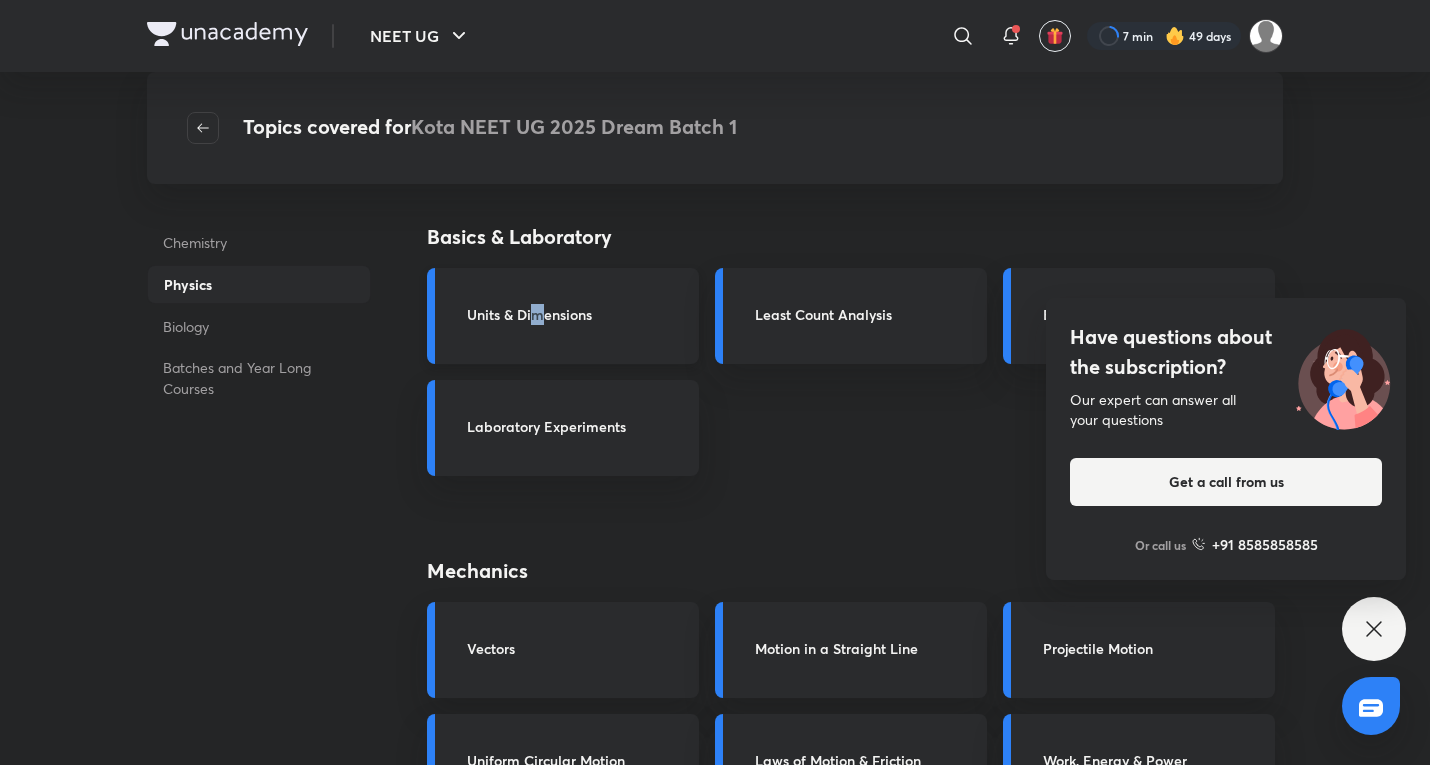 click on "Units & Dimensions" at bounding box center (563, 316) 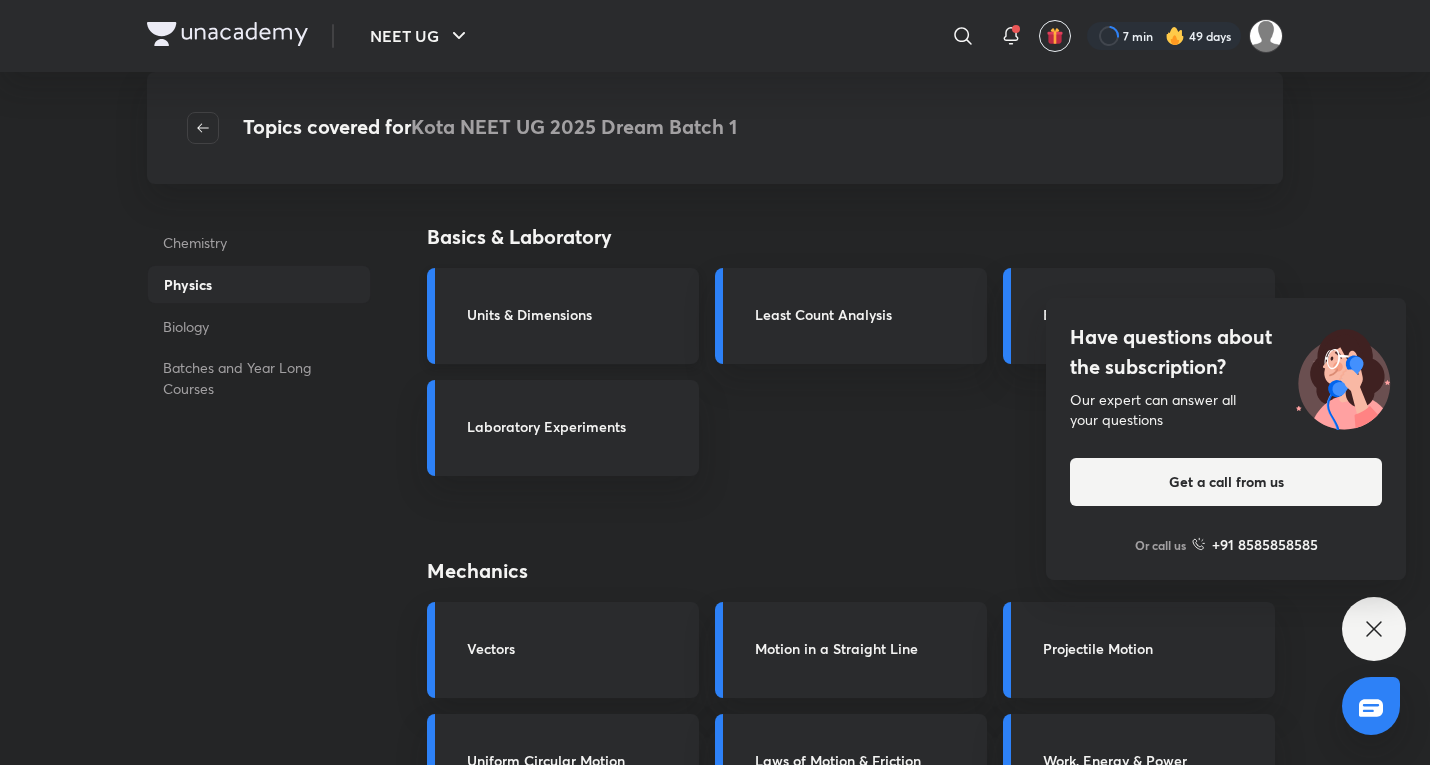 drag, startPoint x: 596, startPoint y: 355, endPoint x: 623, endPoint y: 350, distance: 27.45906 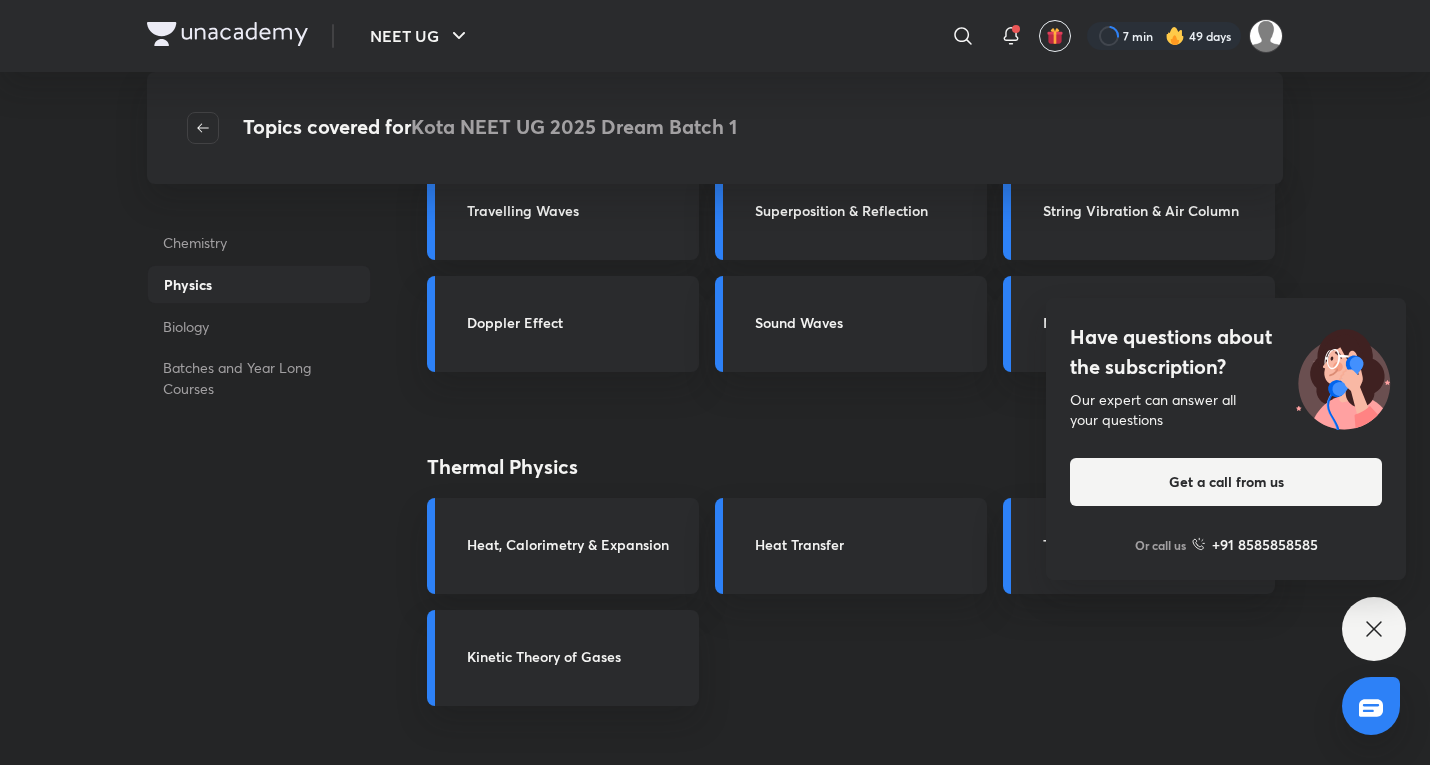 scroll, scrollTop: 3411, scrollLeft: 0, axis: vertical 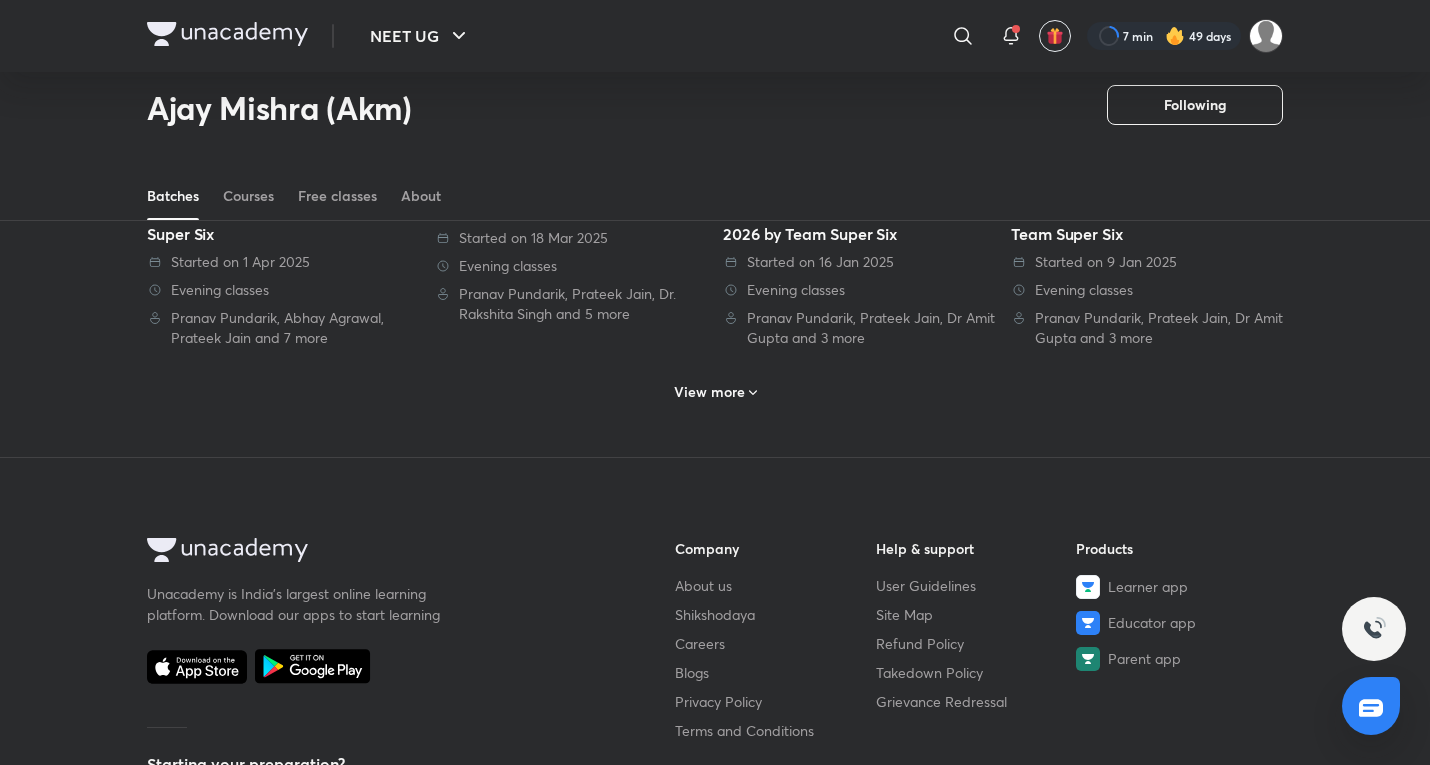 click on "Hinglish Full Syllabus Phoenix 4.0 Batch for NEET UG 2026 by Team Super Six   Started on 31 Jul 2025   Morning & evening classes   [FIRST] [LAST], [FIRST] [LAST], Dr [FIRST] [LAST] and 4 more Hinglish Full Syllabus Phoenix 4.0 Batch for NEET UG 2026 by Team JAWAAB   Started on 31 Jul 2025   Morning & evening classes   [FIRST] [LAST], Dr. [FIRST] [LAST], [FIRST] [LAST] and 3 more Hinglish Full Syllabus Phoenix 3.0 Batch for NEET UG 2026 by Team Super Six   Started on 17 Jul 2025   Morning & evening classes   [FIRST] [LAST], [FIRST] [LAST], Dr [FIRST] [LAST] and 4 more Hinglish Full Syllabus Phoenix 3.0 Batch for NEET UG 2026 by Team JAWAAB   Started on 27 Jun 2025   Morning & afternoon classes   [FIRST] [LAST], Dr. [FIRST] [LAST], [FIRST] [LAST] and 3 more Hinglish Full Syllabus Phoenix 2.O Batch for NEET UG by Team JAWAAB   Started on 21 May 2025   Morning & evening classes   [FIRST] [LAST], Dr. [FIRST] [LAST], [FIRST] [LAST] and 5 more Hinglish Full Syllabus Nimbus Batch for NEET 2027 by Team Super Six   Started on 25 Apr 2025" at bounding box center (715, -173) 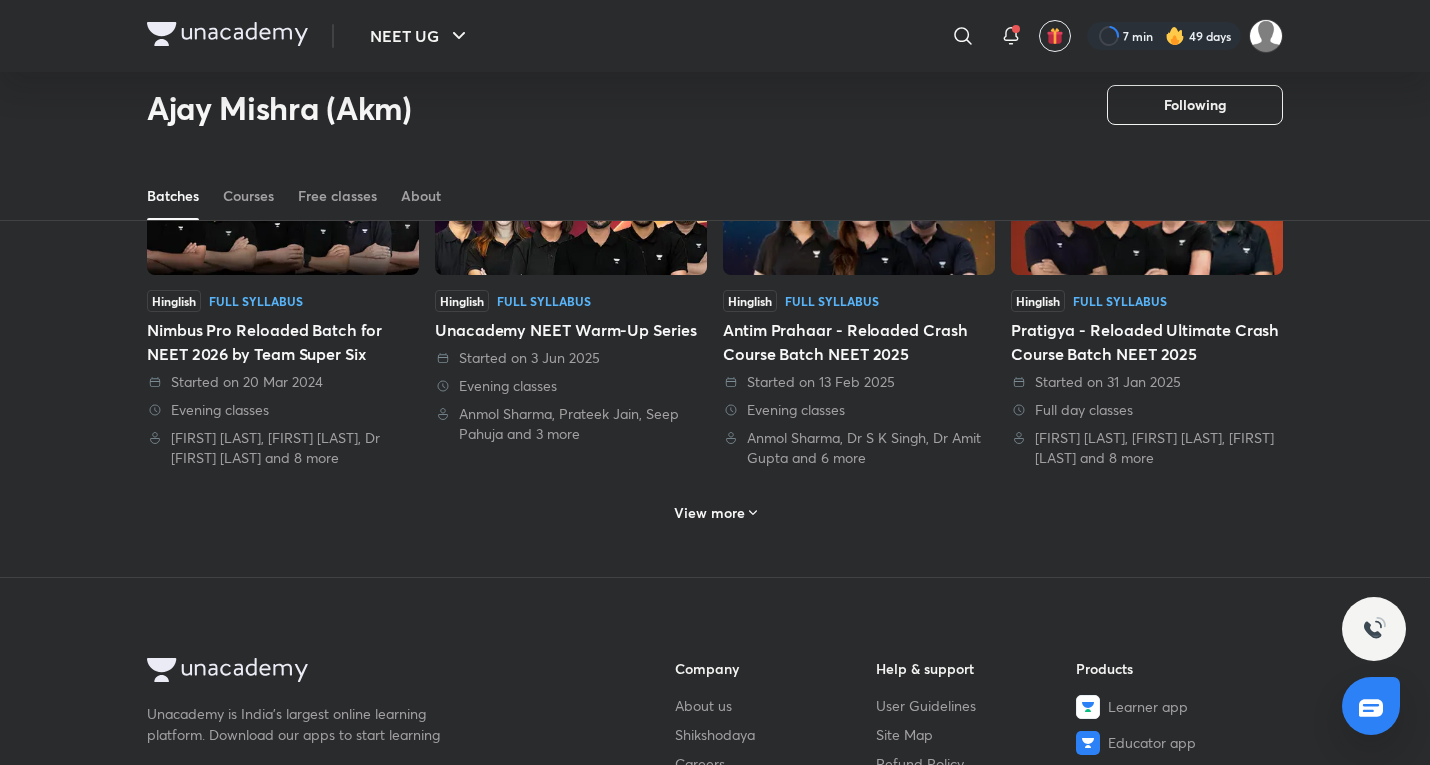 scroll, scrollTop: 2077, scrollLeft: 0, axis: vertical 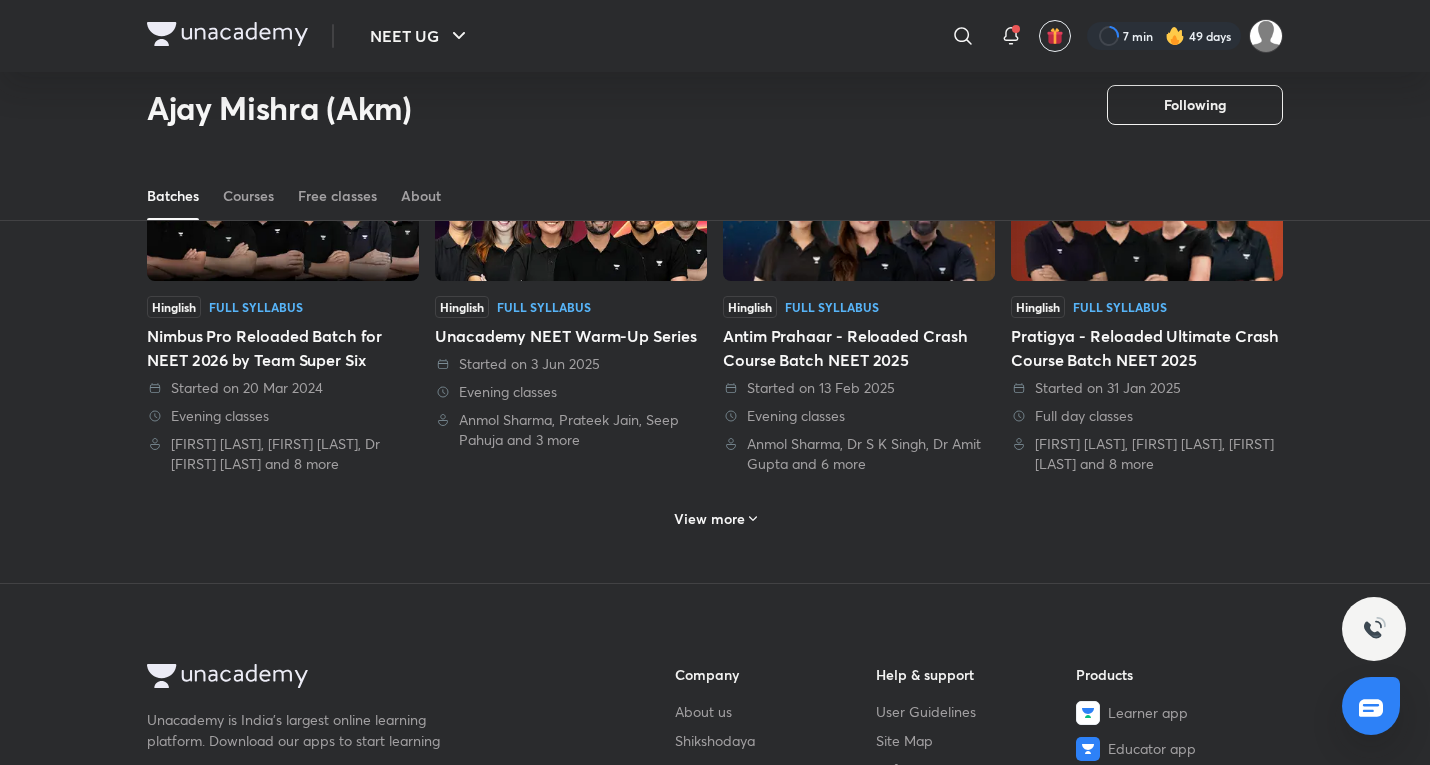 click on "View more" at bounding box center (709, 519) 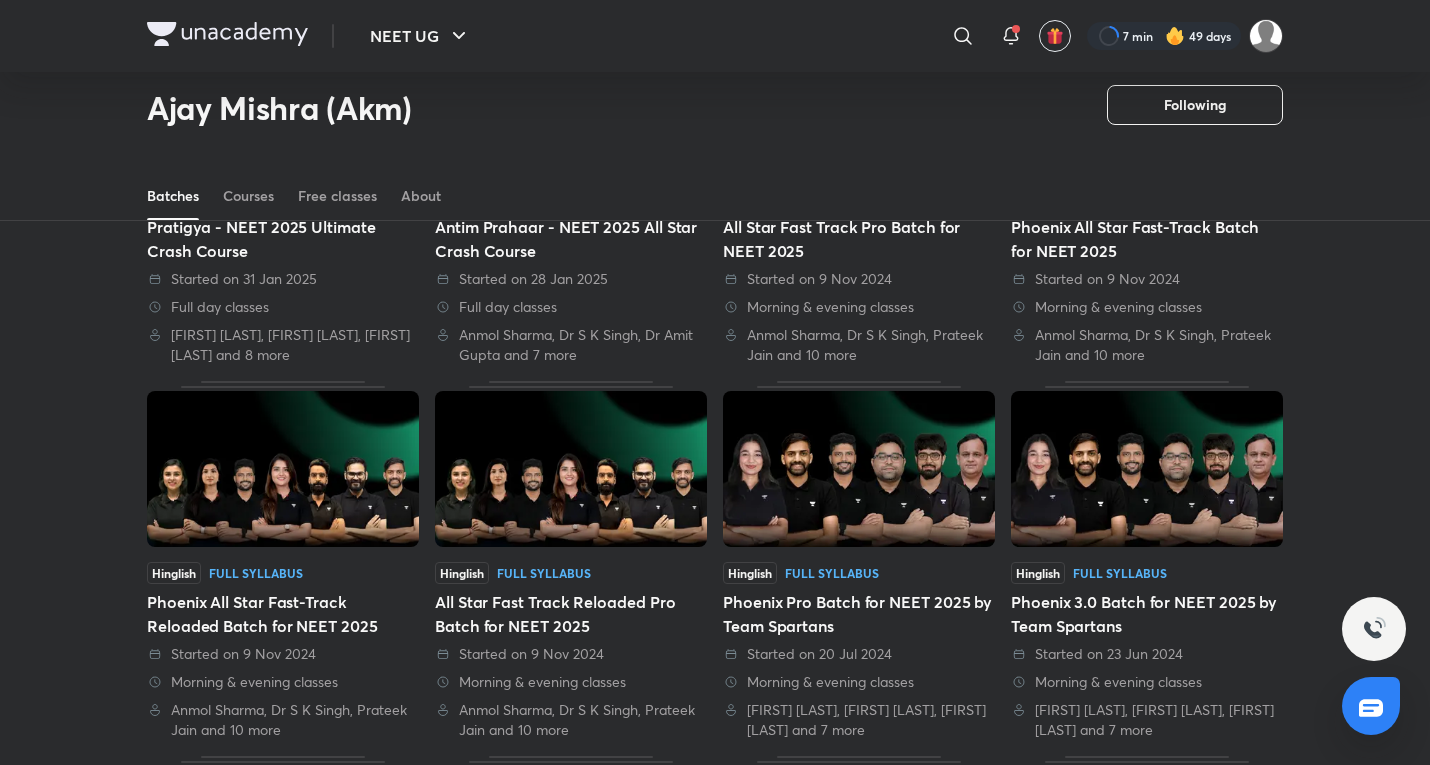 scroll, scrollTop: 3229, scrollLeft: 0, axis: vertical 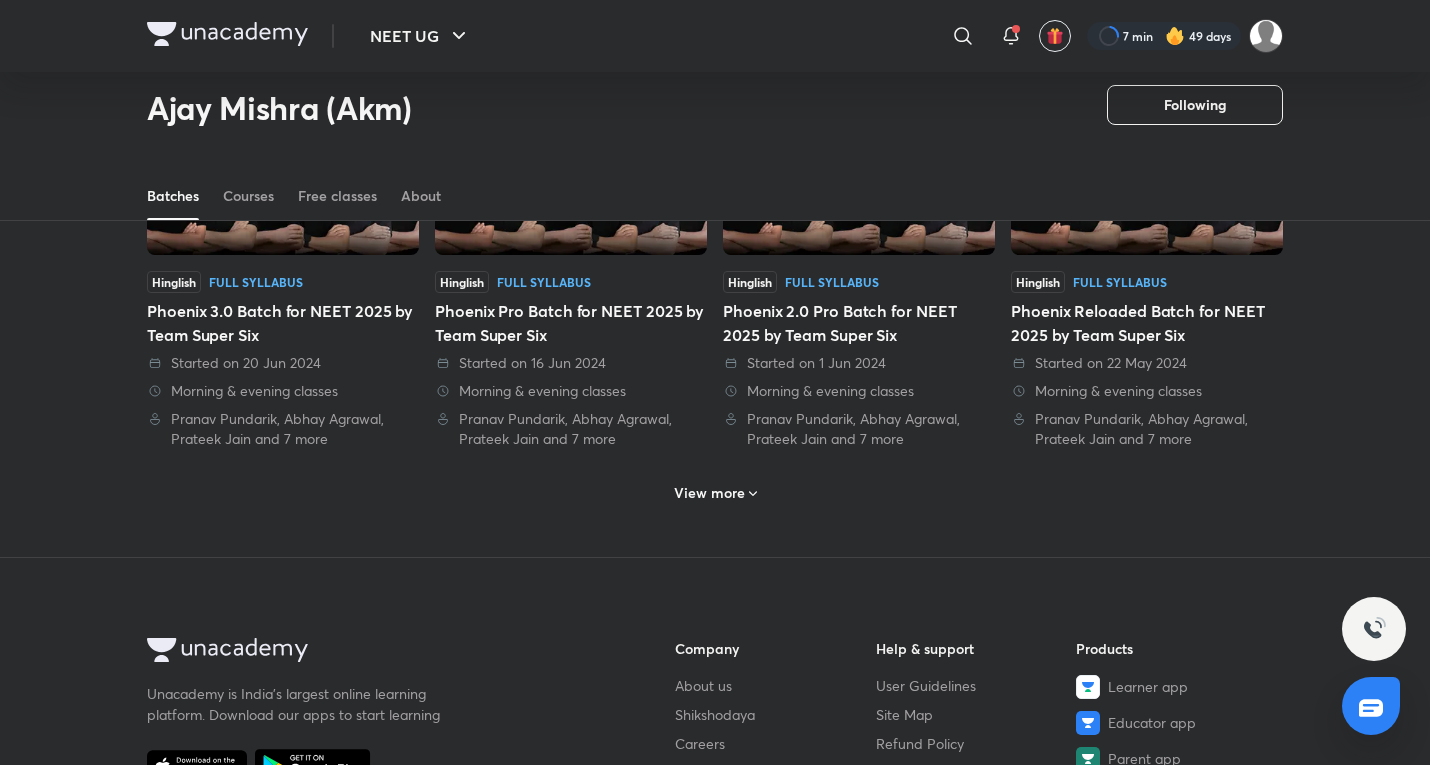 click on "View more" at bounding box center [709, 493] 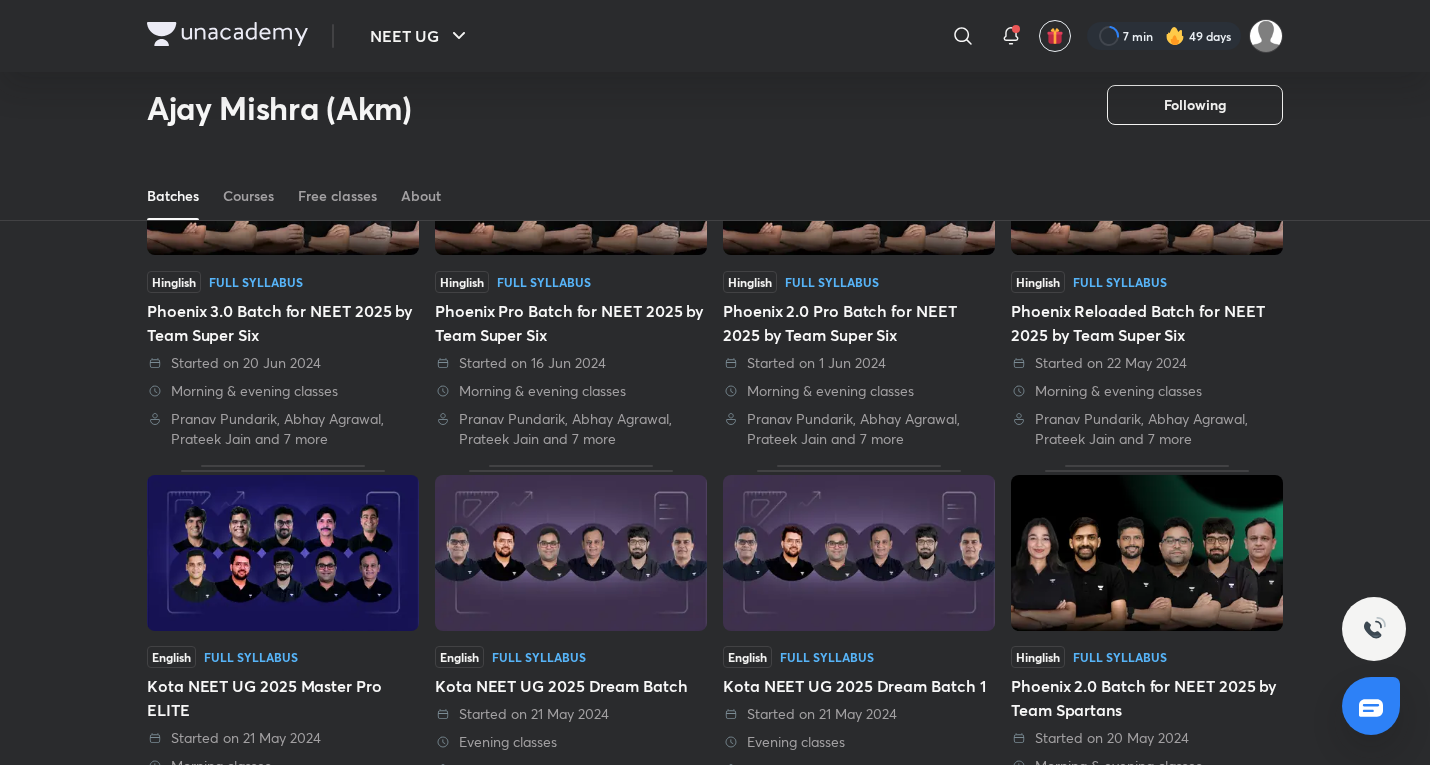 scroll, scrollTop: 3562, scrollLeft: 0, axis: vertical 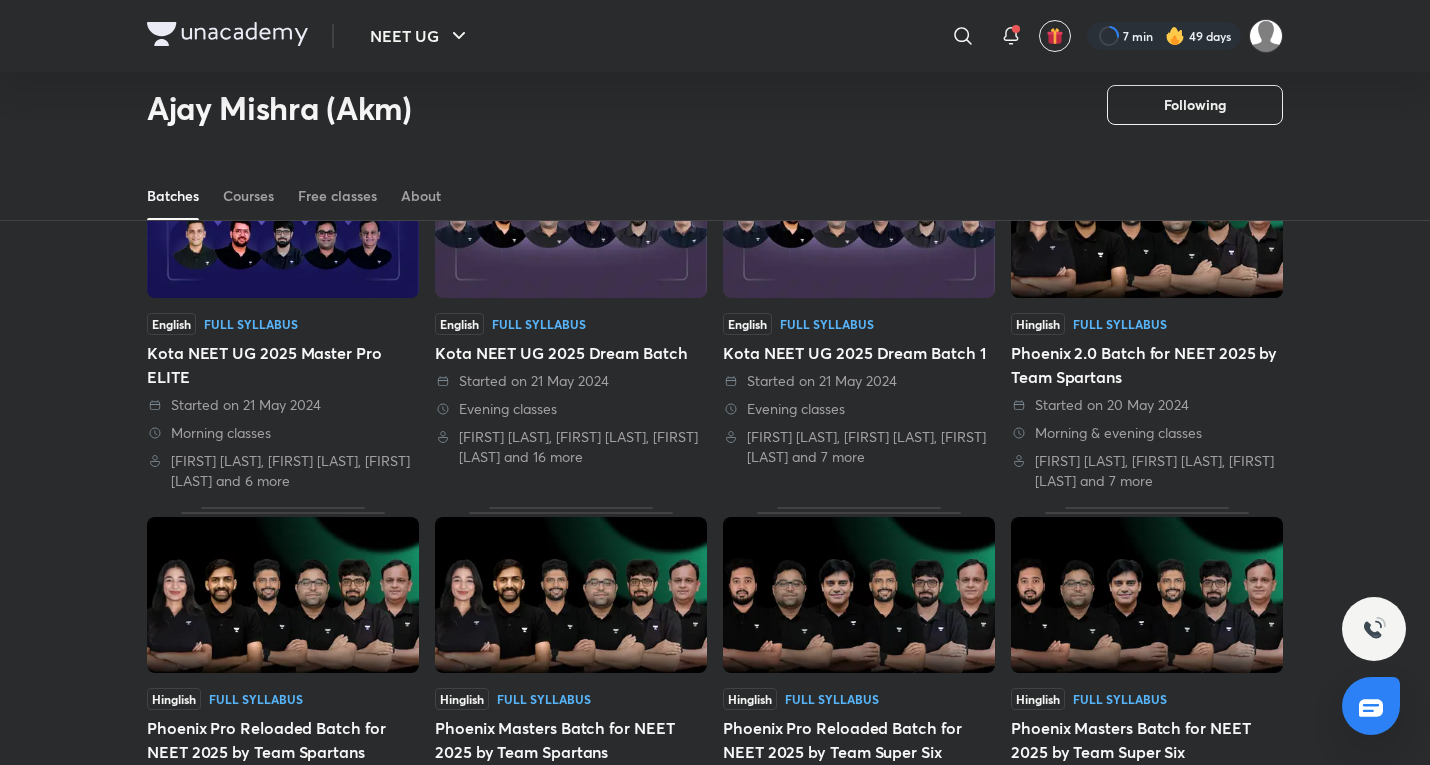 click at bounding box center (571, 221) 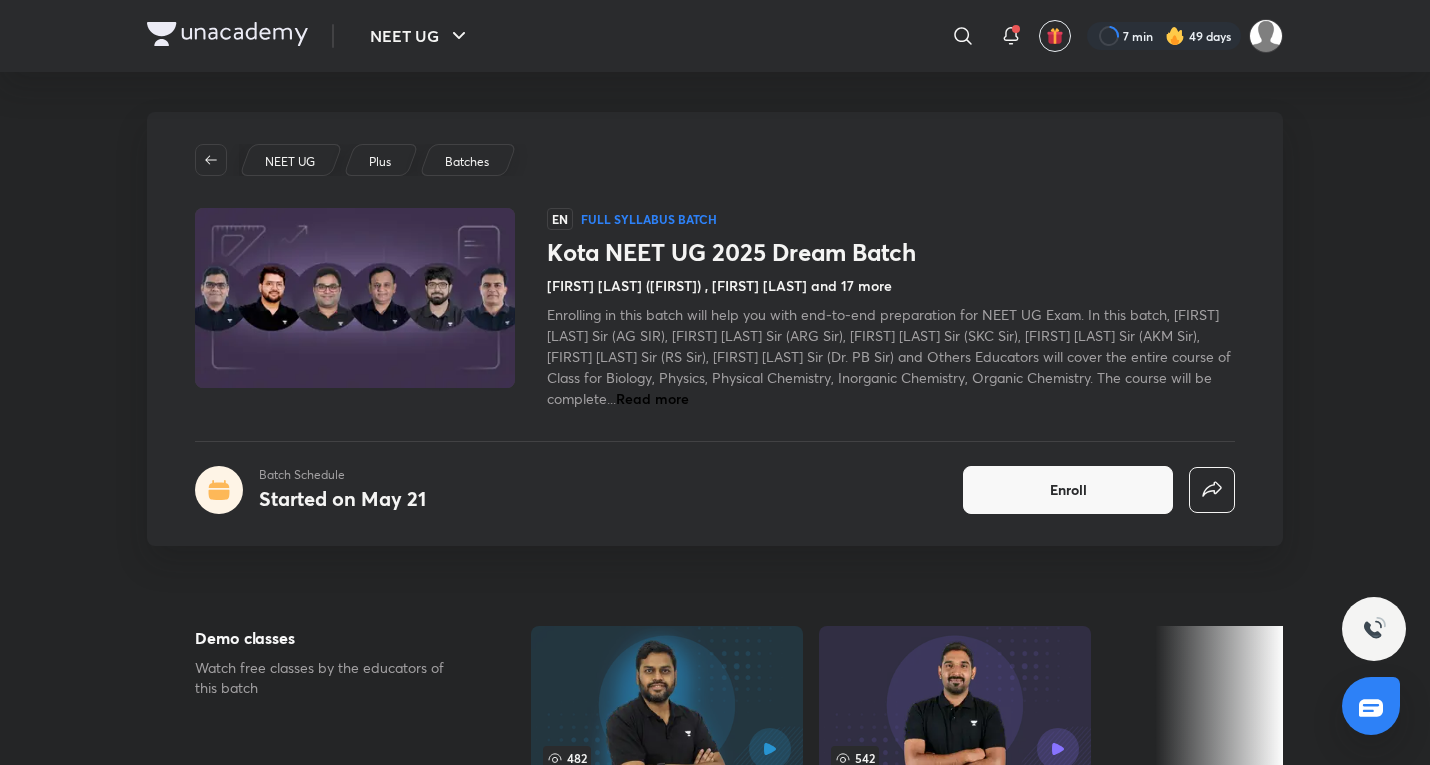 scroll, scrollTop: 333, scrollLeft: 0, axis: vertical 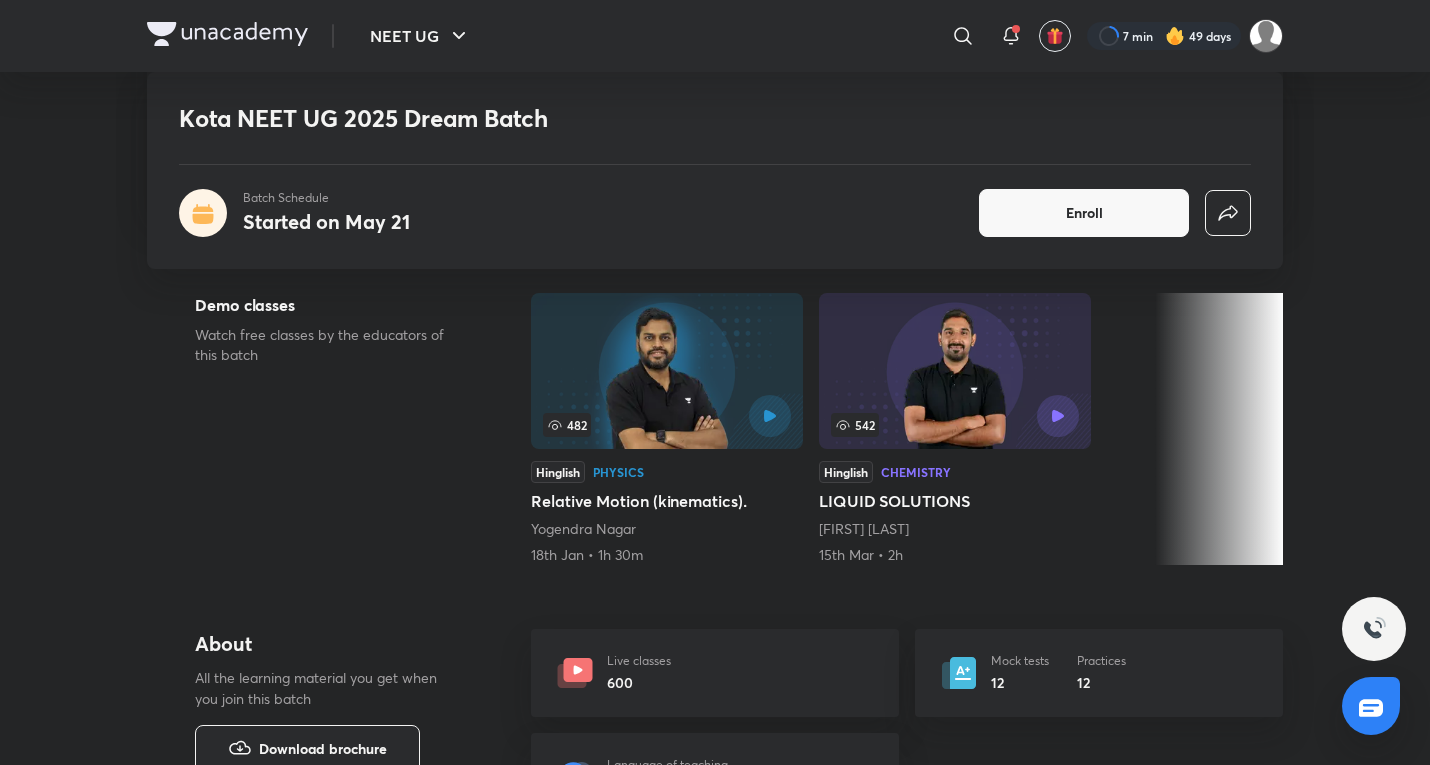click on "600" at bounding box center [639, 682] 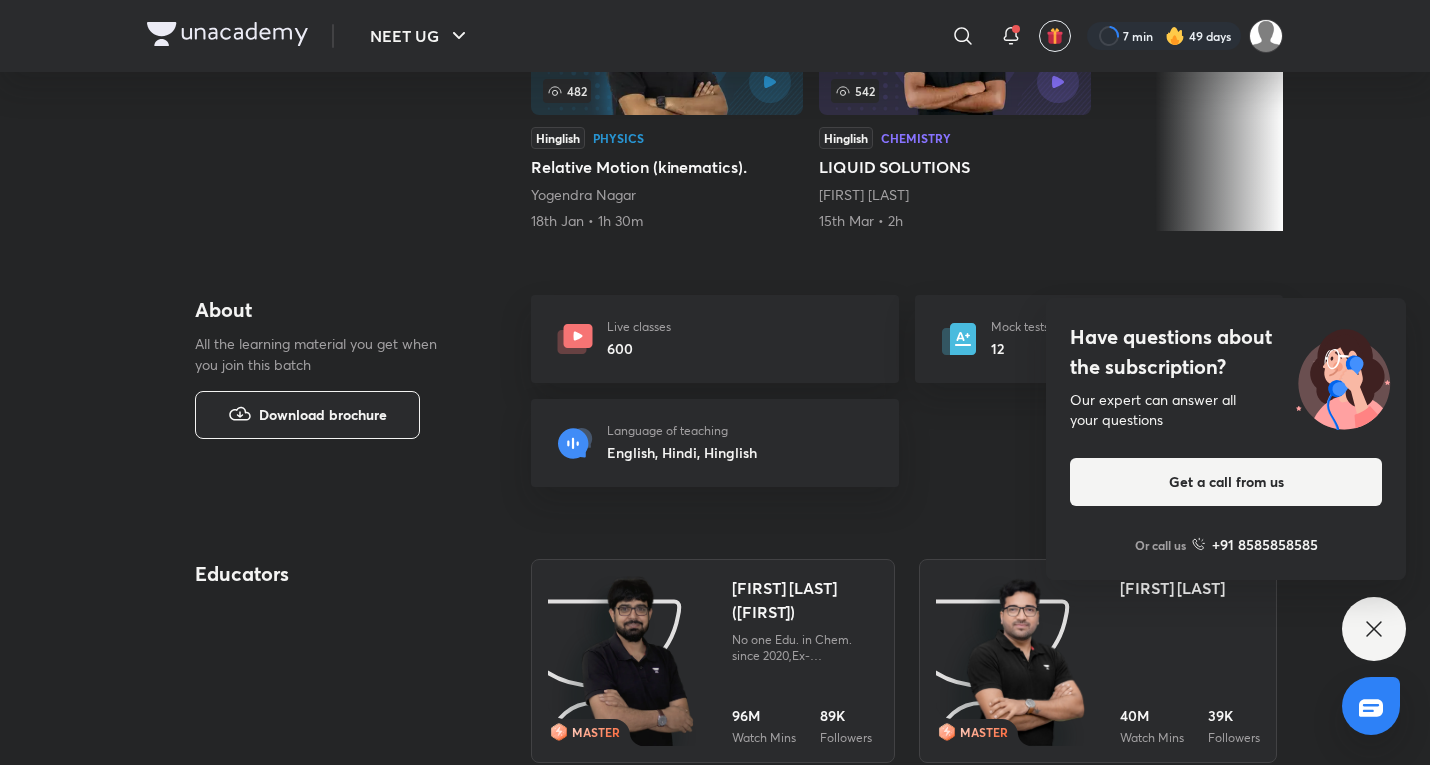 scroll, scrollTop: 0, scrollLeft: 0, axis: both 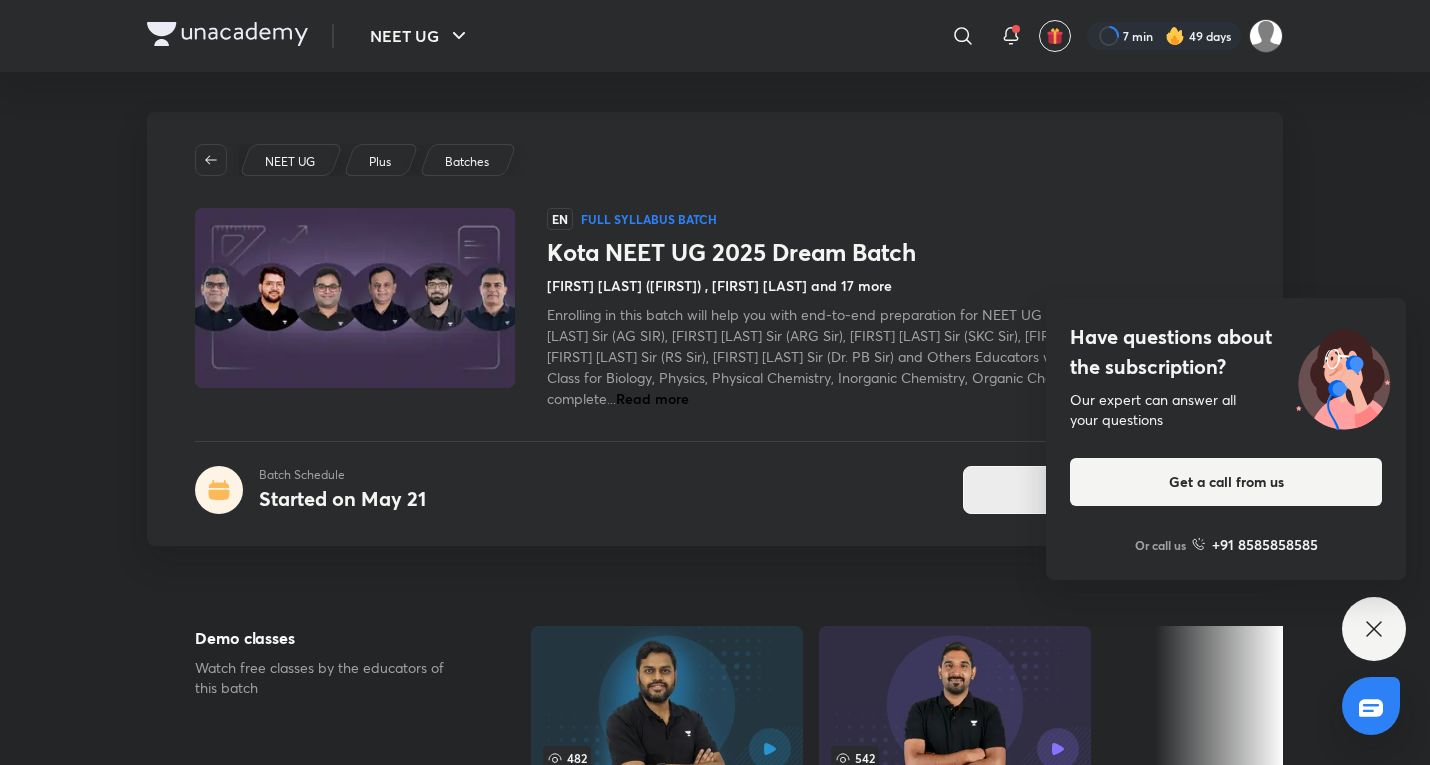 click on "Enroll" at bounding box center [1068, 490] 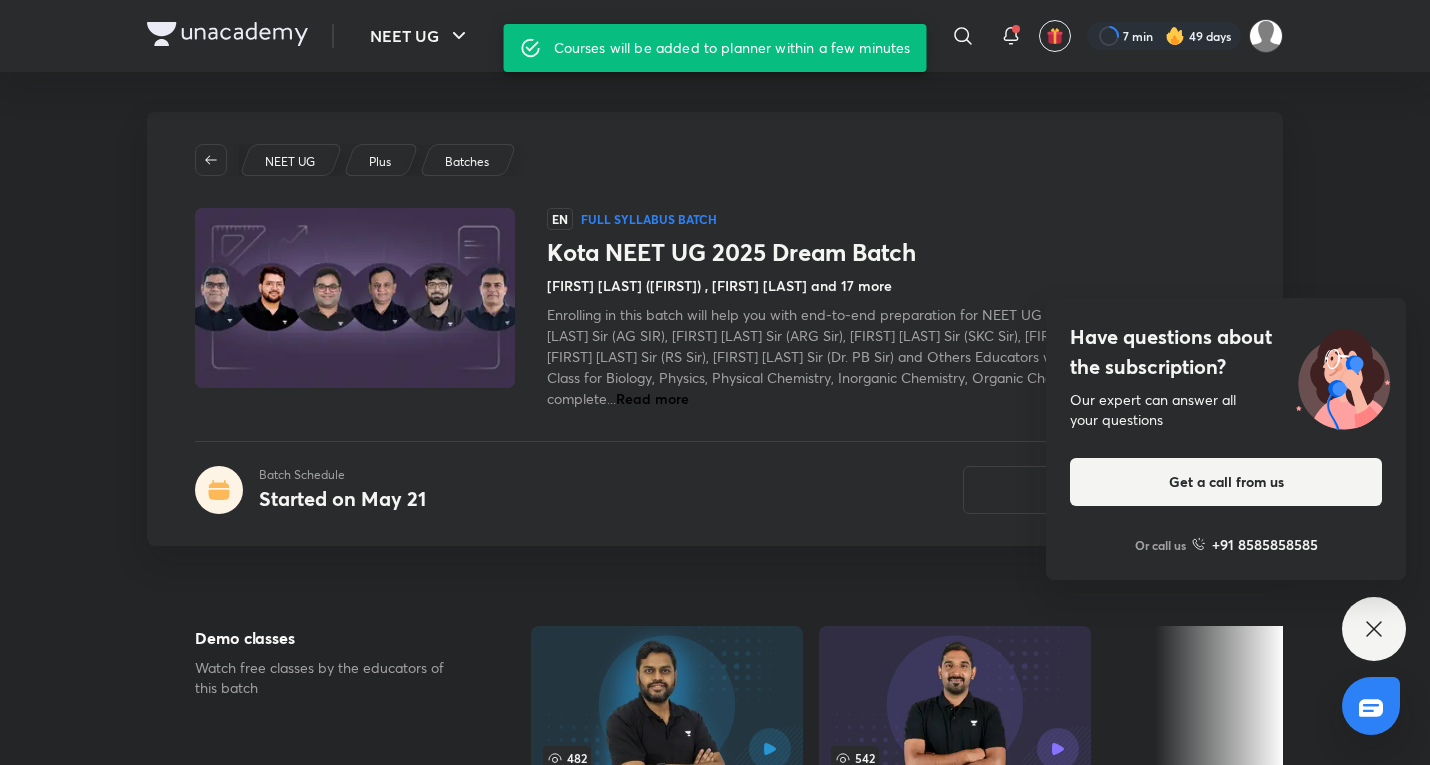 click 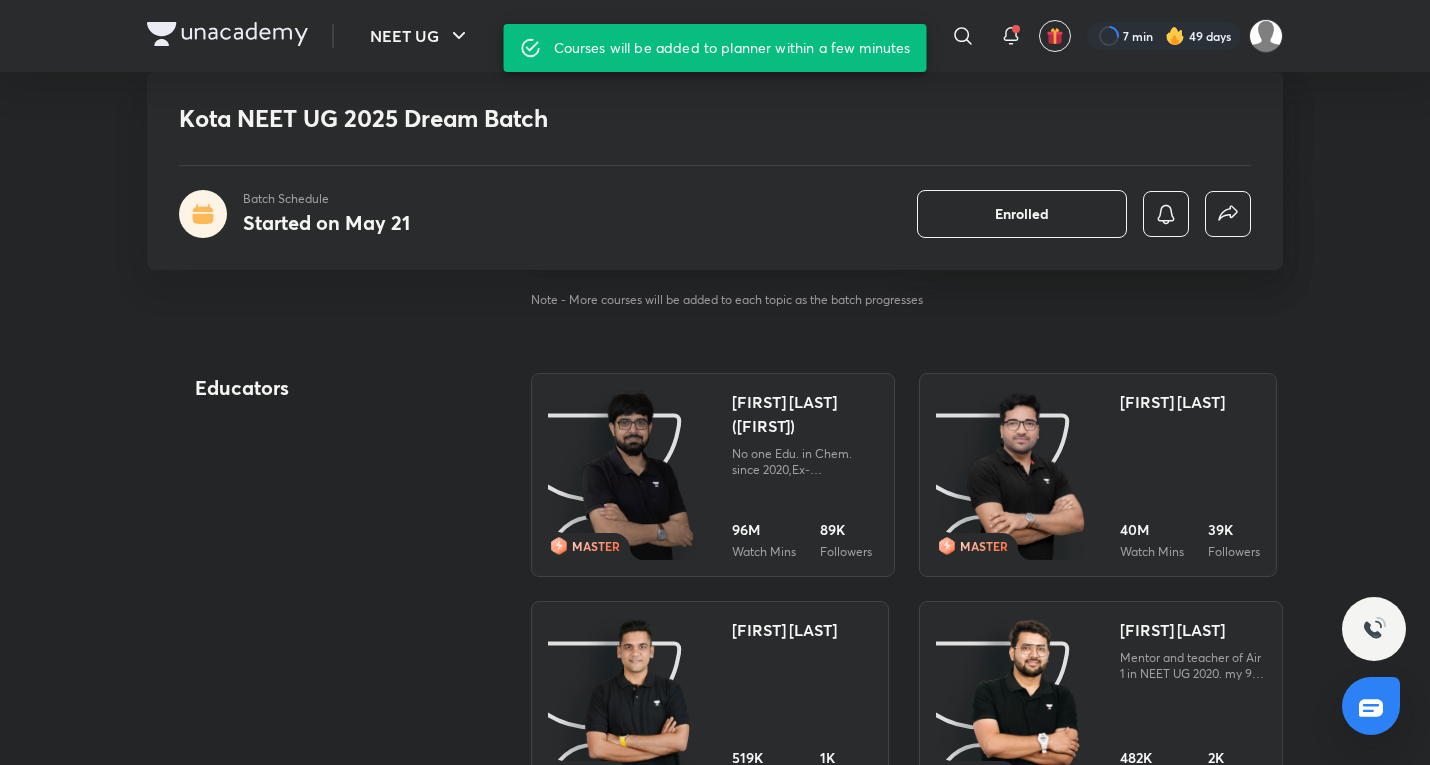 scroll, scrollTop: 1333, scrollLeft: 0, axis: vertical 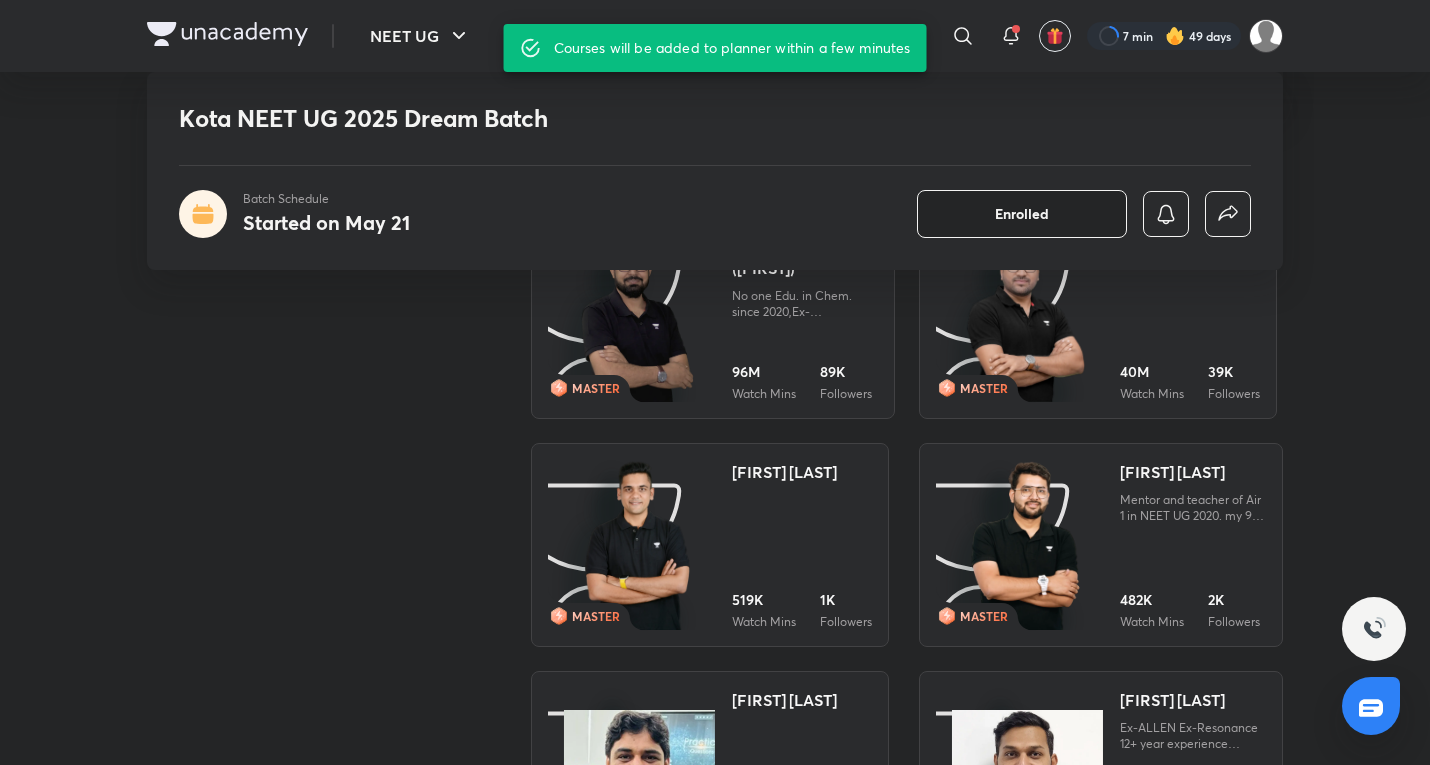 click on "Enrolled" at bounding box center (1022, 214) 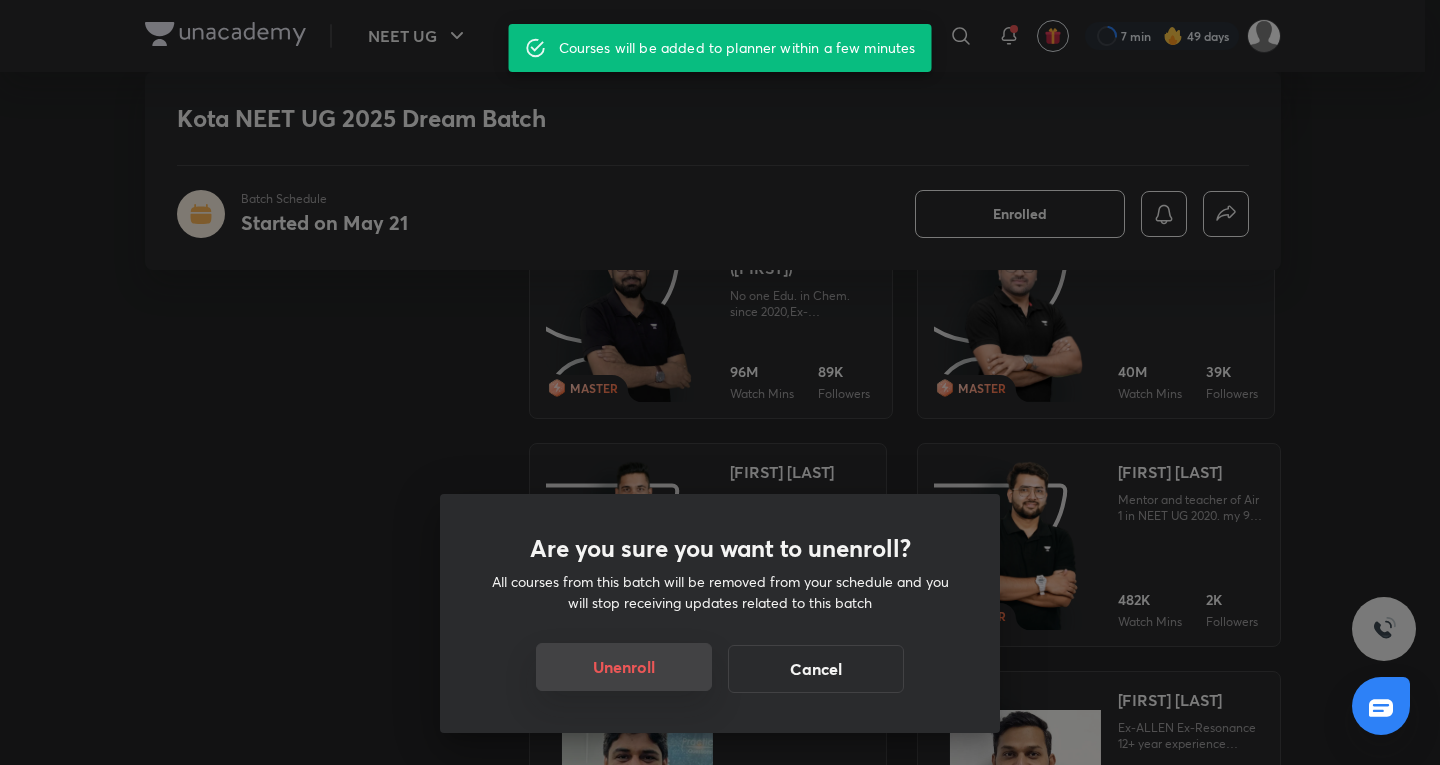 click on "Unenroll" at bounding box center [624, 667] 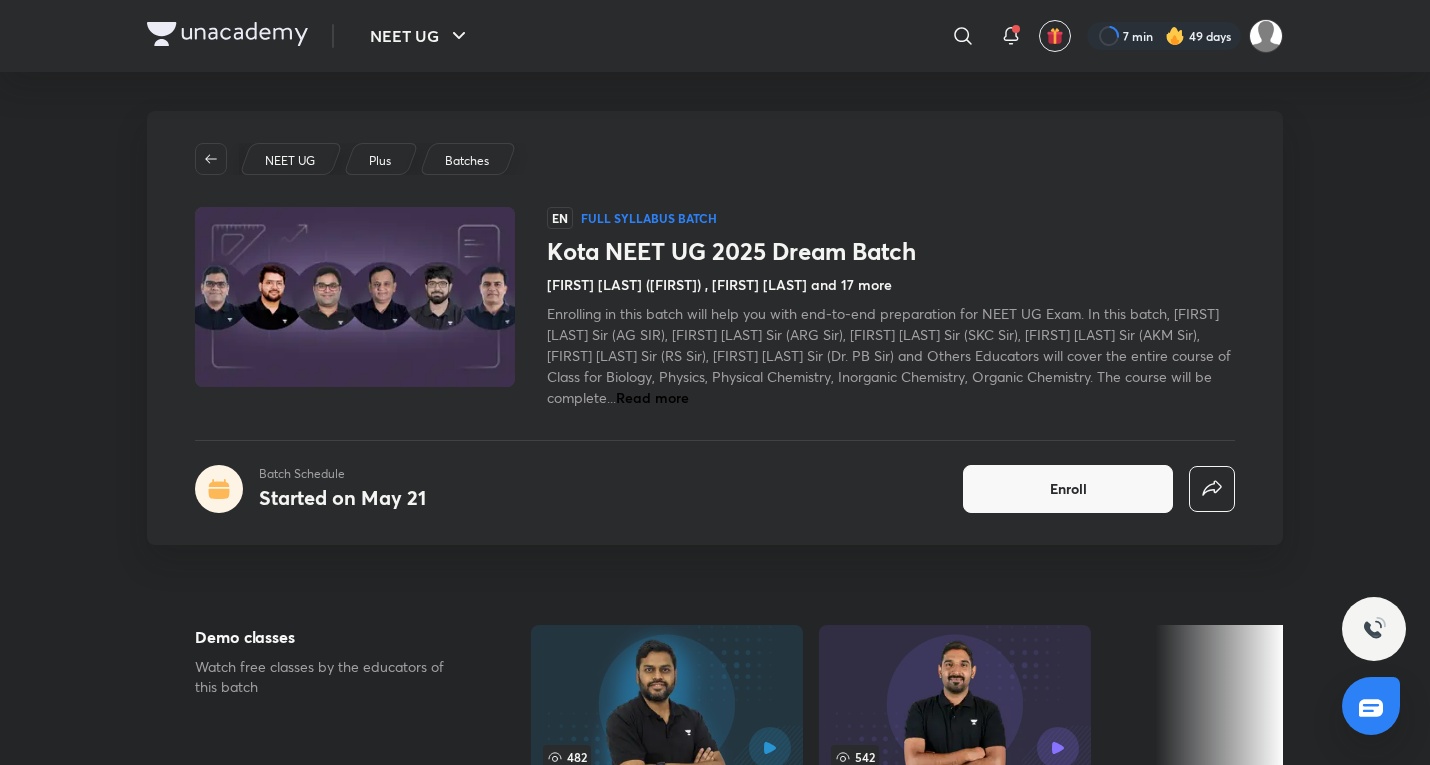 scroll, scrollTop: 0, scrollLeft: 0, axis: both 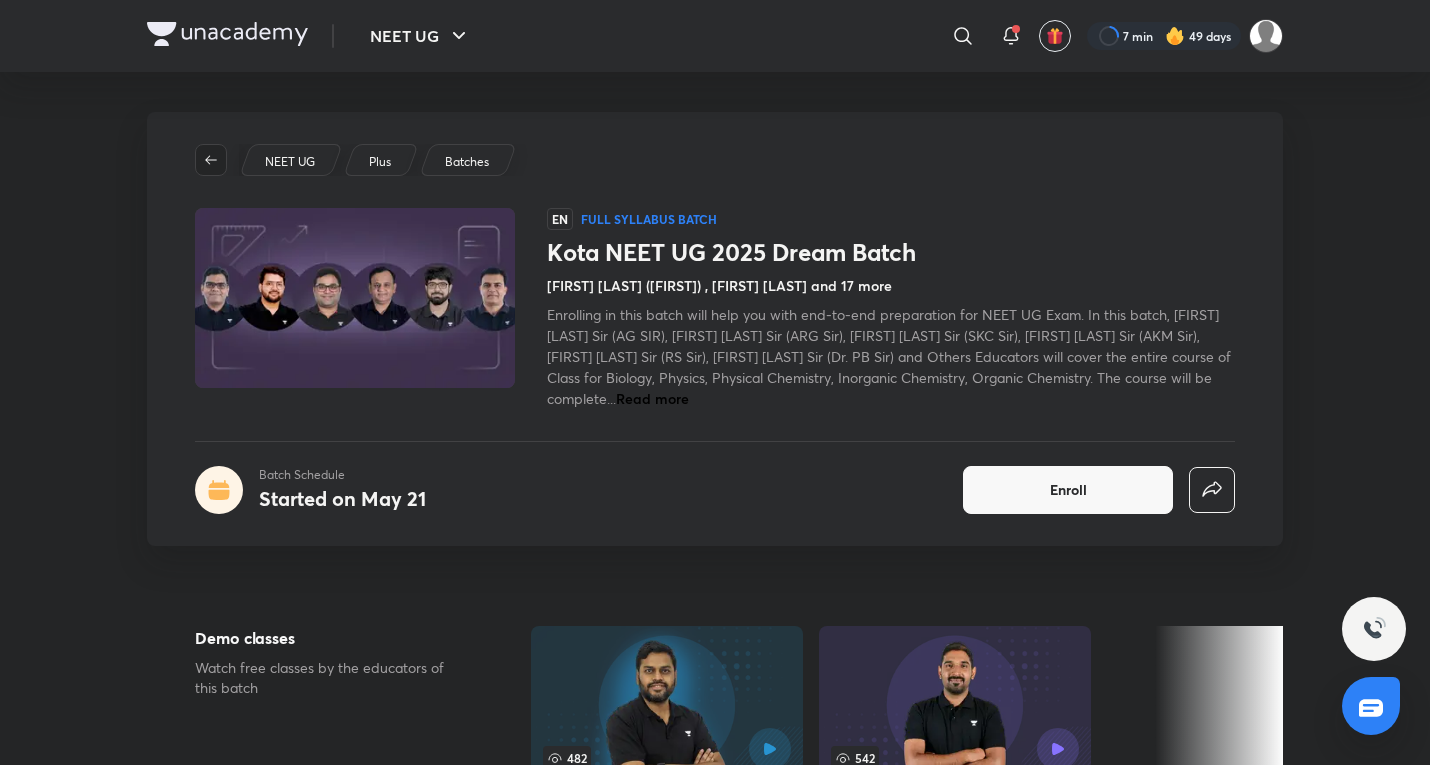 click 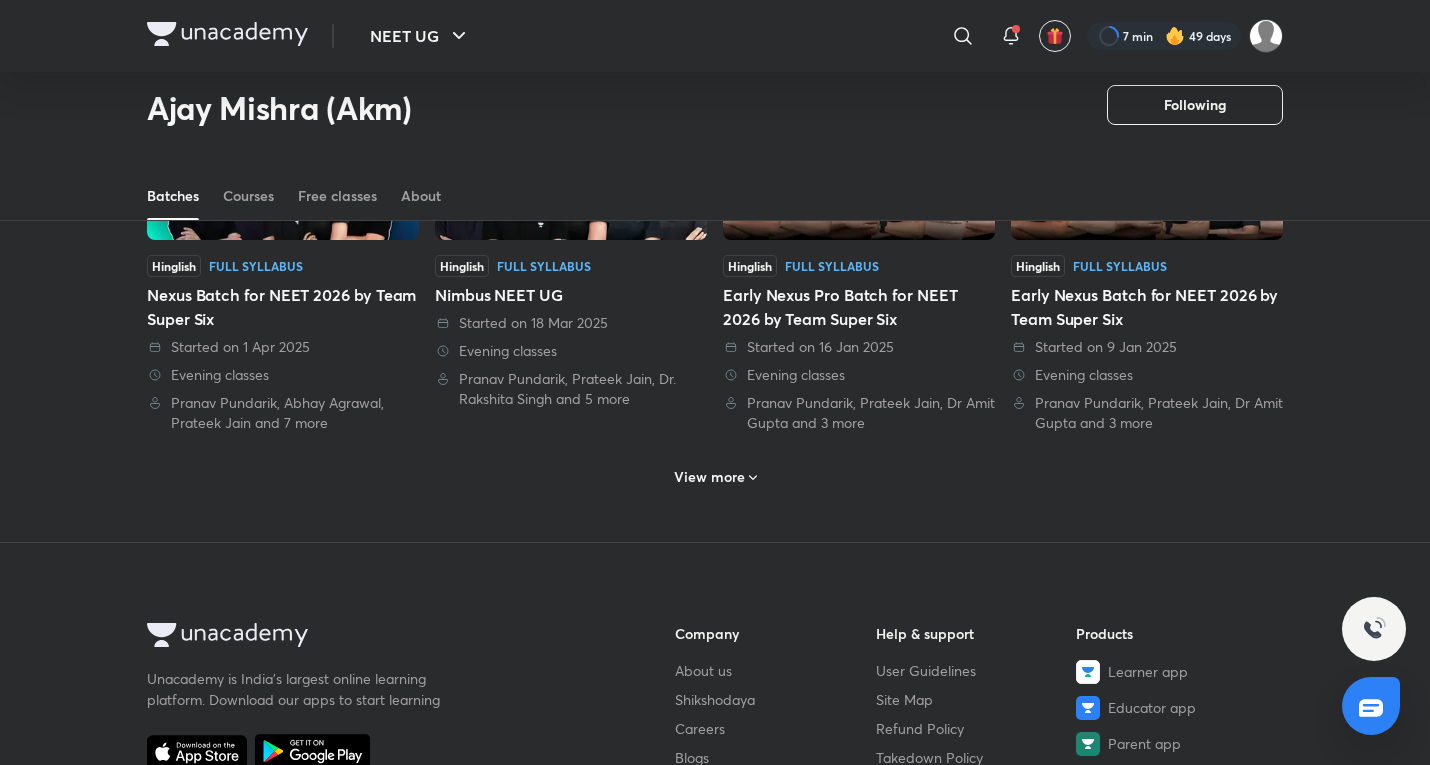 scroll, scrollTop: 1079, scrollLeft: 0, axis: vertical 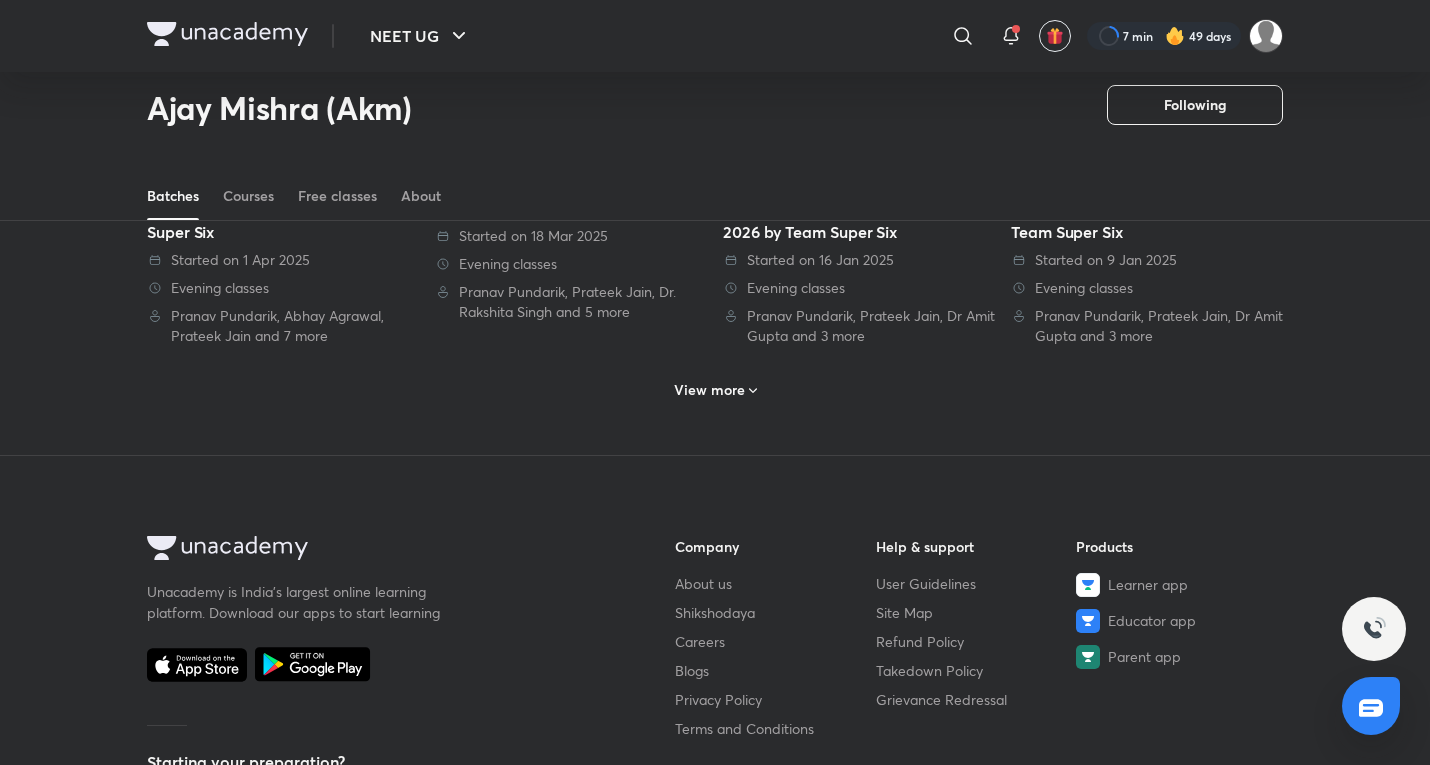 click on "View more" at bounding box center [715, 390] 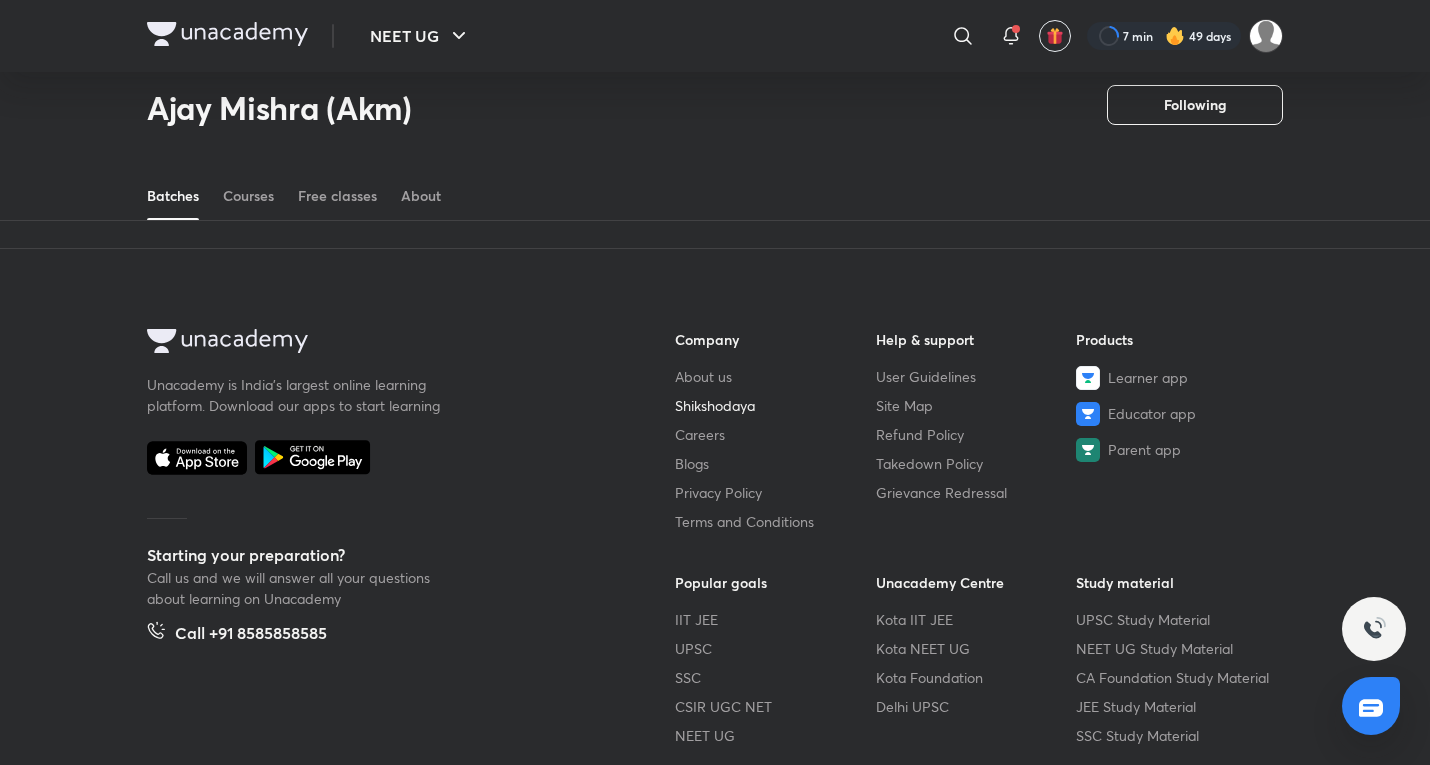scroll, scrollTop: 2079, scrollLeft: 0, axis: vertical 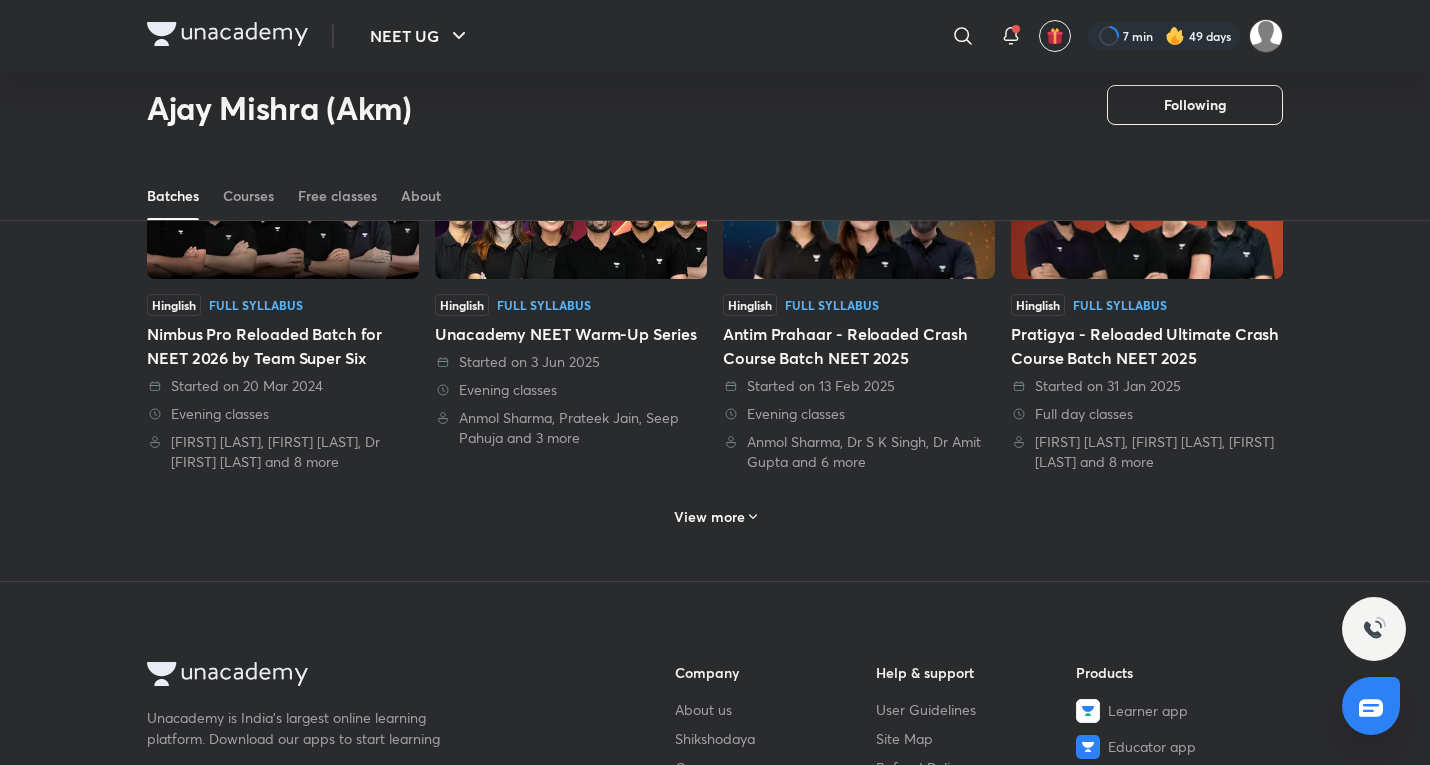 click on "View more" at bounding box center [709, 517] 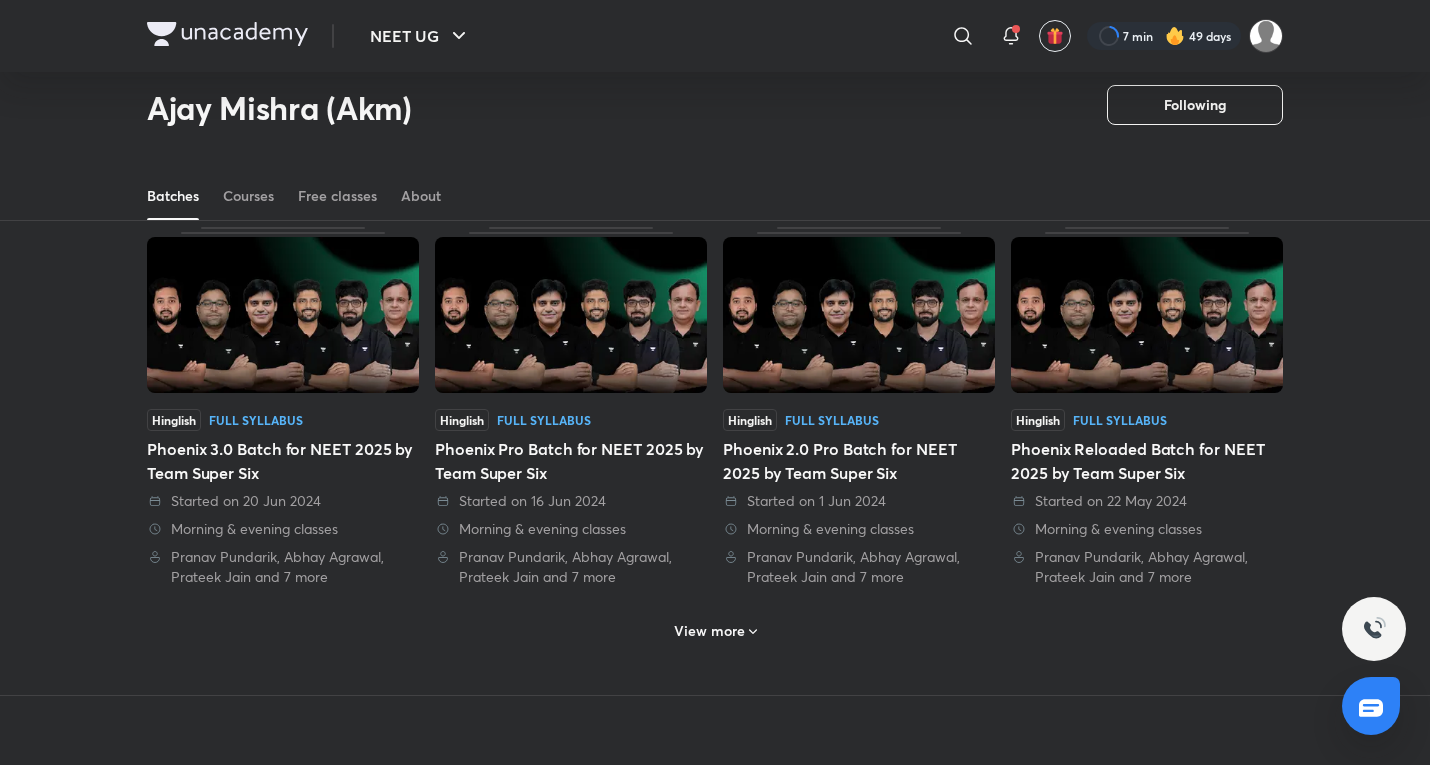 scroll, scrollTop: 3079, scrollLeft: 0, axis: vertical 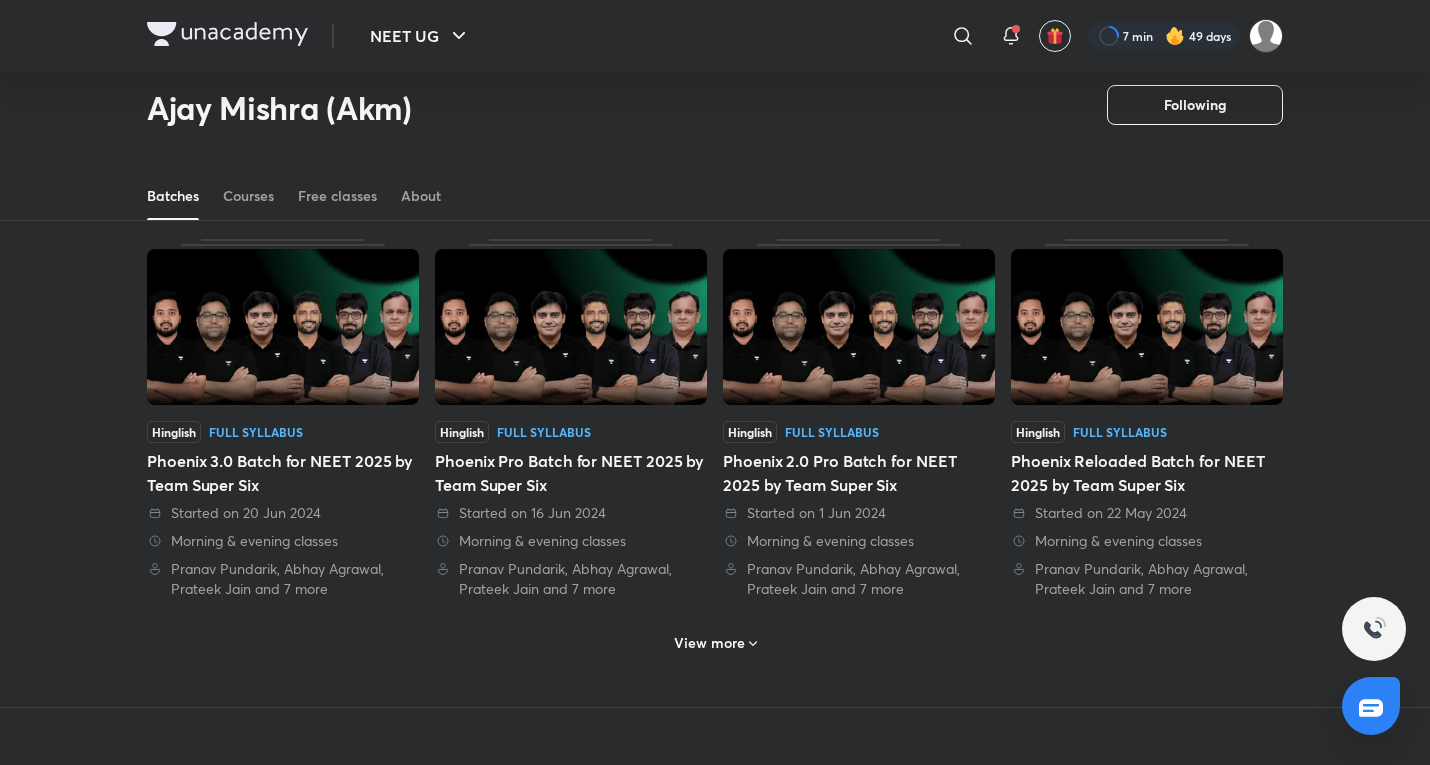 click on "View more" at bounding box center [709, 643] 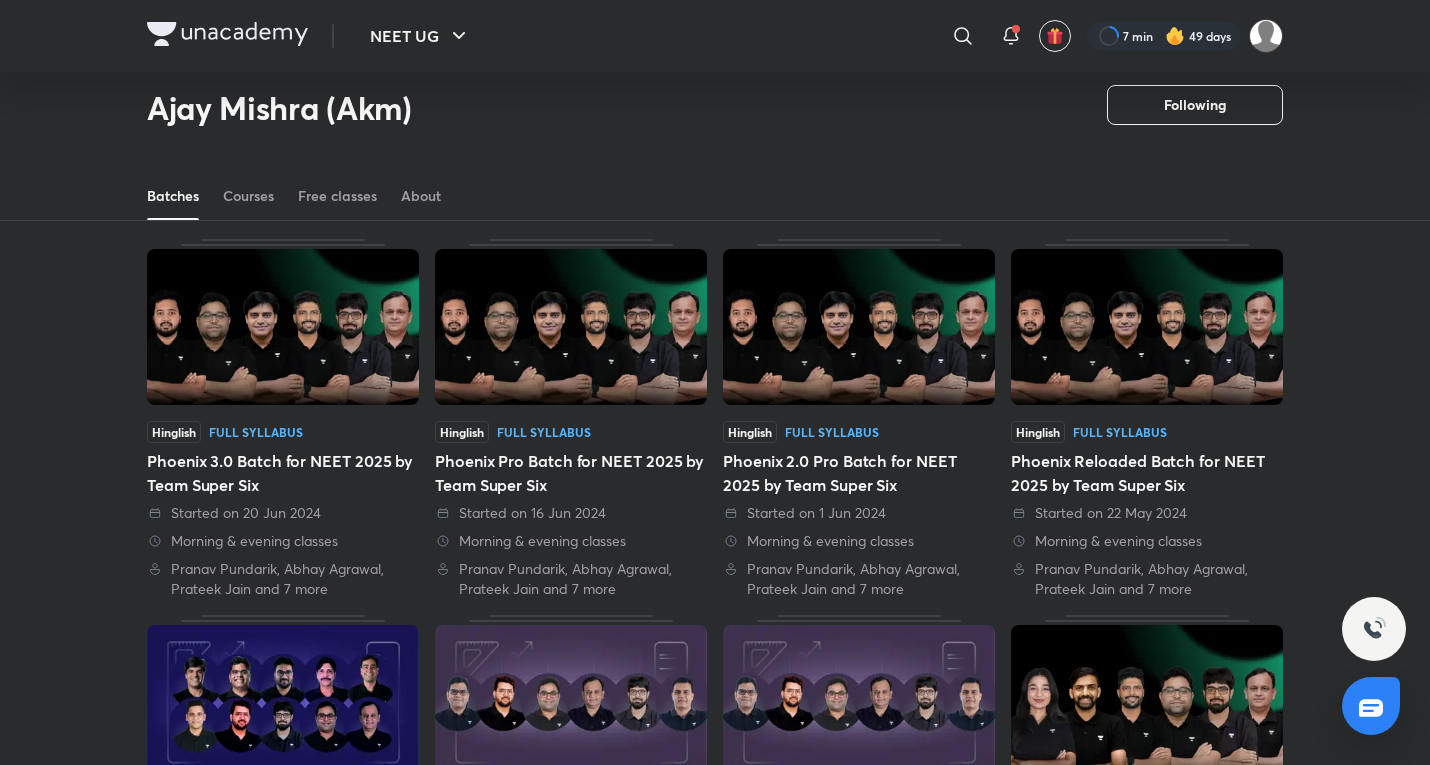 click at bounding box center [283, 703] 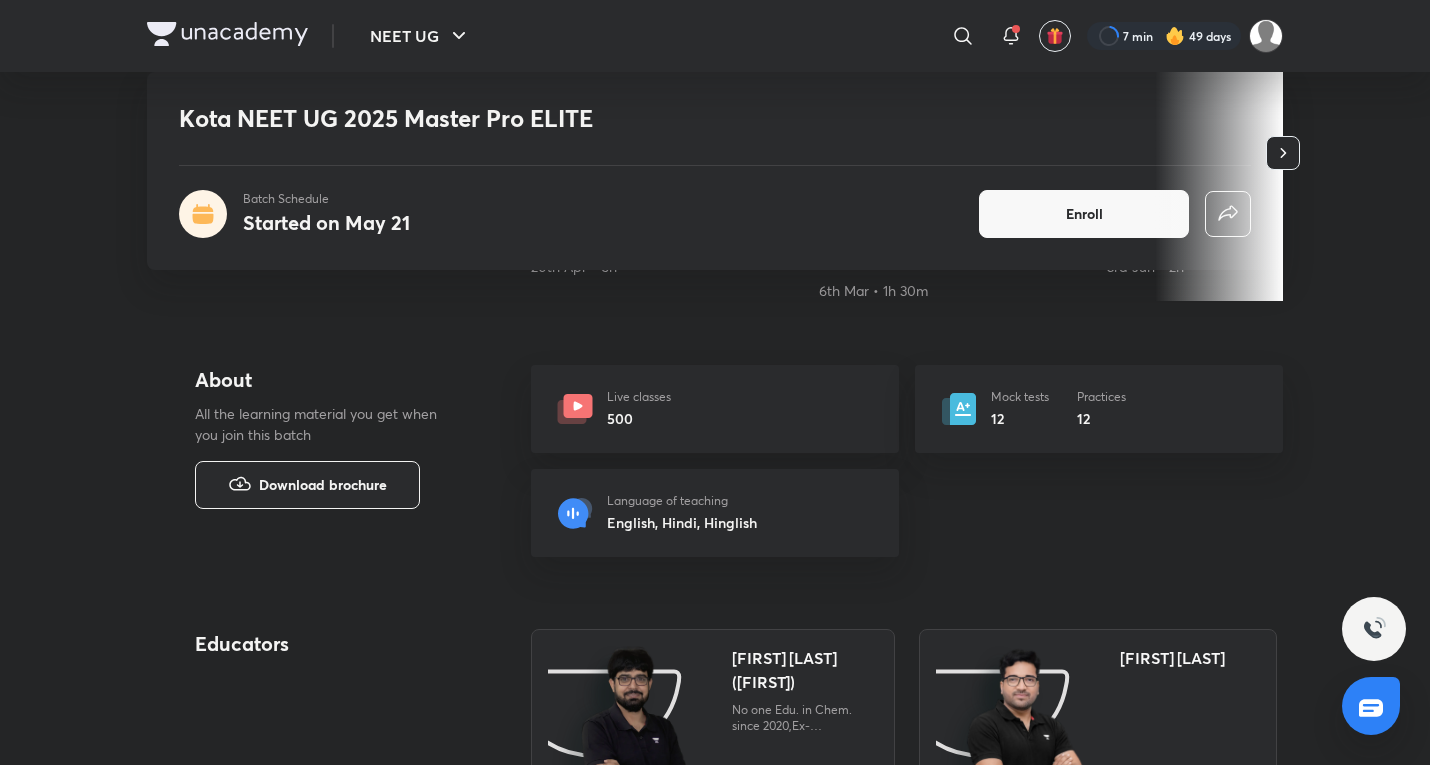 scroll, scrollTop: 333, scrollLeft: 0, axis: vertical 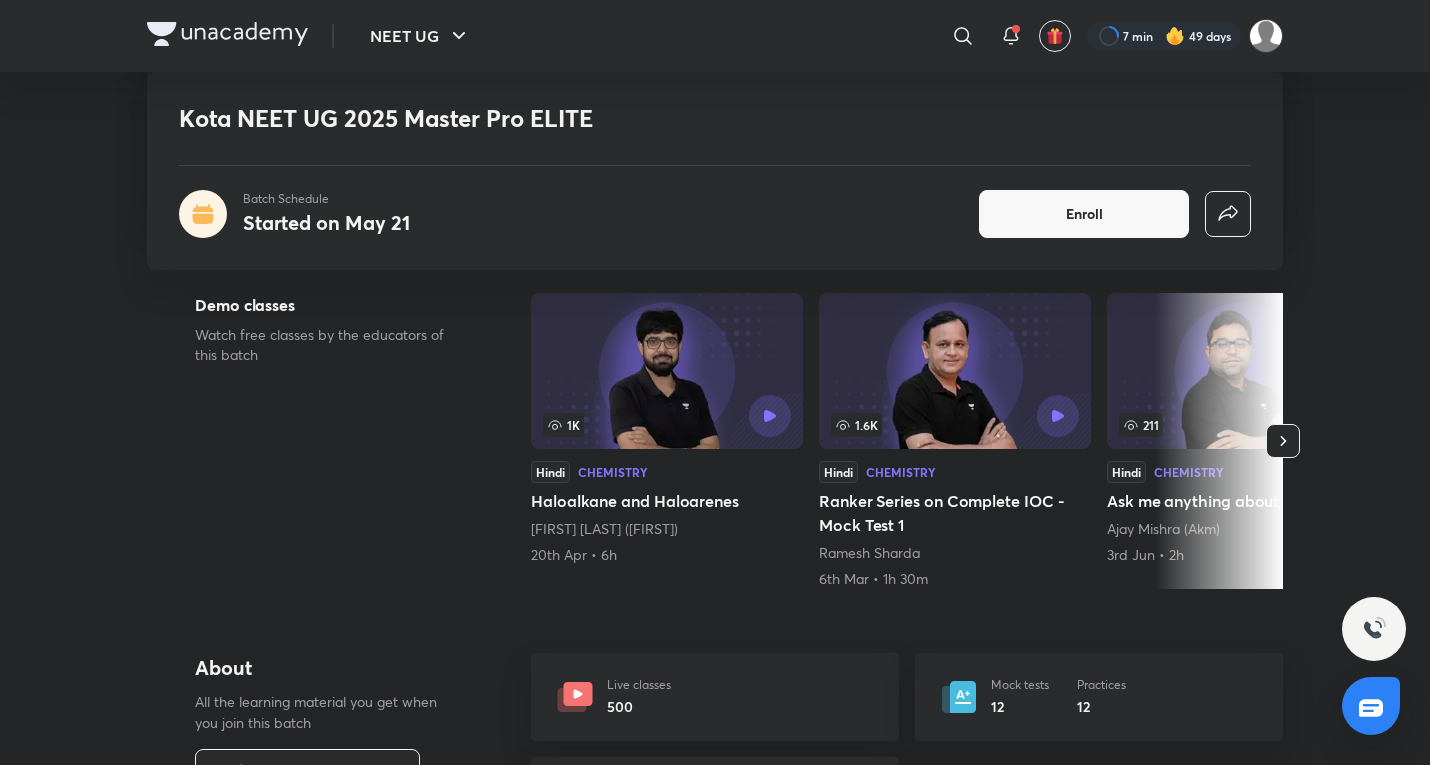 click on "Live classes 500" at bounding box center [715, 697] 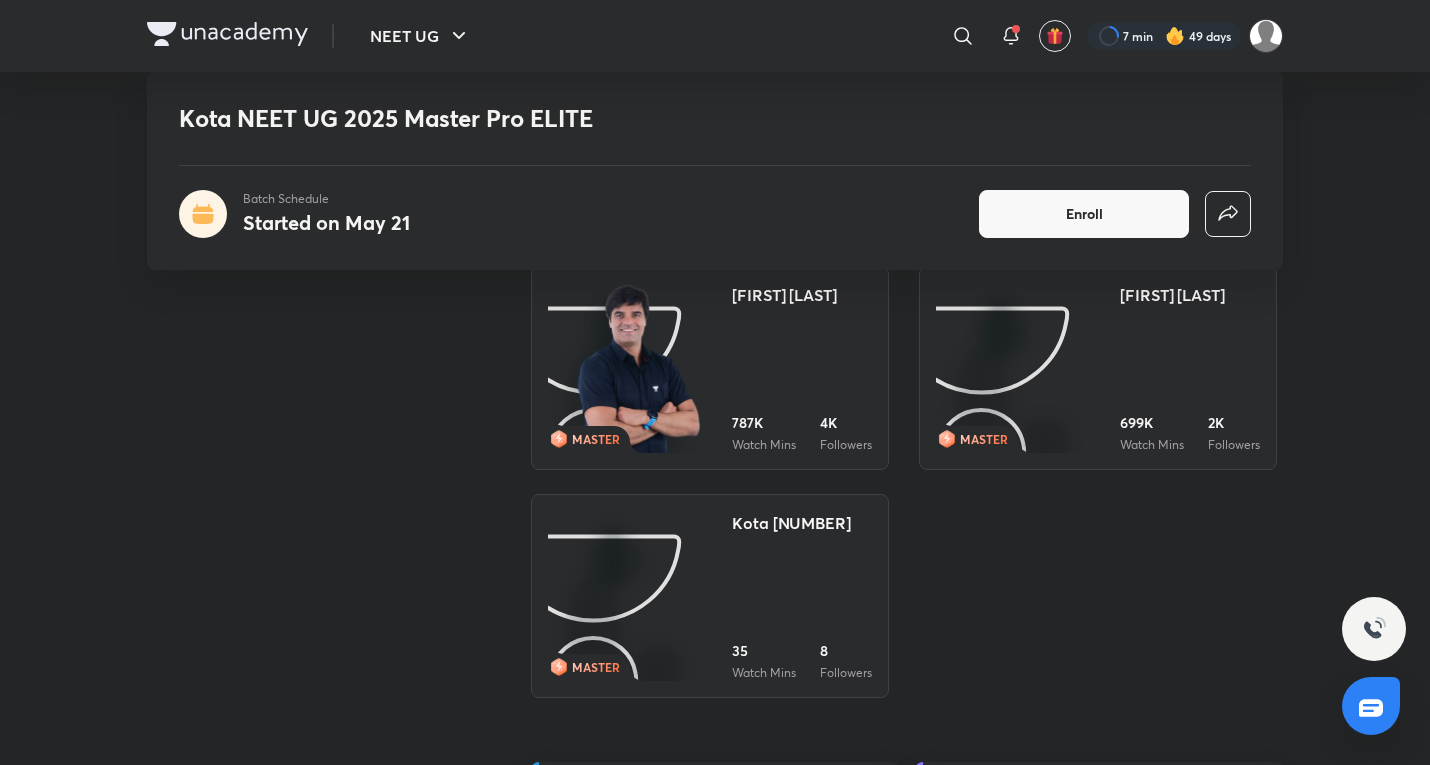 scroll, scrollTop: 2000, scrollLeft: 0, axis: vertical 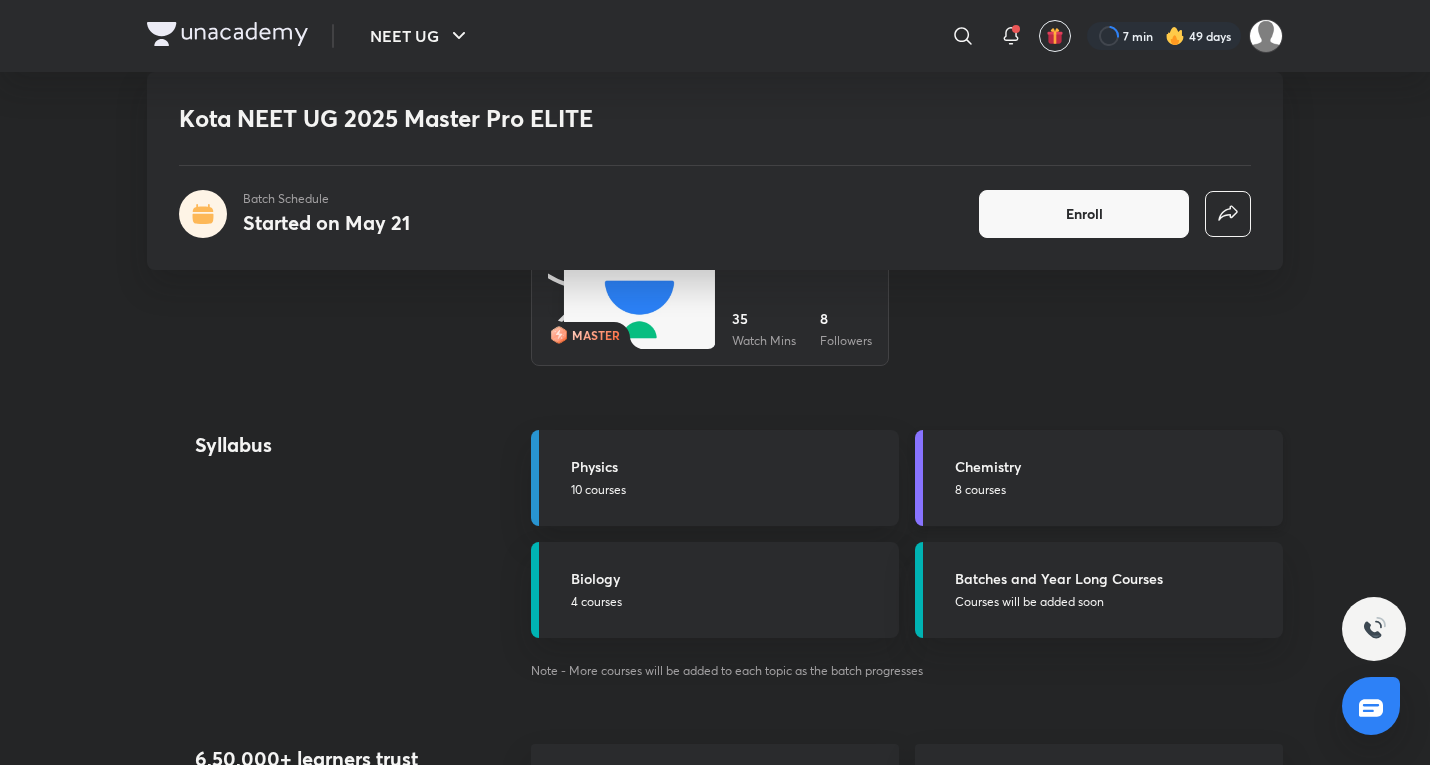 click on "Chemistry" at bounding box center [1113, 466] 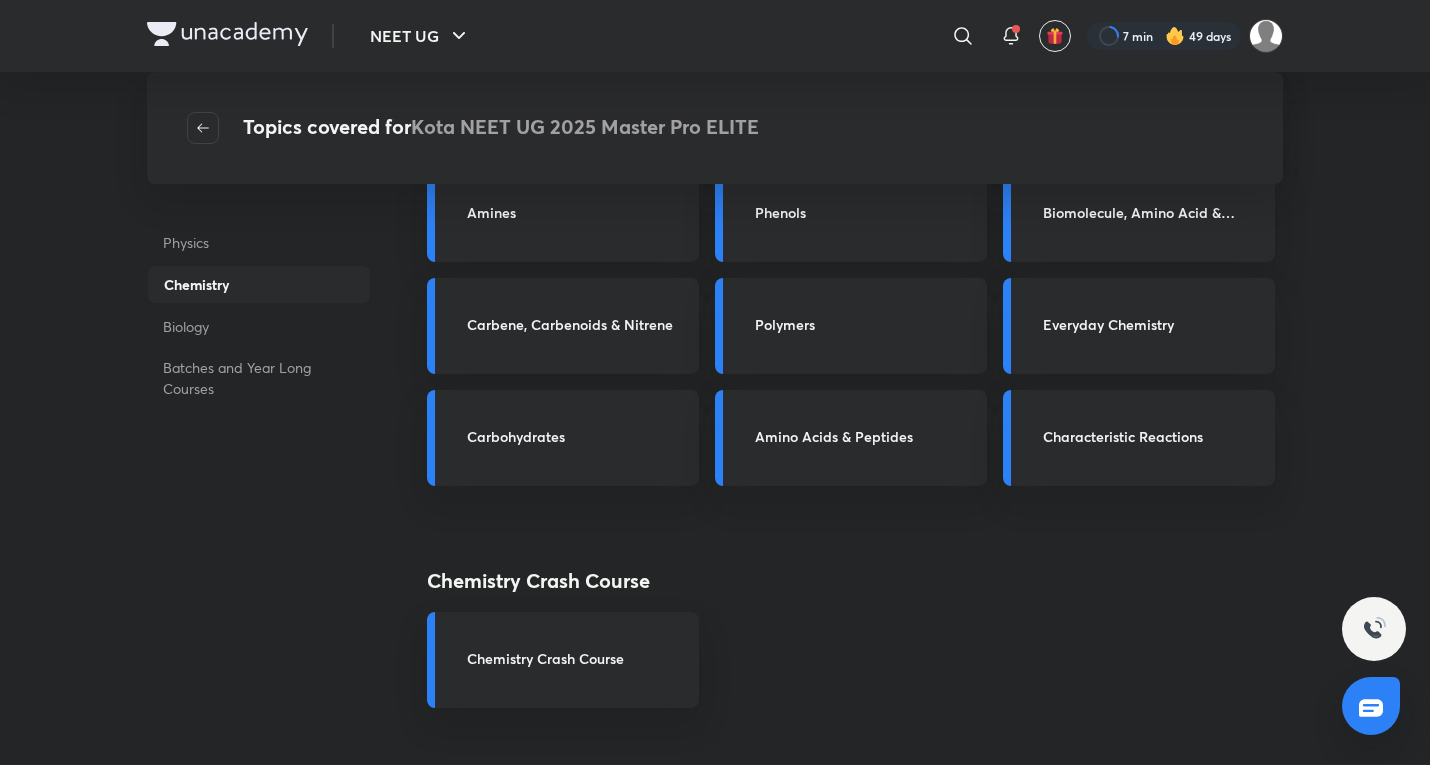 scroll, scrollTop: 0, scrollLeft: 0, axis: both 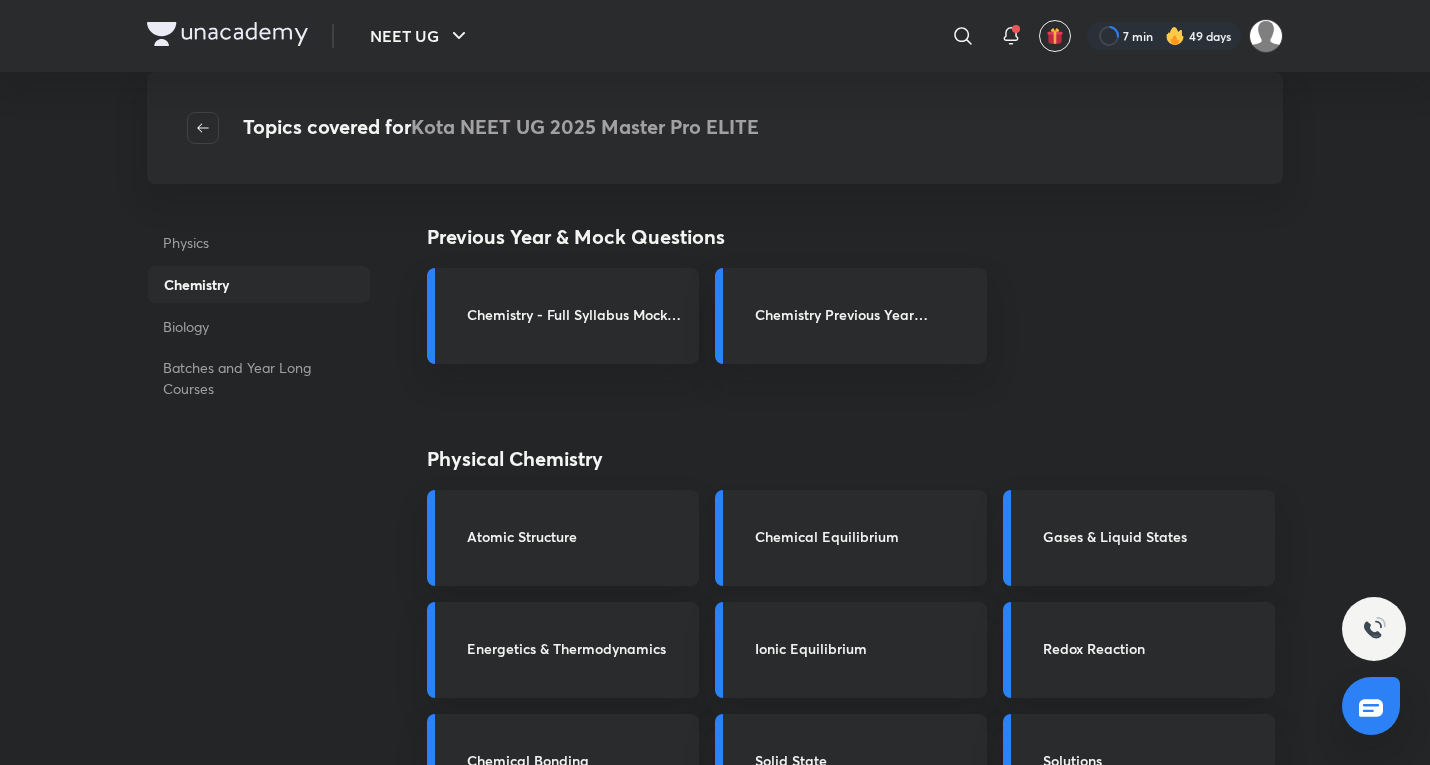click on "Chemical Equilibrium" at bounding box center [851, 538] 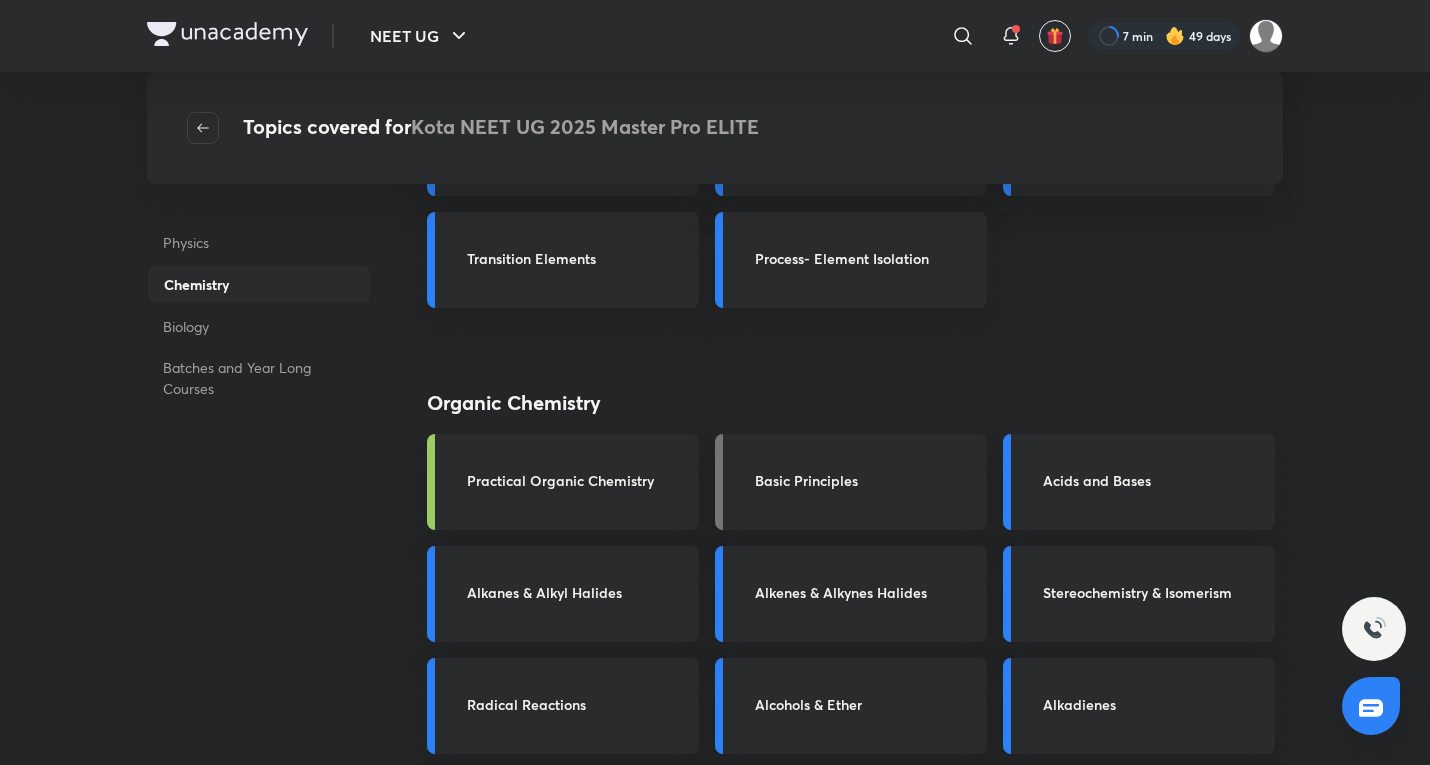 scroll, scrollTop: 1333, scrollLeft: 0, axis: vertical 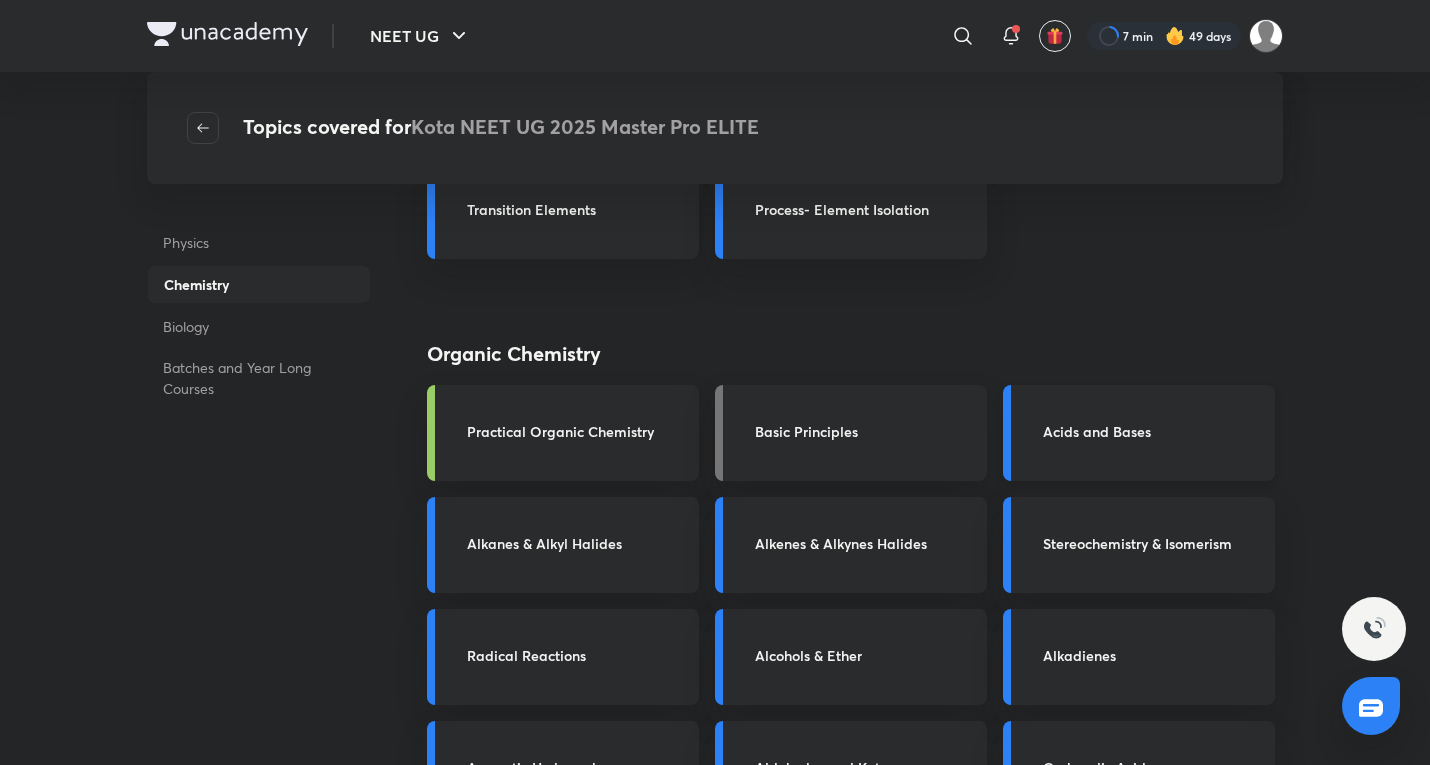 click on "Acids and Bases" at bounding box center [1153, 431] 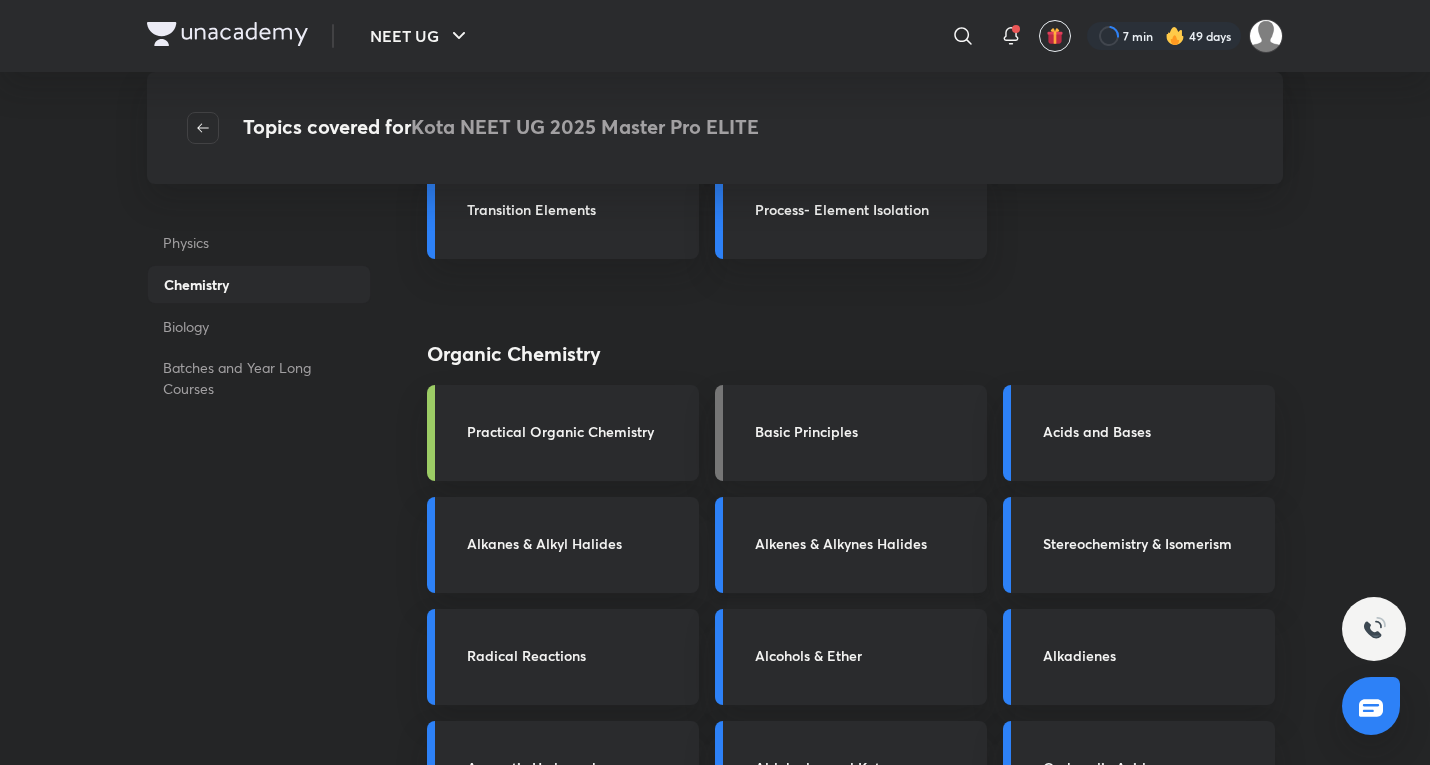 click on "Alkenes & Alkynes Halides" at bounding box center [865, 543] 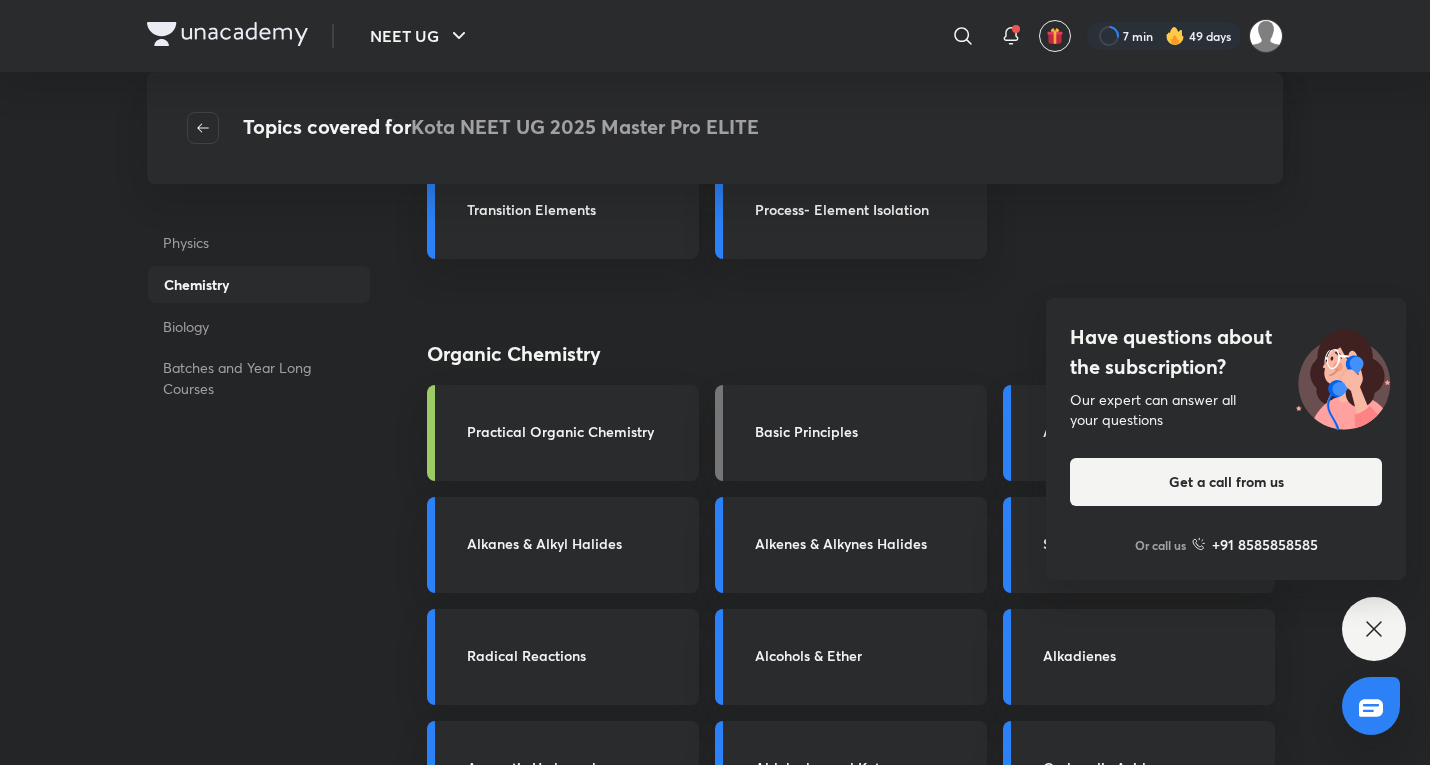 click on "Biology" at bounding box center [259, 326] 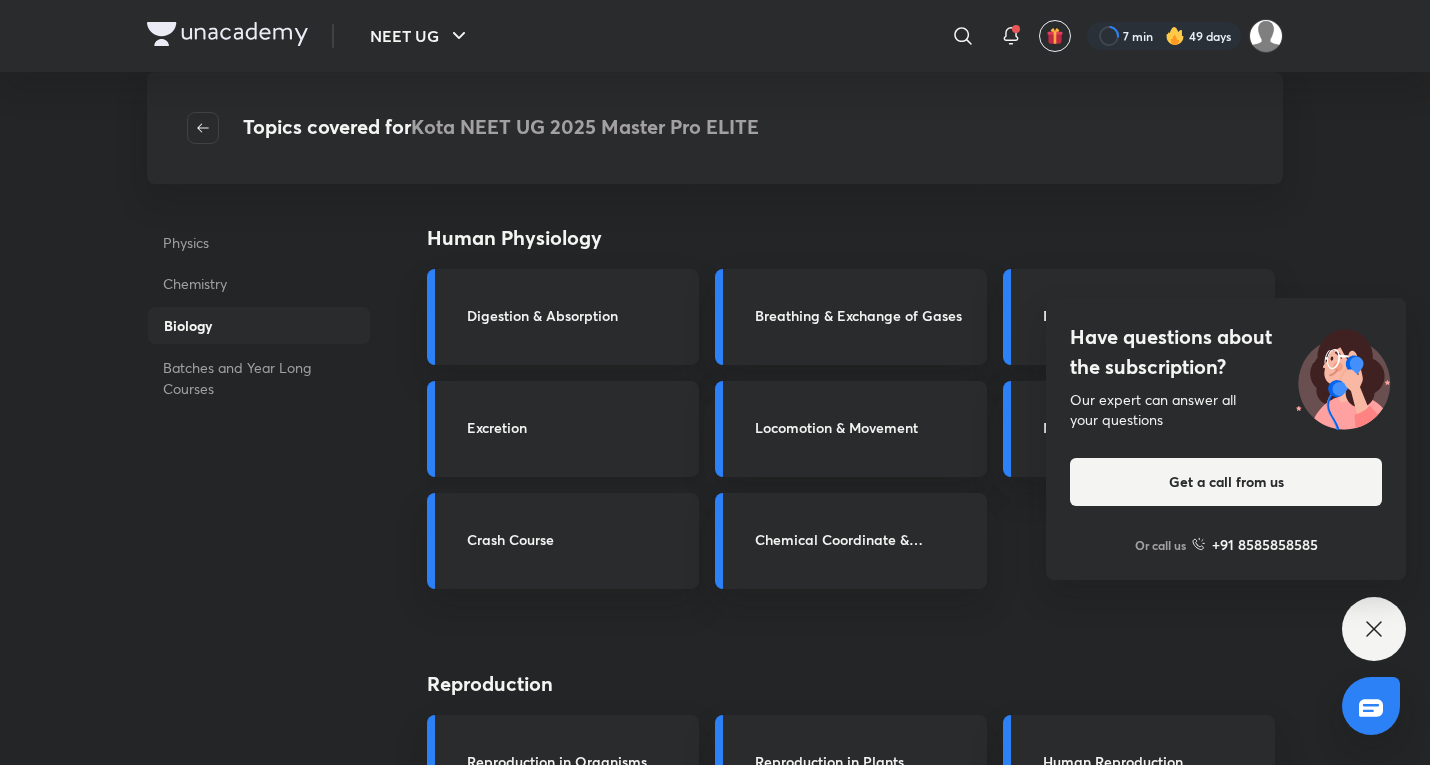 click on "Excretion" at bounding box center [577, 427] 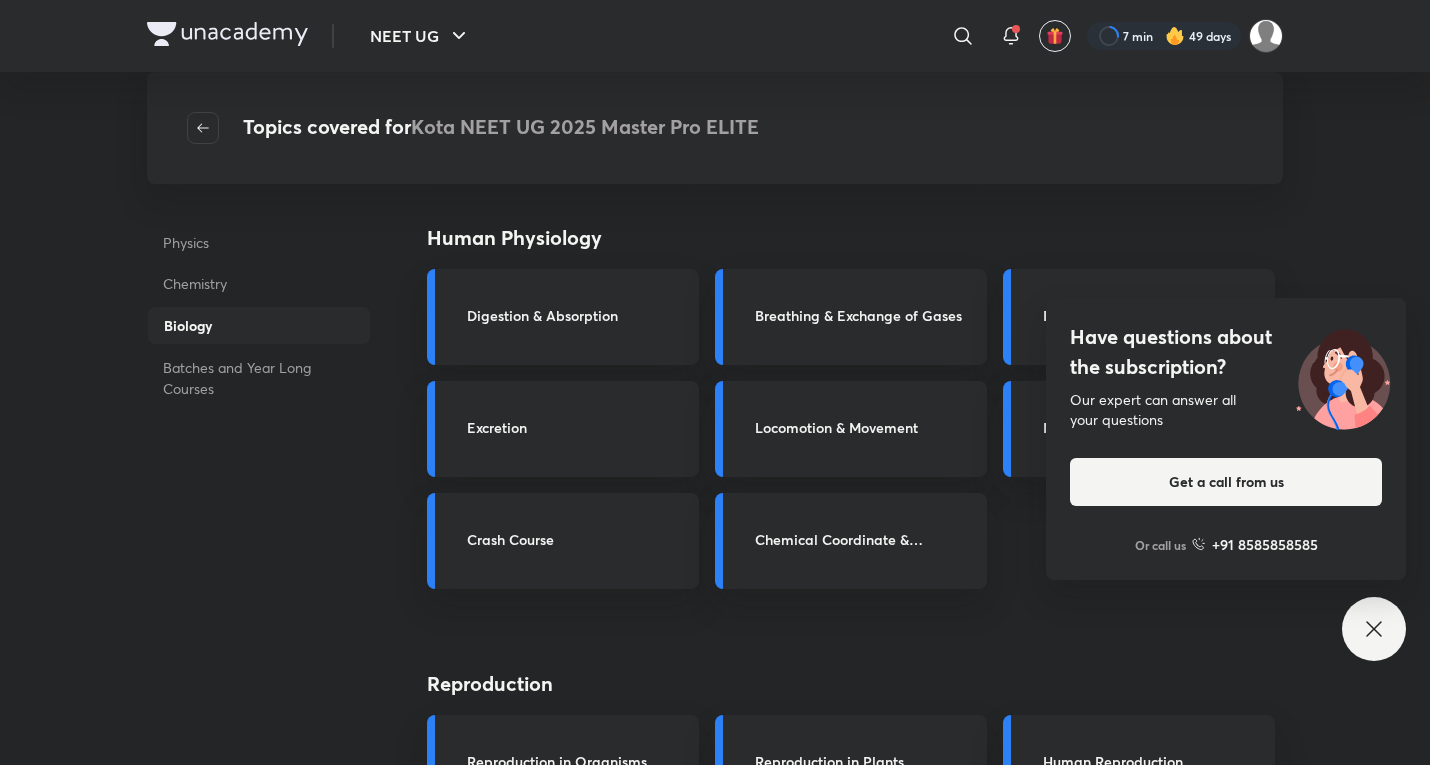 scroll, scrollTop: 2000, scrollLeft: 0, axis: vertical 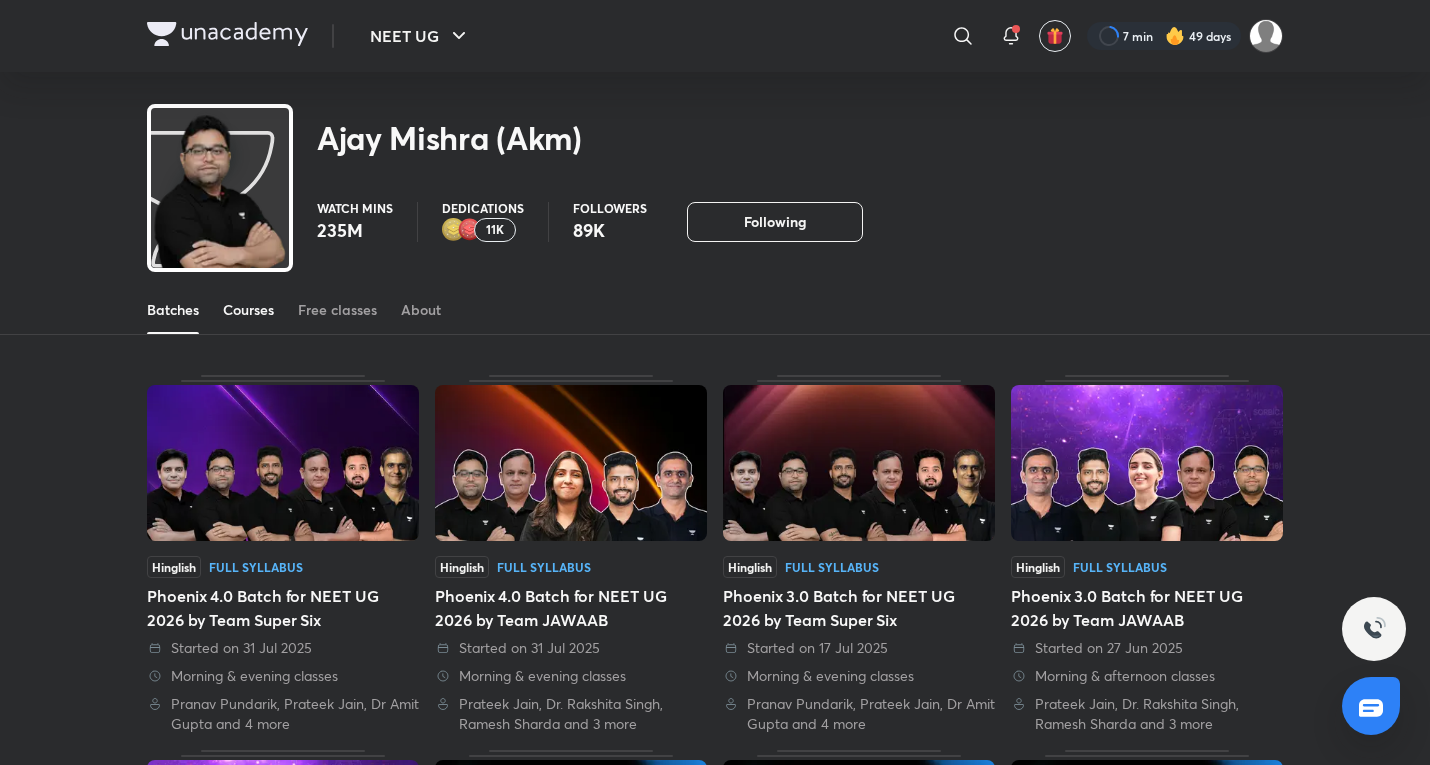click on "Courses" at bounding box center [248, 310] 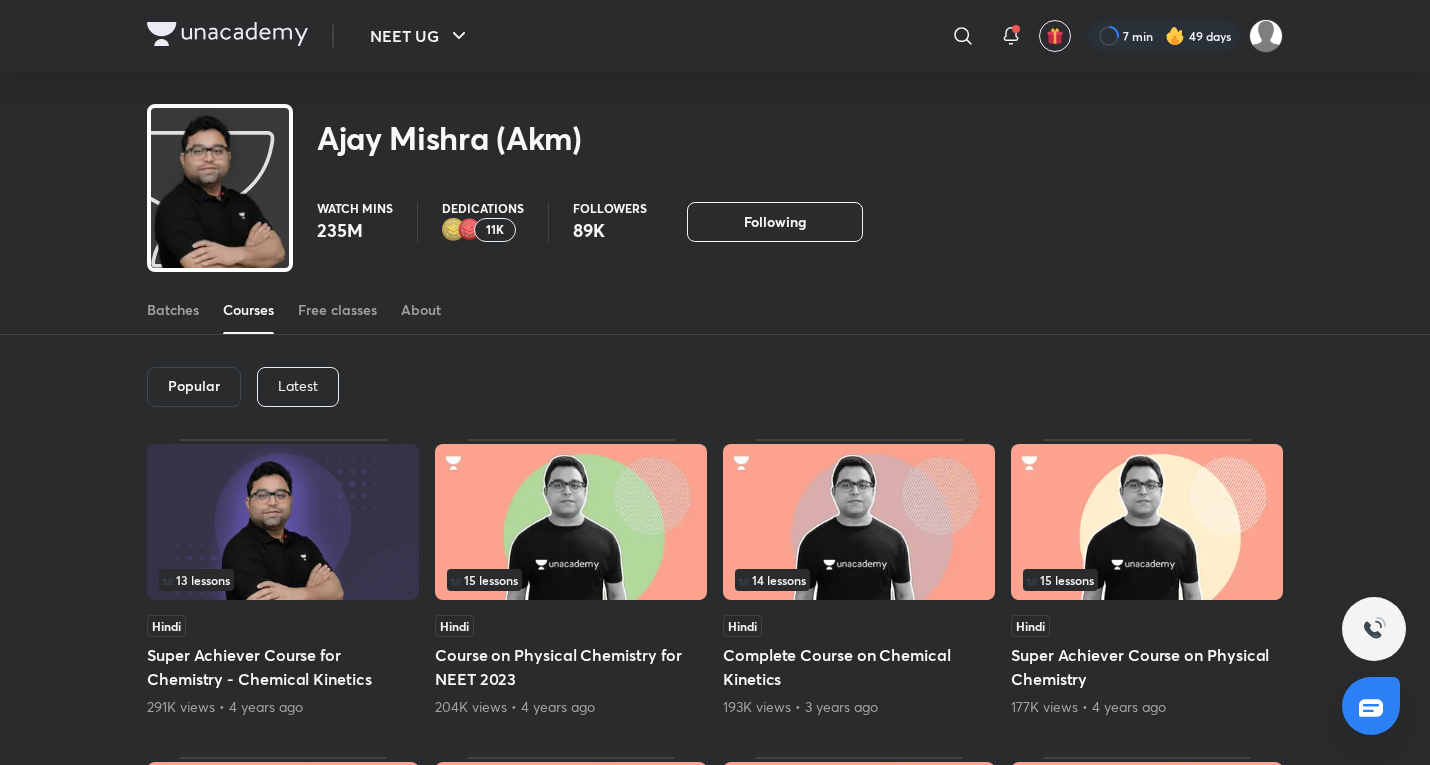 click on "Latest" at bounding box center [298, 387] 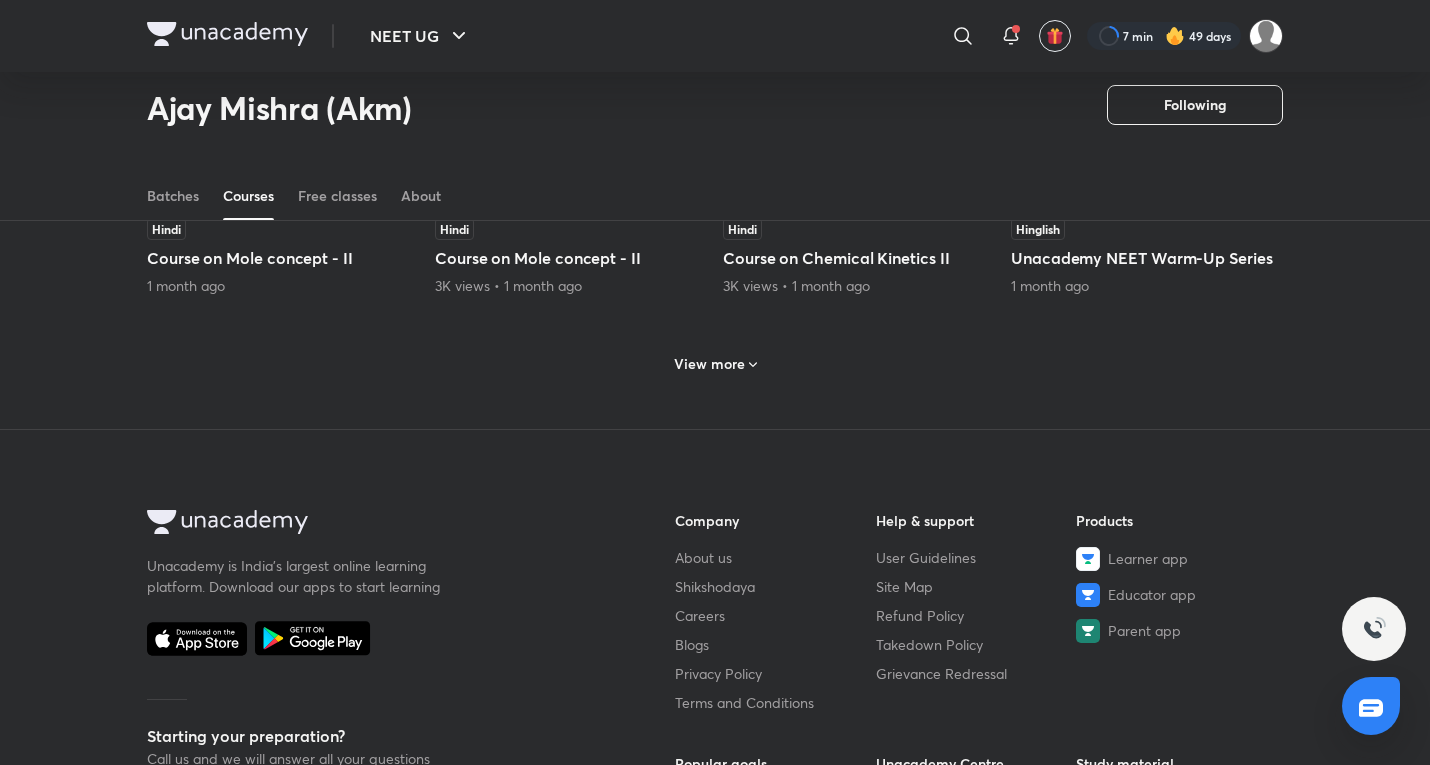 scroll, scrollTop: 924, scrollLeft: 0, axis: vertical 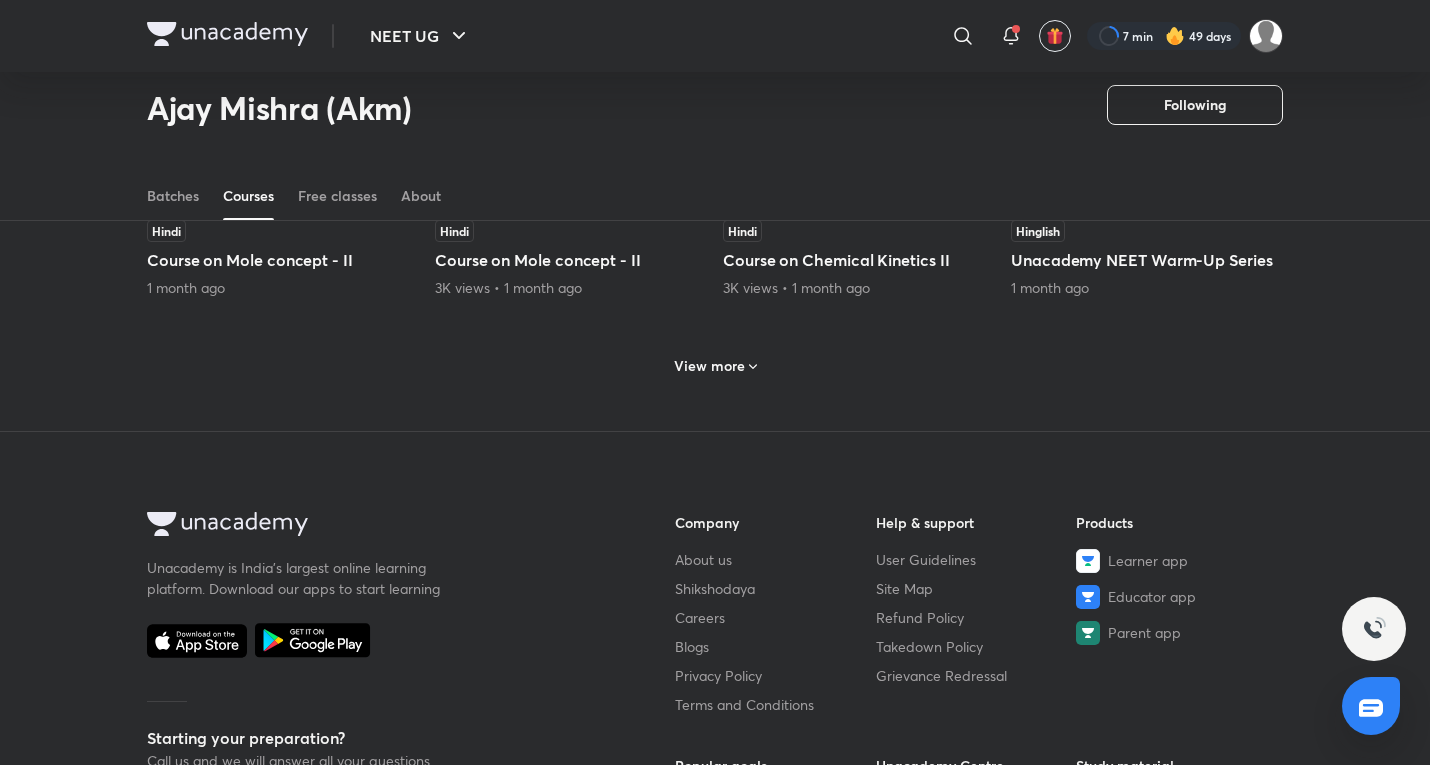 click on "View more" at bounding box center [715, 364] 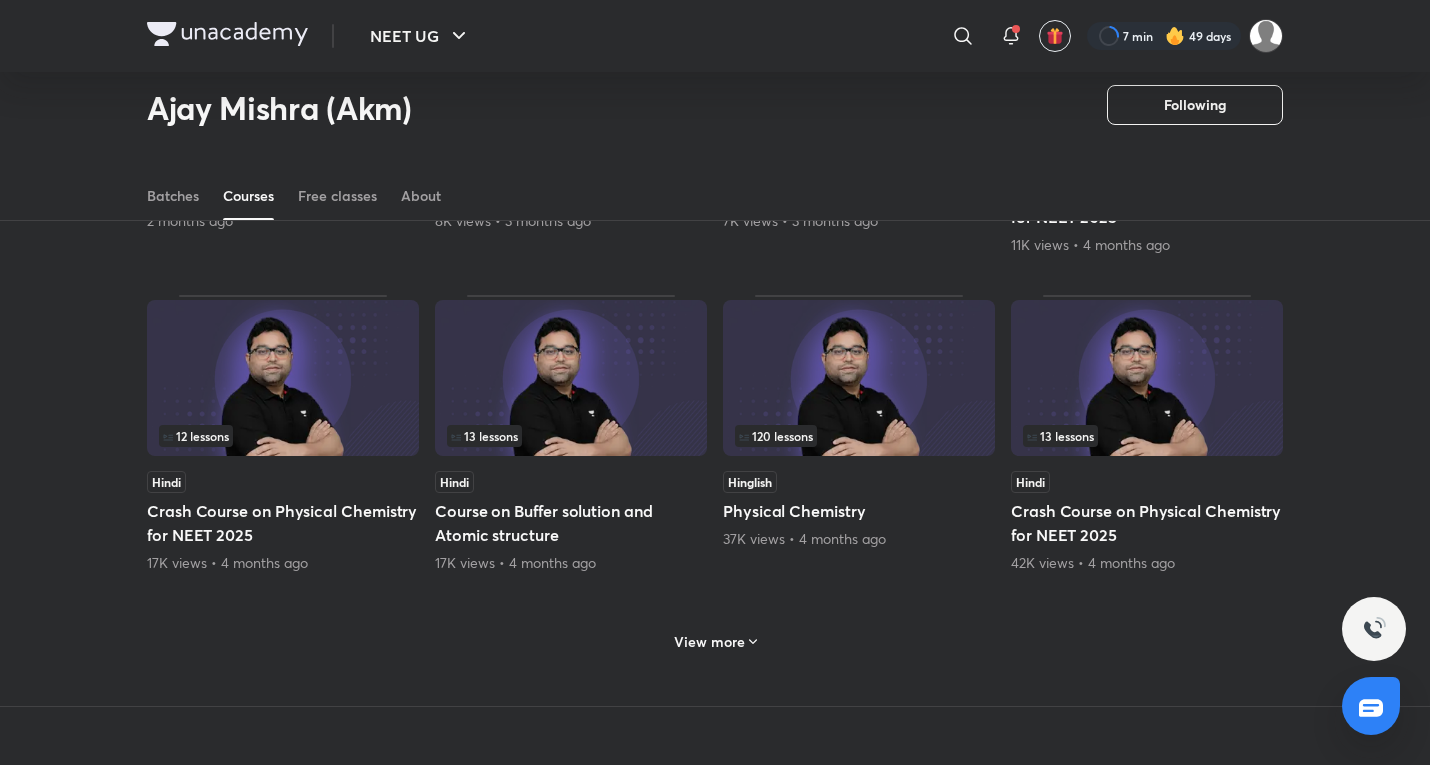 scroll, scrollTop: 1590, scrollLeft: 0, axis: vertical 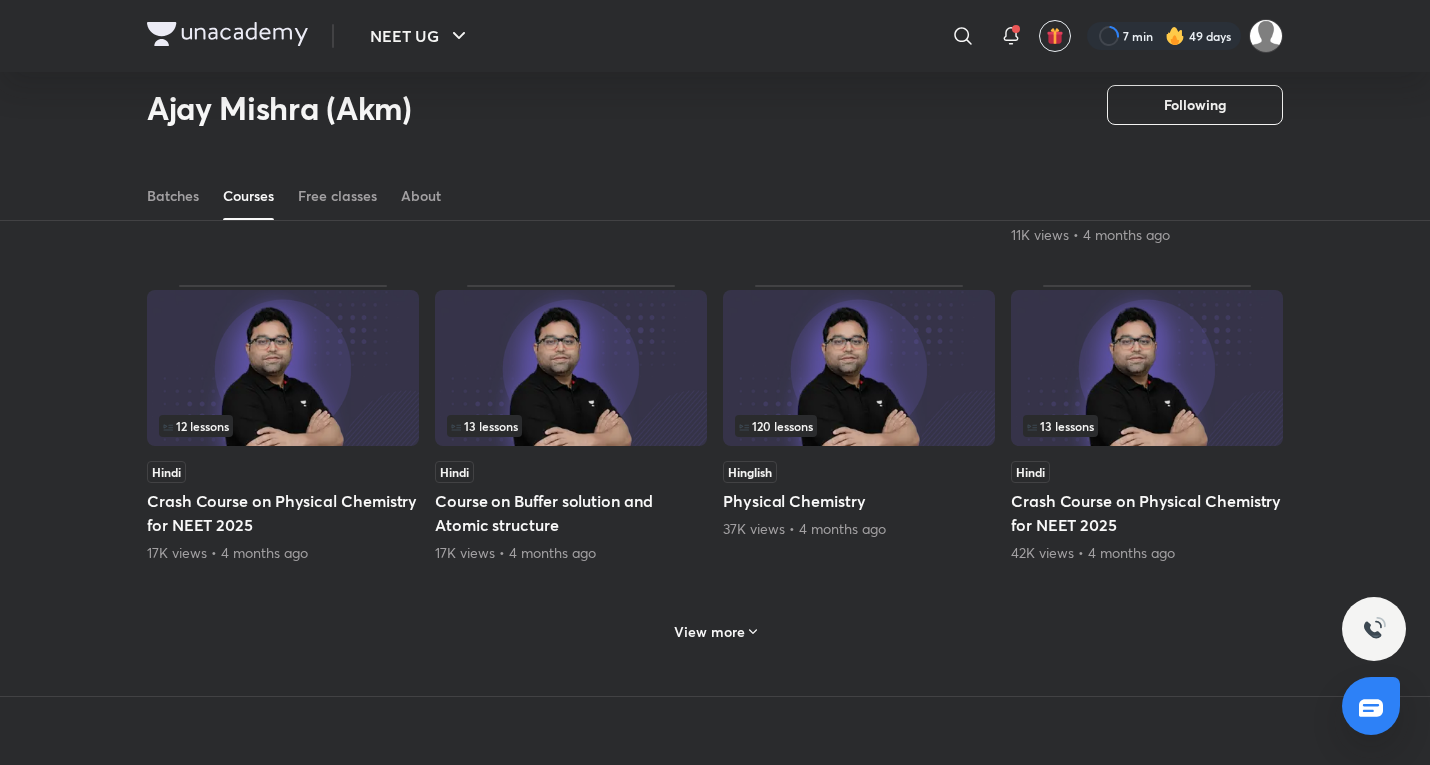click on "View more" at bounding box center [709, 632] 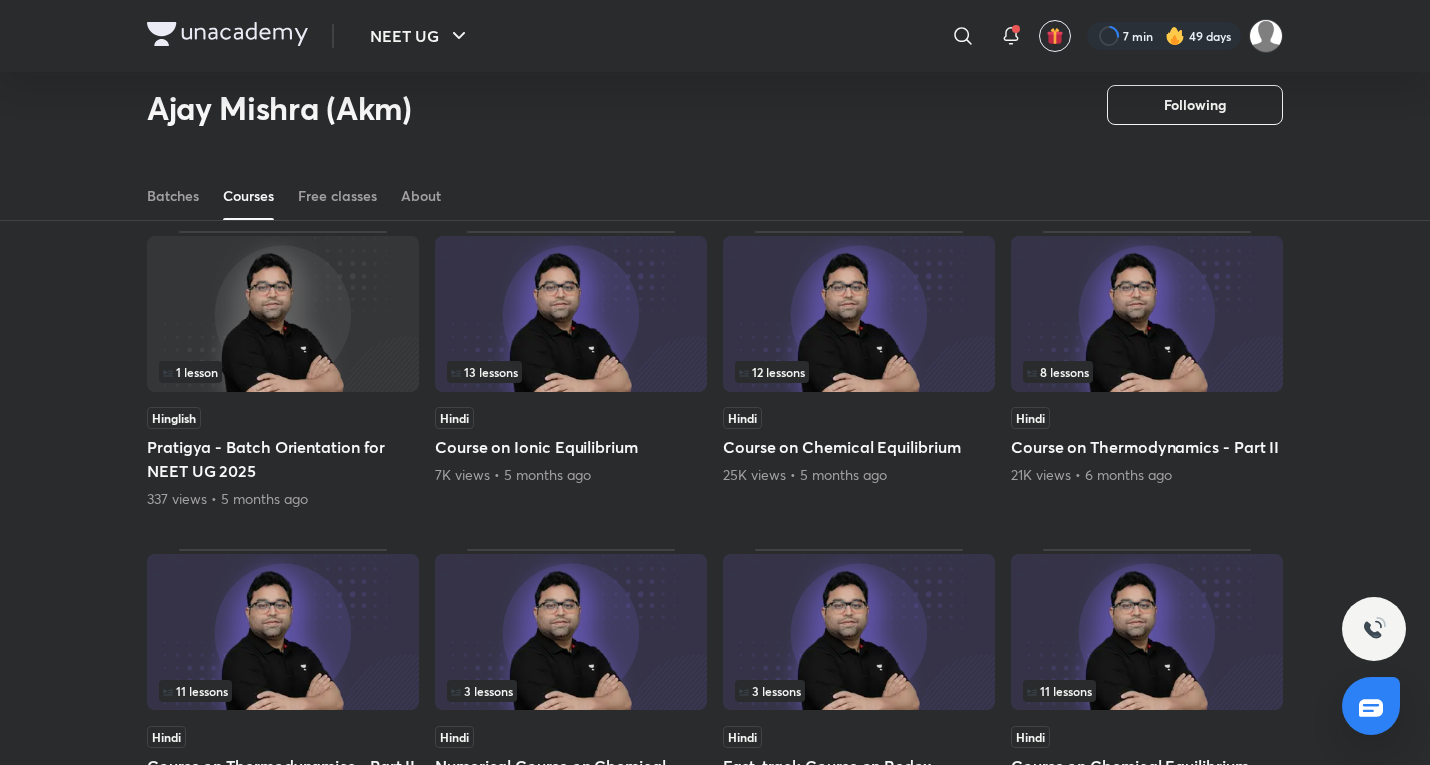 scroll, scrollTop: 2924, scrollLeft: 0, axis: vertical 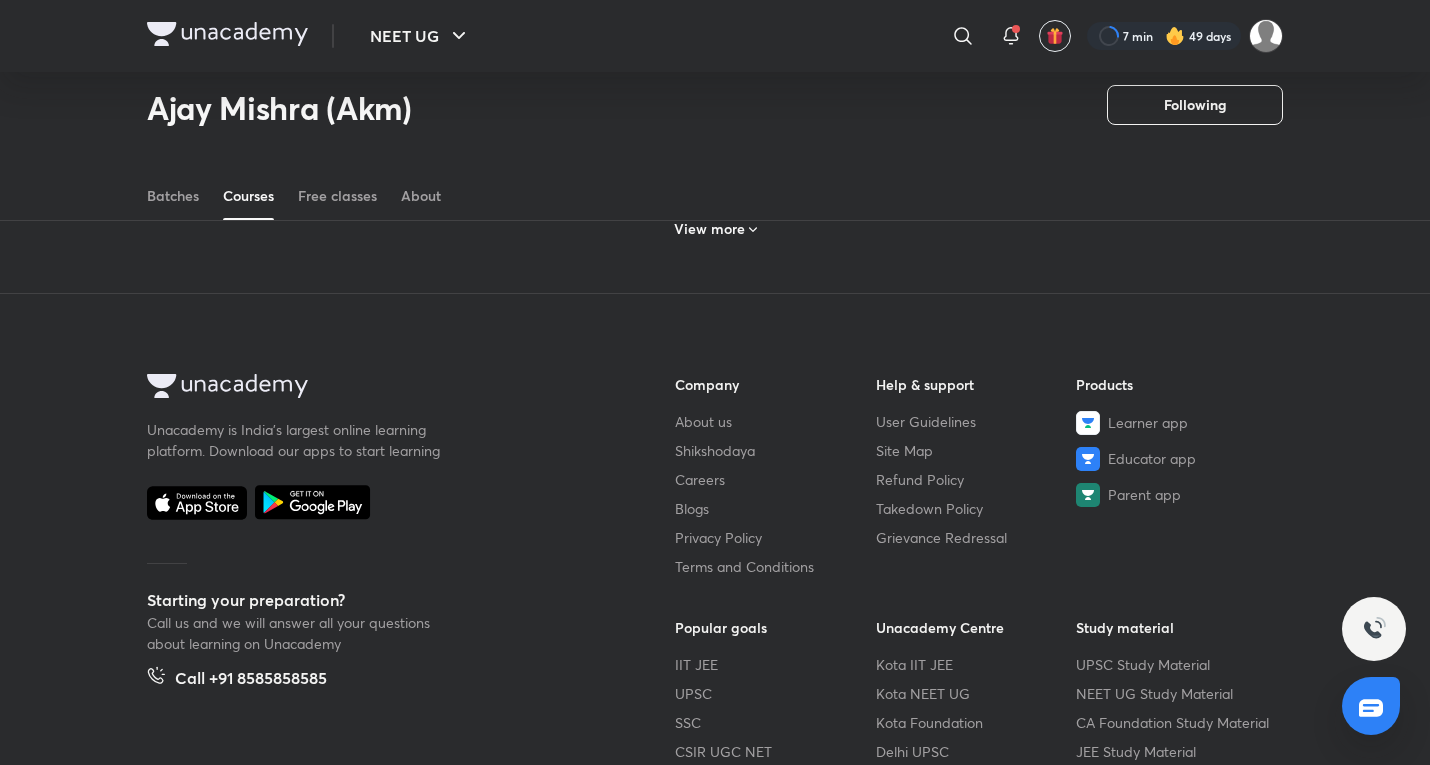 click on "Lesson 1 / 13 Hindi Course on Electrochemistry Starts on [DATE] Lesson 1 / 5 Hindi Course on Chemical Equilibrium - II Today, [TIME] Lesson 2 / 5 Hindi Course on Mole concept Tomorrow, [TIME] Lesson 4 / 6 Hindi Course on Solution - II Tomorrow, [TIME] 4 lessons Hindi Course on Mole Concept [TIME] ago 13 lessons Hindi Course on Solution [TIME] ago 13 lessons Hindi Course on Chemical Equilibrium [TIME] ago 7 lessons Hindi Course on Mole concept - III [TIME] ago 5 lessons Hindi Course on Mole concept - II [TIME] ago 3 lessons Hindi Course on Mole concept - II [VIEWS] • [TIME] ago 4 lessons Hindi Course on Chemical Kinetics II [VIEWS] • [TIME] ago 12 lessons Hinglish Unacademy NEET Warm-Up Series [TIME] ago 1 lesson Hindi Course on Solution [VIEWS] • [TIME] ago 12 lessons Hindi Course on Mole Concept [TIME] ago 4 lessons Hindi Course on Physical chemistry [TIME] ago 12 lessons Hindi Course on Thermodynamics 11 lessons 4" at bounding box center [715, -1126] 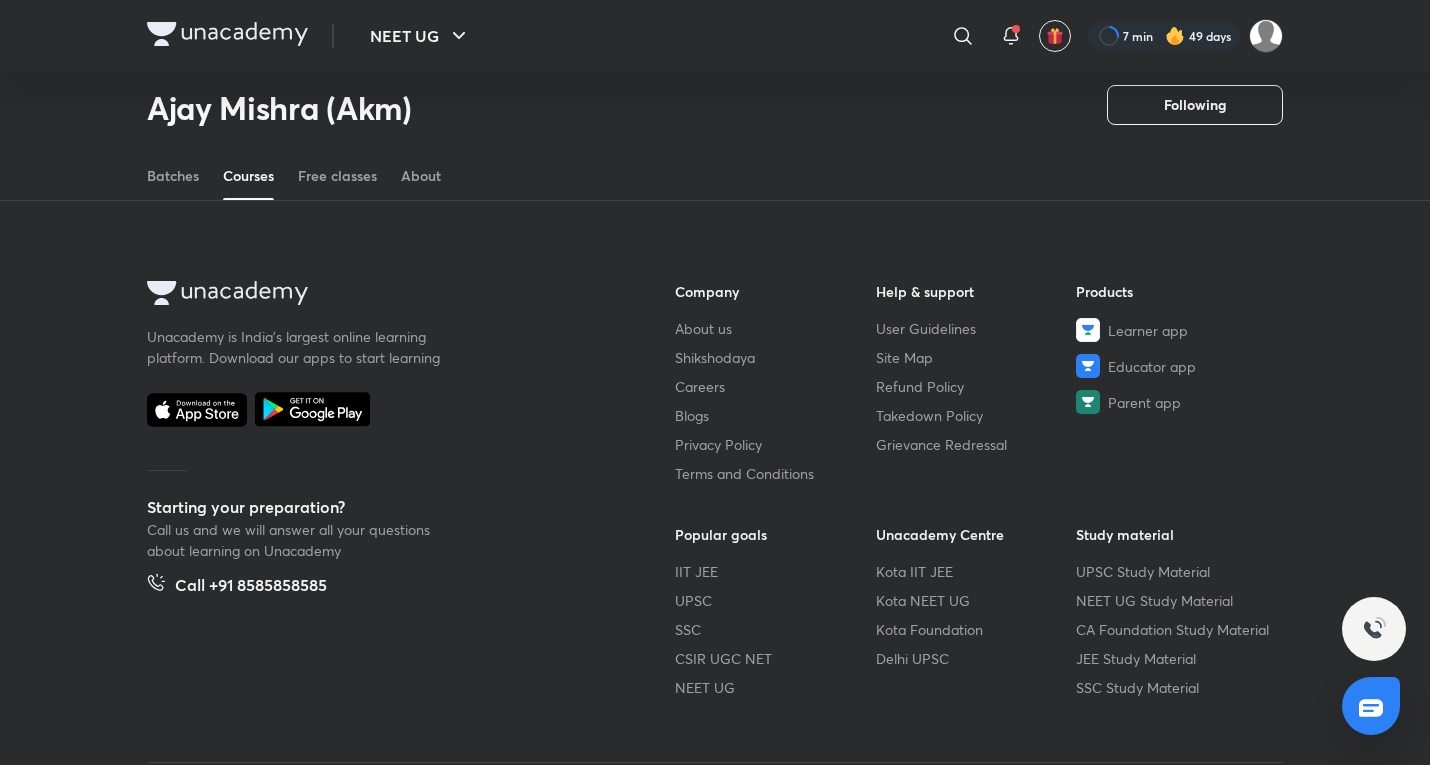 scroll, scrollTop: 3590, scrollLeft: 0, axis: vertical 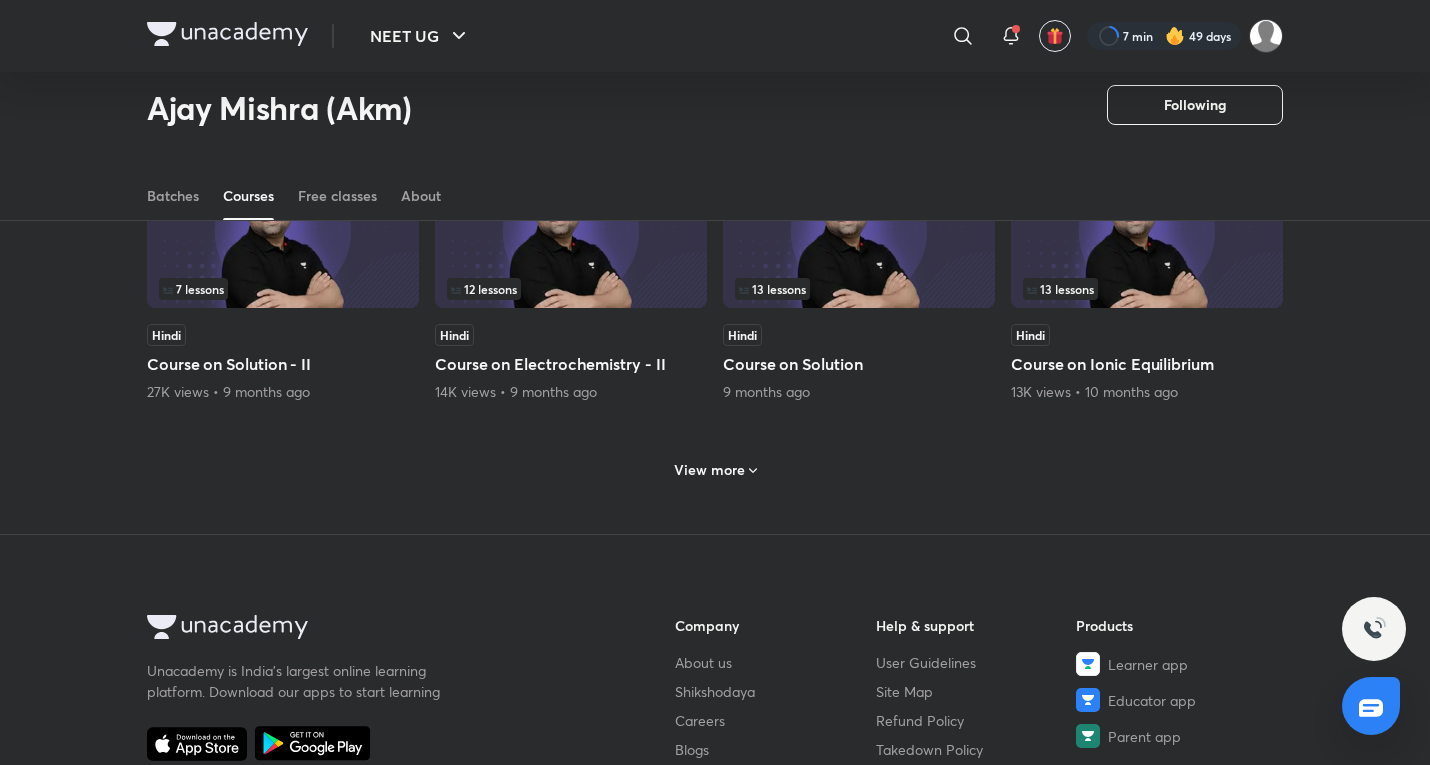 click on "View more" at bounding box center (709, 470) 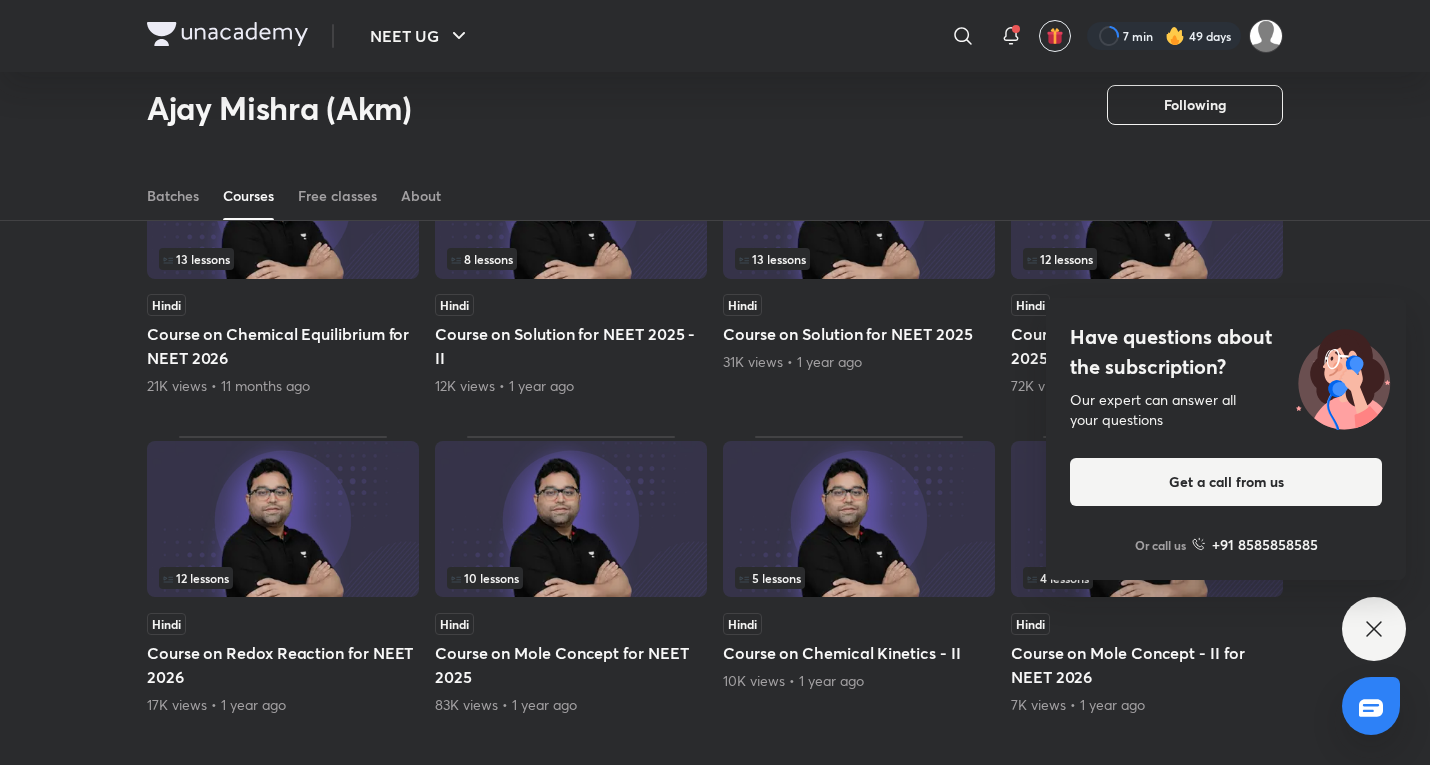 scroll, scrollTop: 4257, scrollLeft: 0, axis: vertical 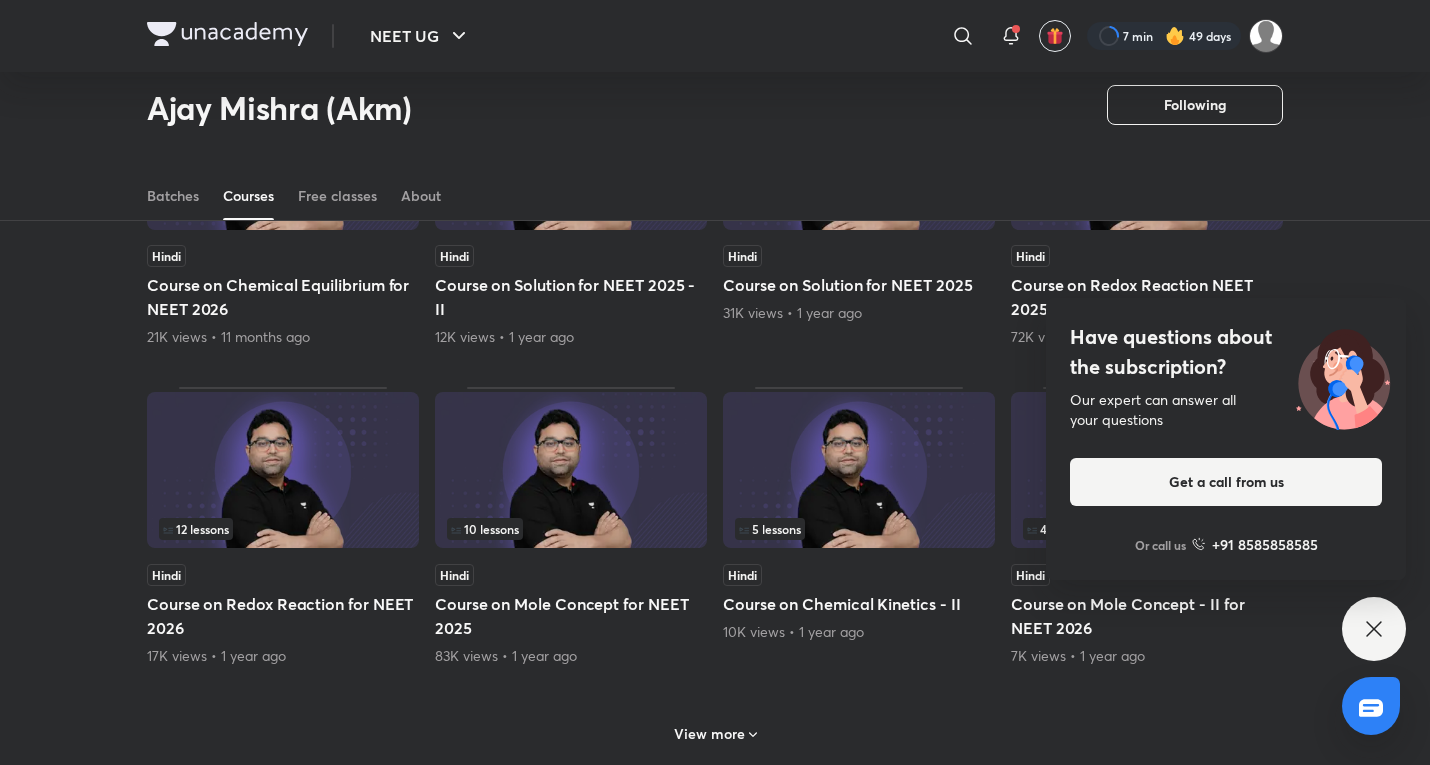 drag, startPoint x: 725, startPoint y: 723, endPoint x: 909, endPoint y: 666, distance: 192.62659 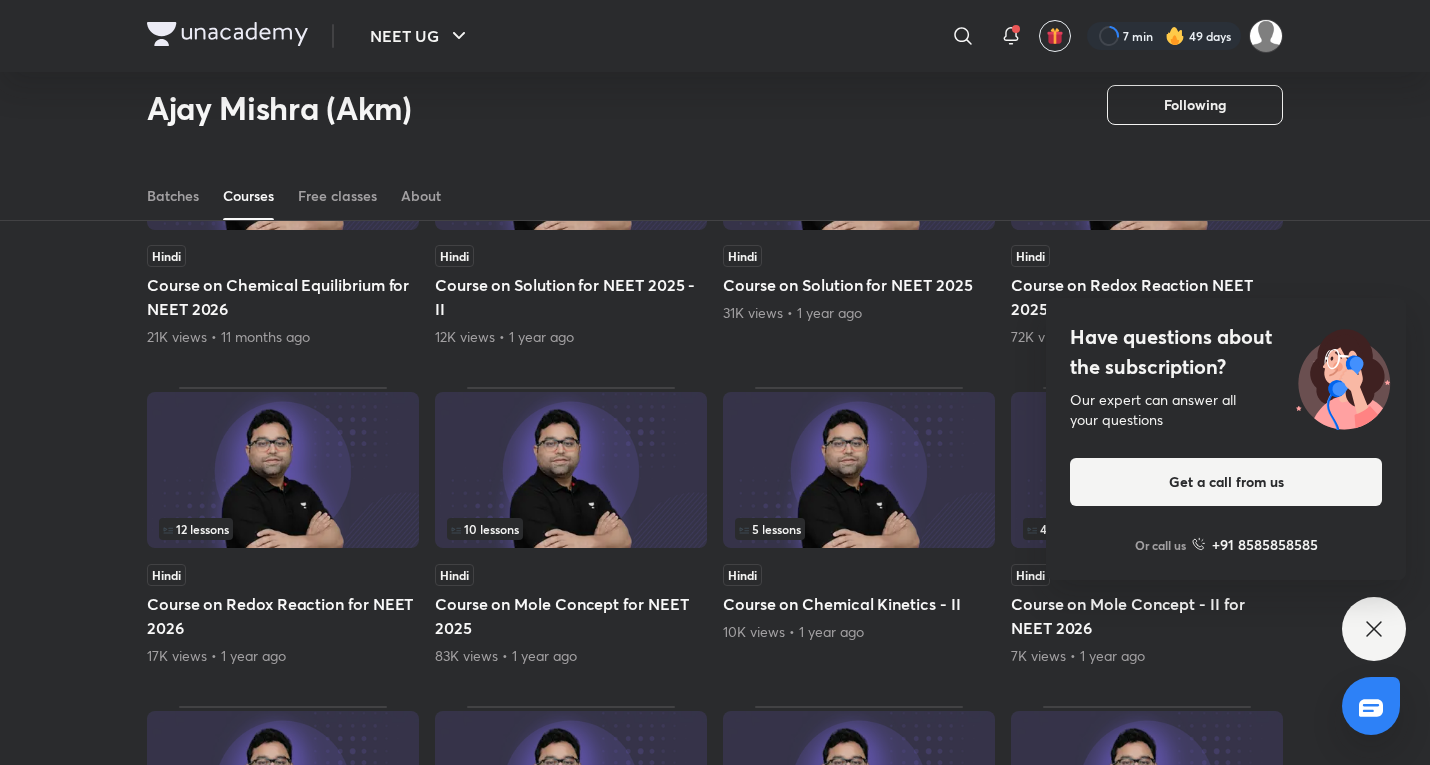 click on "Have questions about the subscription? Our expert can answer all your questions Get a call from us Or call us +91 8585858585" at bounding box center (1374, 629) 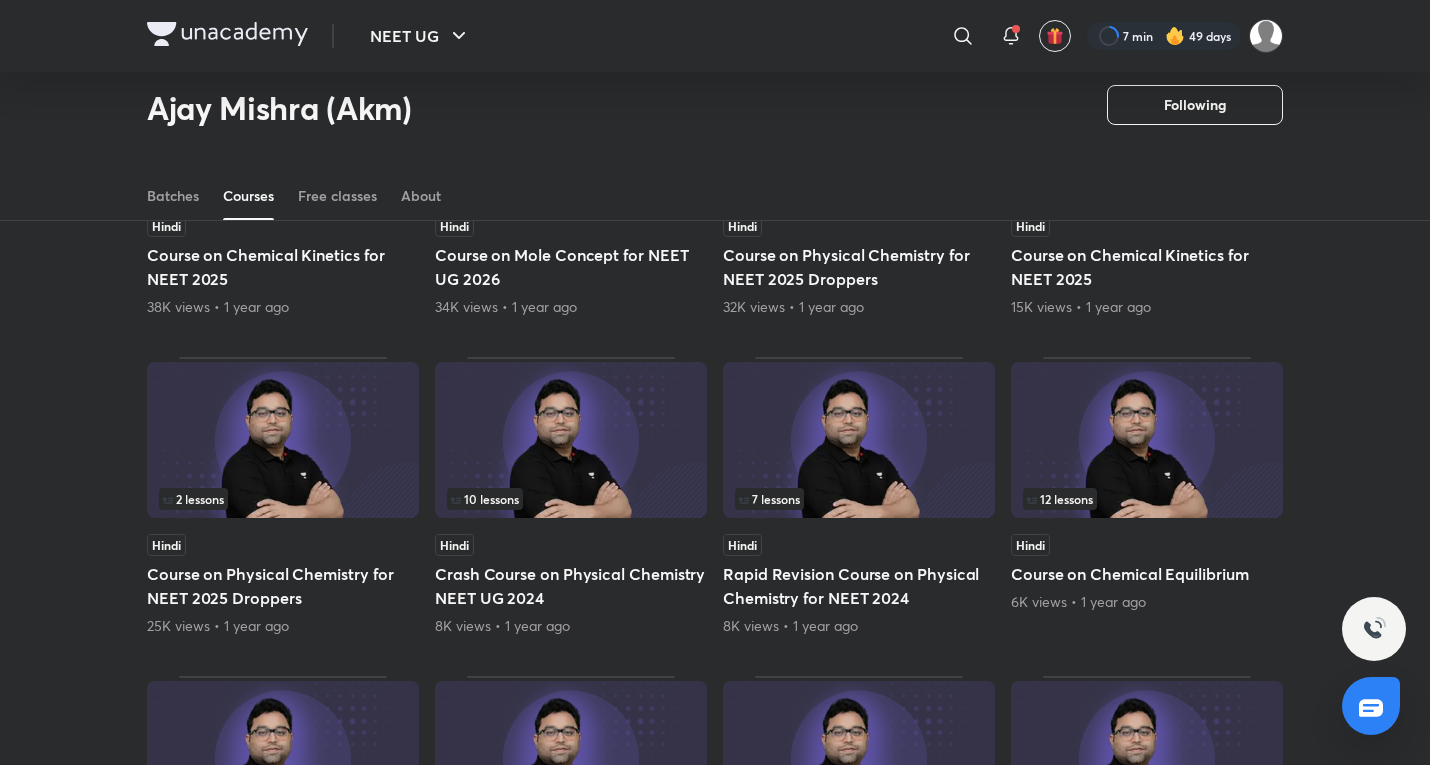 scroll, scrollTop: 5257, scrollLeft: 0, axis: vertical 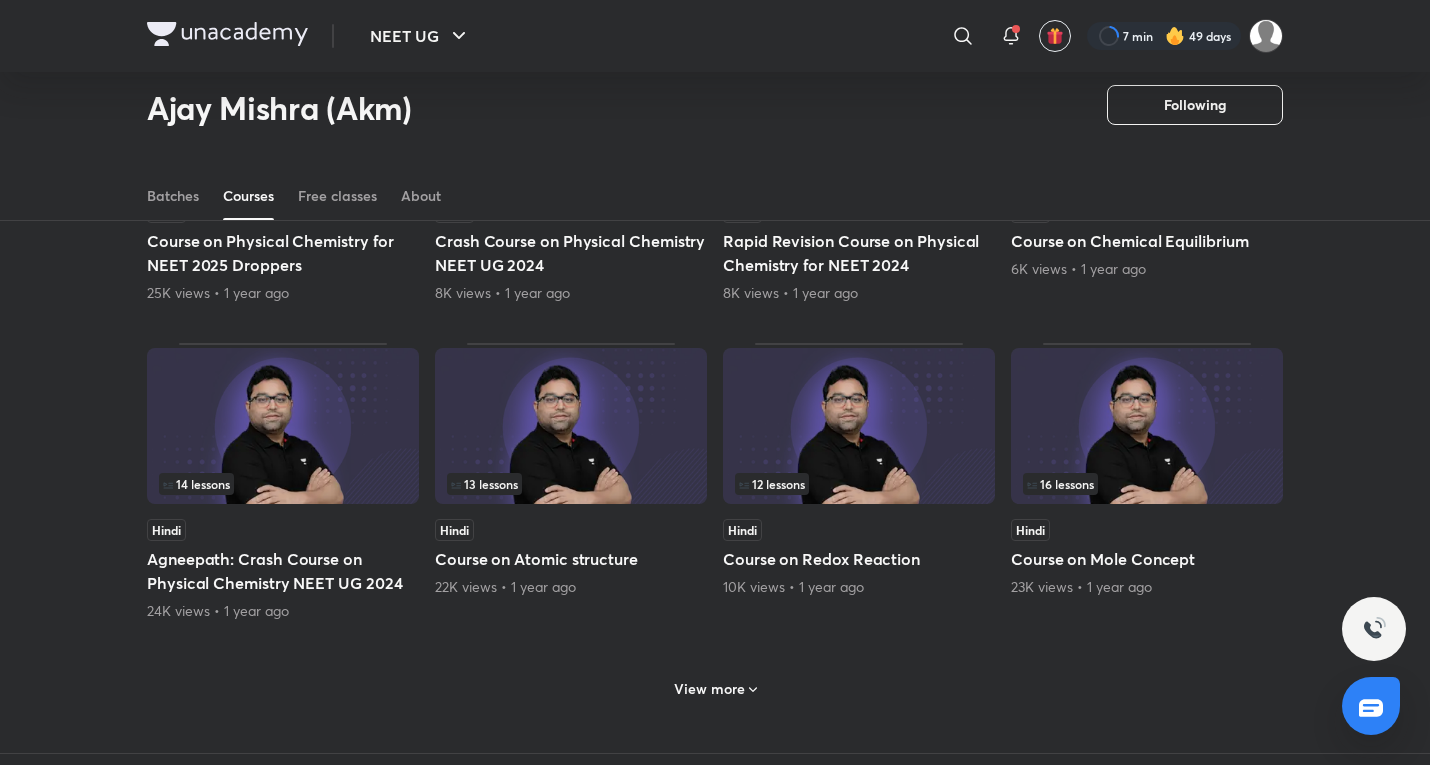 click on "Lesson 1 / 13 Hindi Course on Electrochemistry Starts on [DATE] Lesson 1 / 5 Hindi Course on Chemical Equilibrium - II Today, [TIME] Lesson 2 / 5 Hindi Course on Mole concept Tomorrow, [TIME] Lesson 4 / 6 Hindi Course on Solution - II Tomorrow, [TIME] 4 lessons Hindi Course on Mole Concept [TIME] ago 13 lessons Hindi Course on Solution [TIME] ago 13 lessons Hindi Course on Chemical Equilibrium [TIME] ago 7 lessons Hindi Course on Mole concept - III [TIME] ago 5 lessons Hindi Course on Mole concept - II [TIME] ago 3 lessons Hindi Course on Mole concept - II [VIEWS] • [TIME] ago 4 lessons Hindi Course on Chemical Kinetics II [VIEWS] • [TIME] ago 12 lessons Hinglish Unacademy NEET Warm-Up Series [TIME] ago 1 lesson Hindi Course on Solution [VIEWS] • [TIME] ago 12 lessons Hindi Course on Mole Concept [TIME] ago 4 lessons Hindi Course on Physical chemistry [TIME] ago 12 lessons Hindi Course on Thermodynamics 11 lessons 4" at bounding box center (715, -2063) 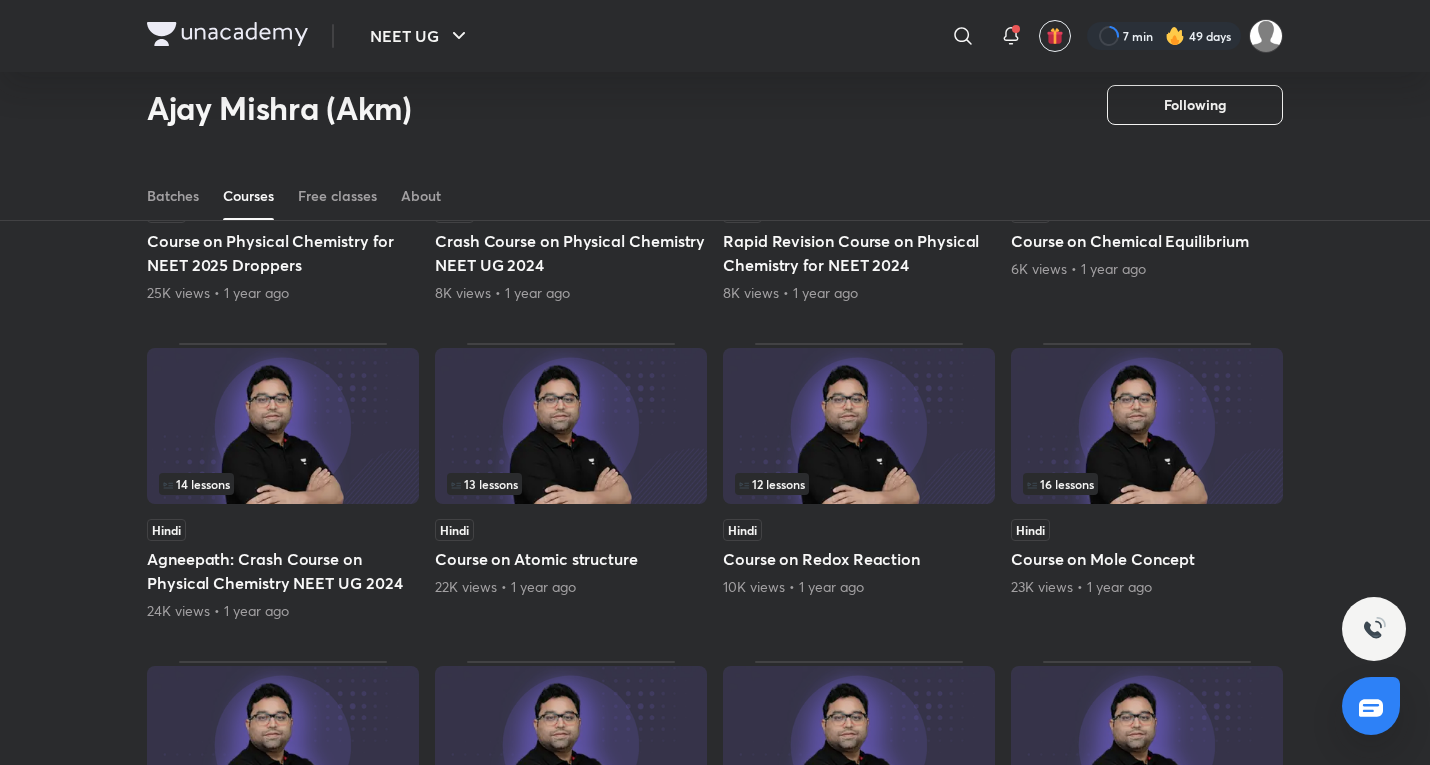 click on "16   lessons" at bounding box center [1147, 427] 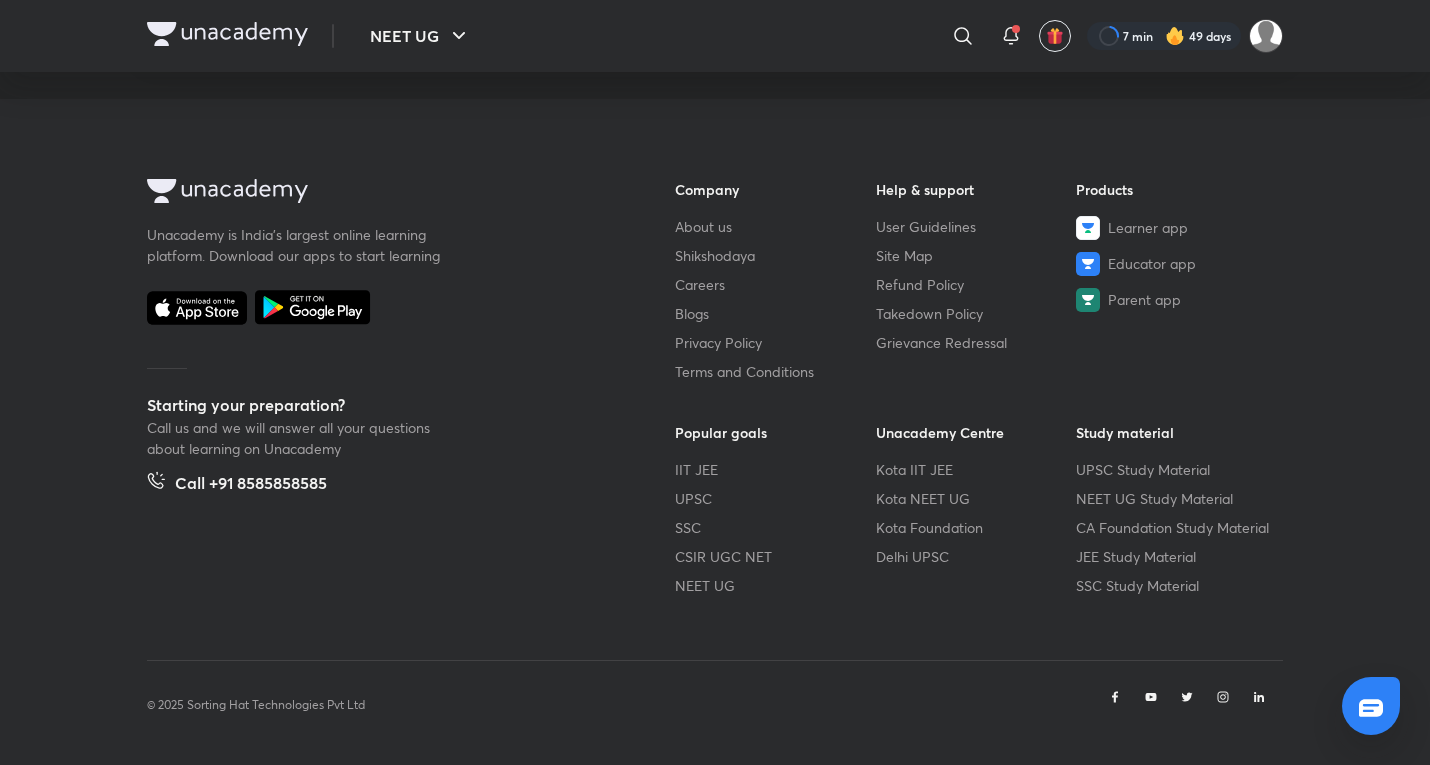 scroll, scrollTop: 0, scrollLeft: 0, axis: both 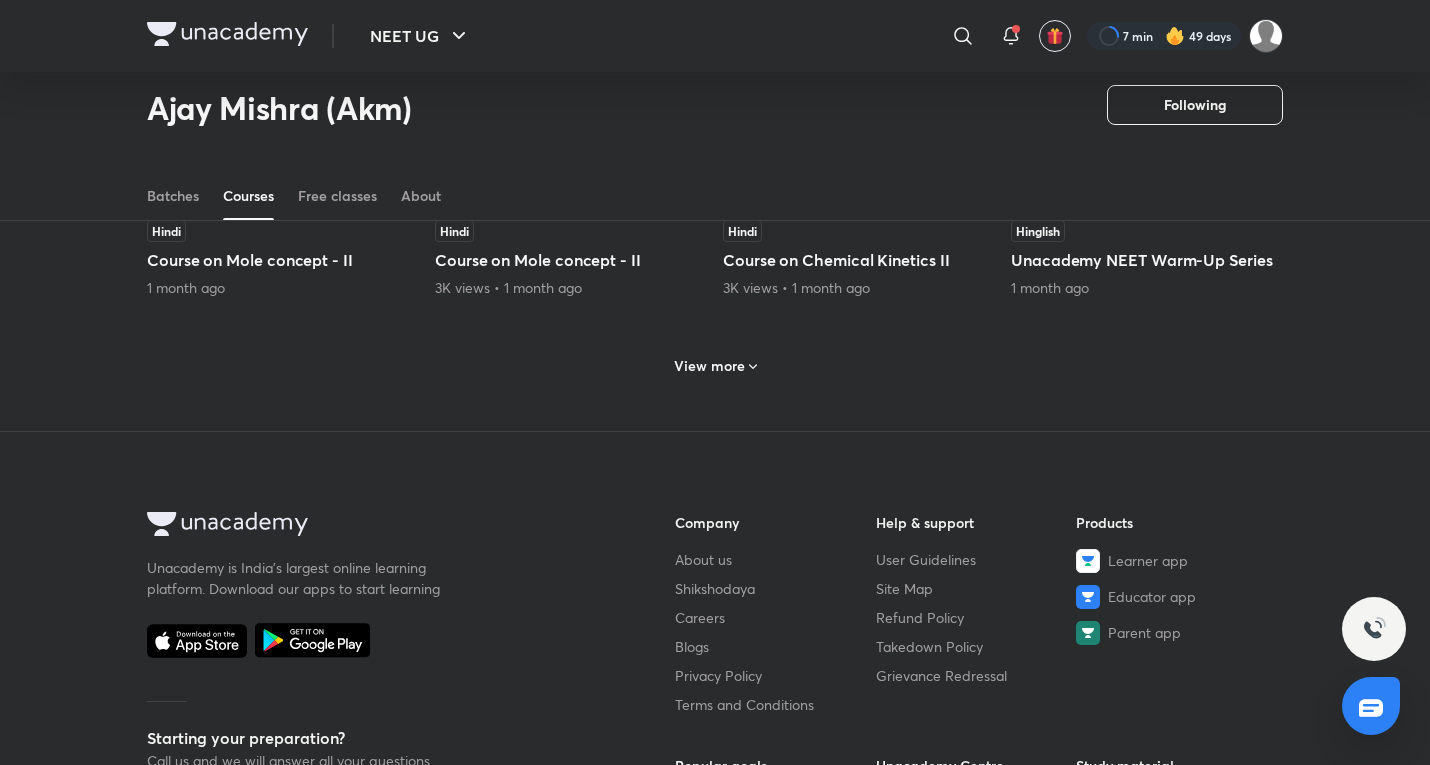 click on "View more" at bounding box center [709, 366] 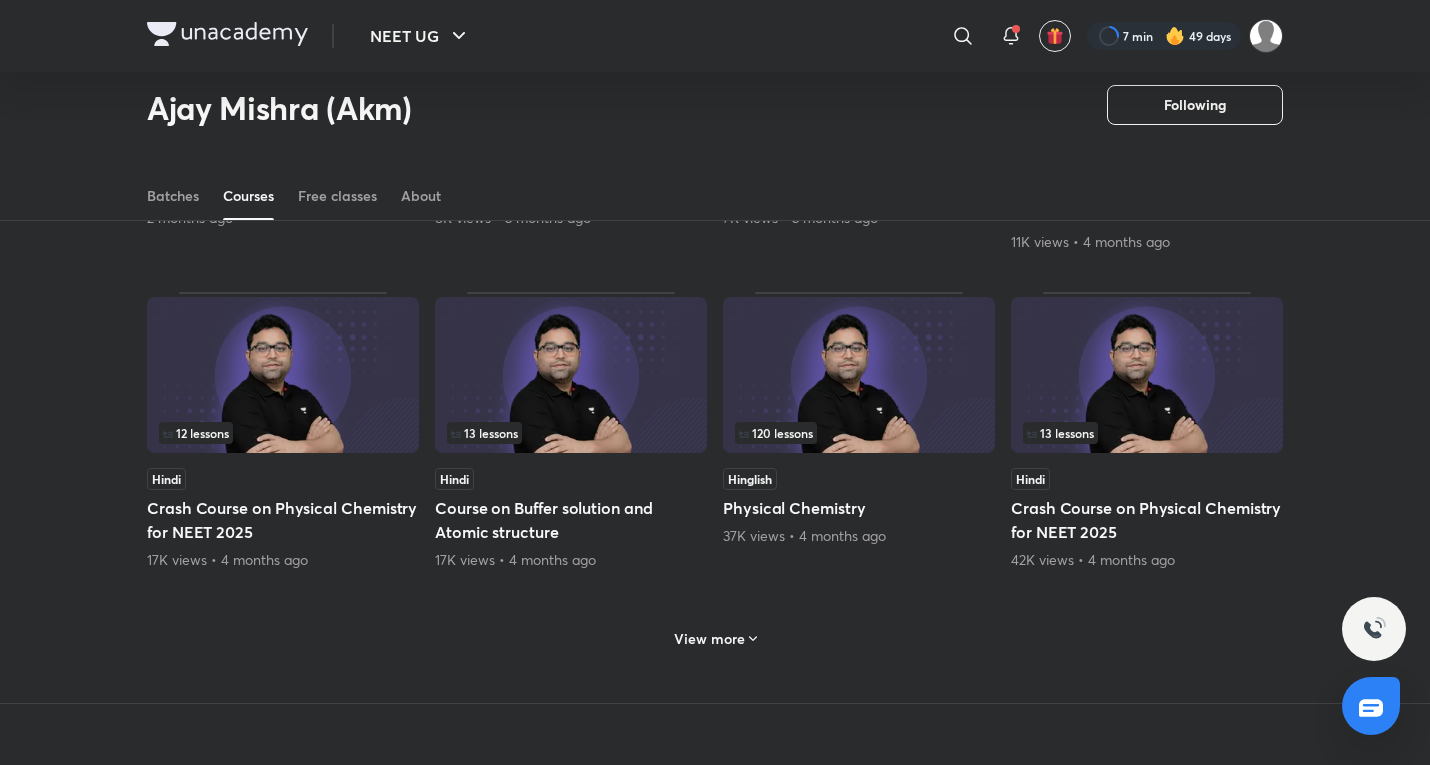 scroll, scrollTop: 1590, scrollLeft: 0, axis: vertical 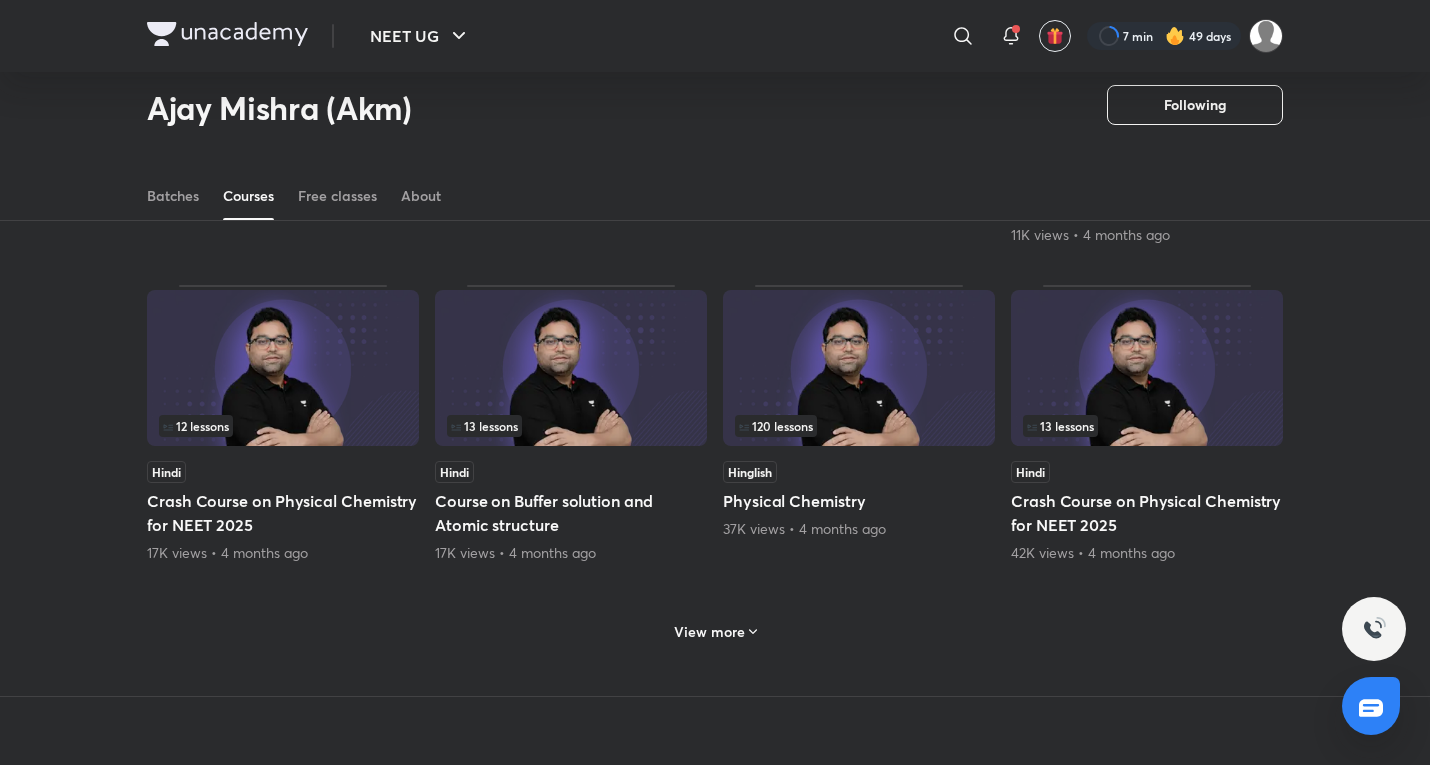 click on "View more" at bounding box center [709, 632] 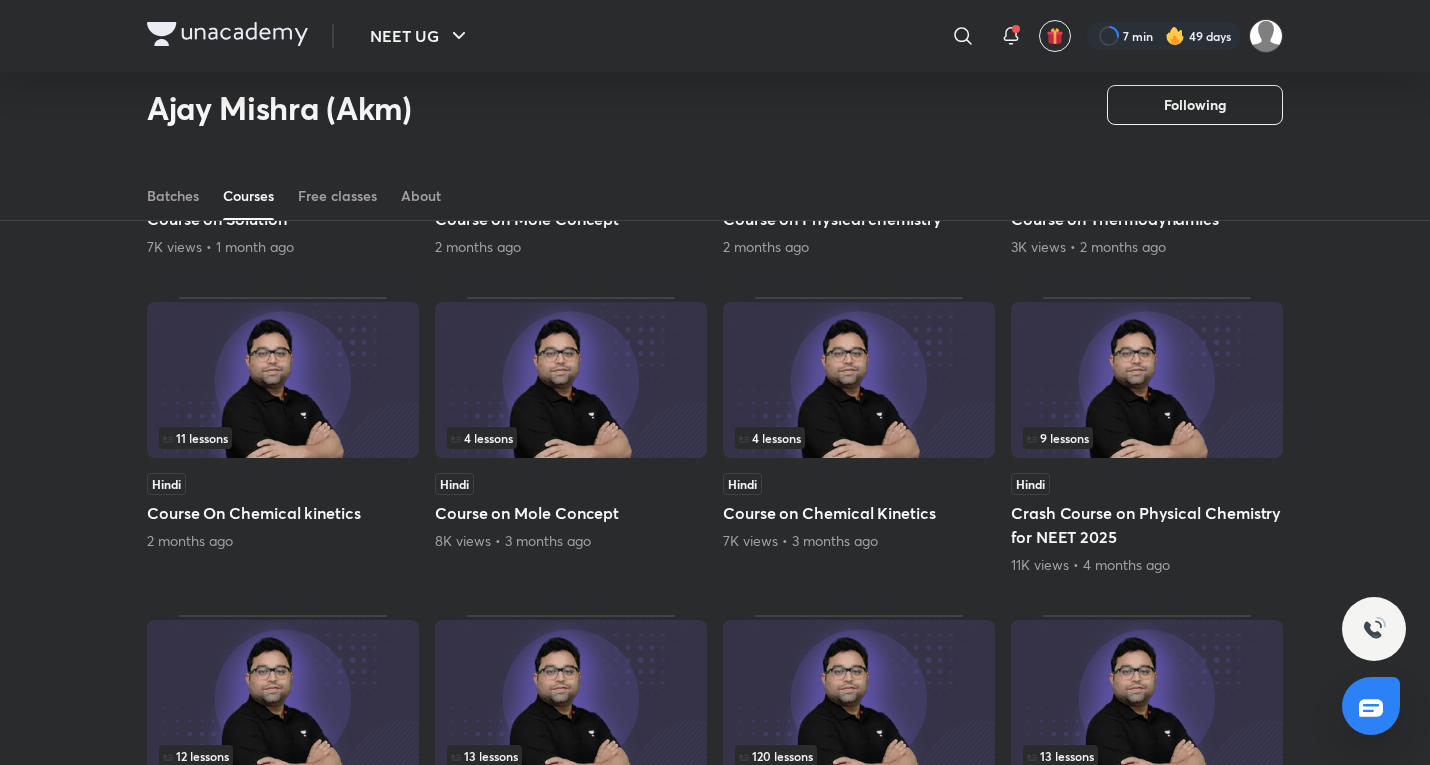 scroll, scrollTop: 1257, scrollLeft: 0, axis: vertical 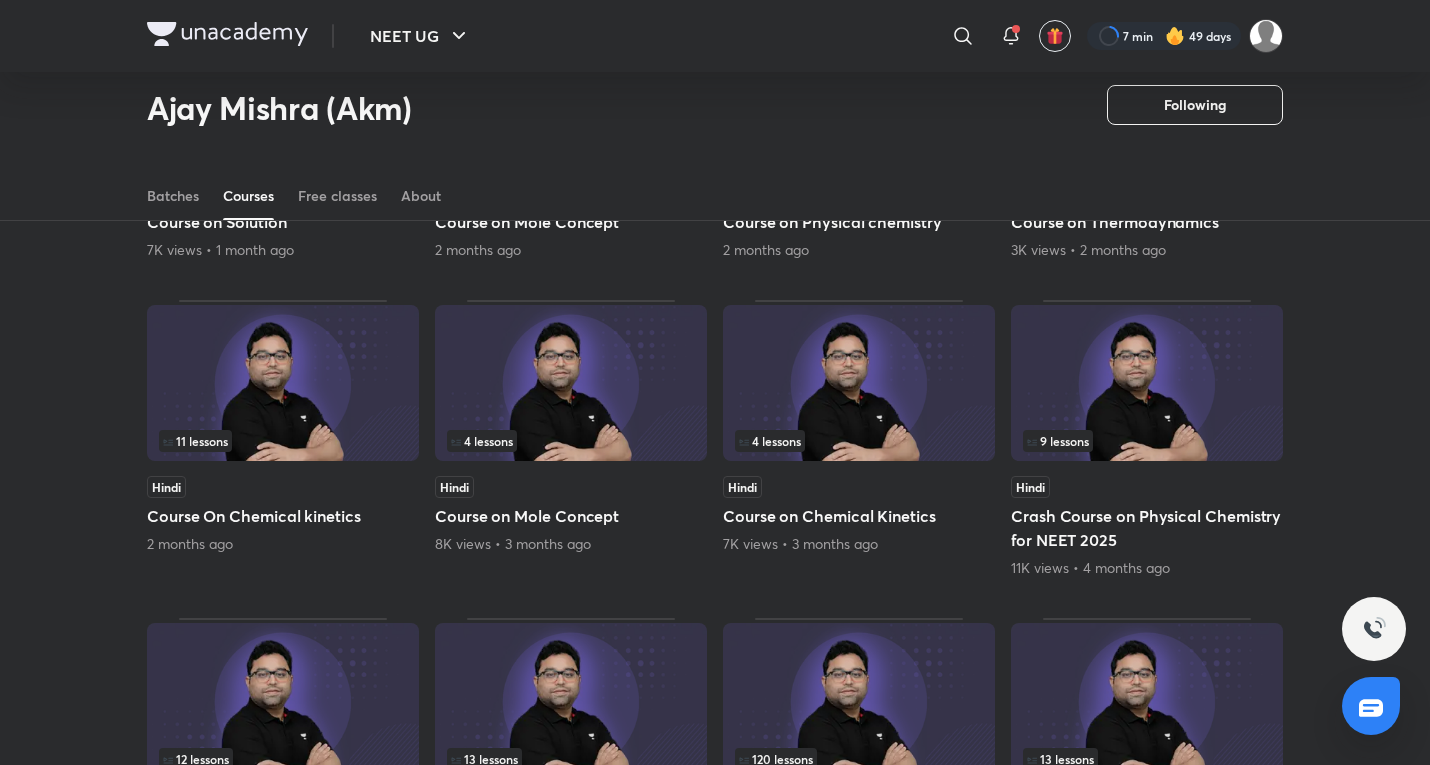 click at bounding box center [859, 701] 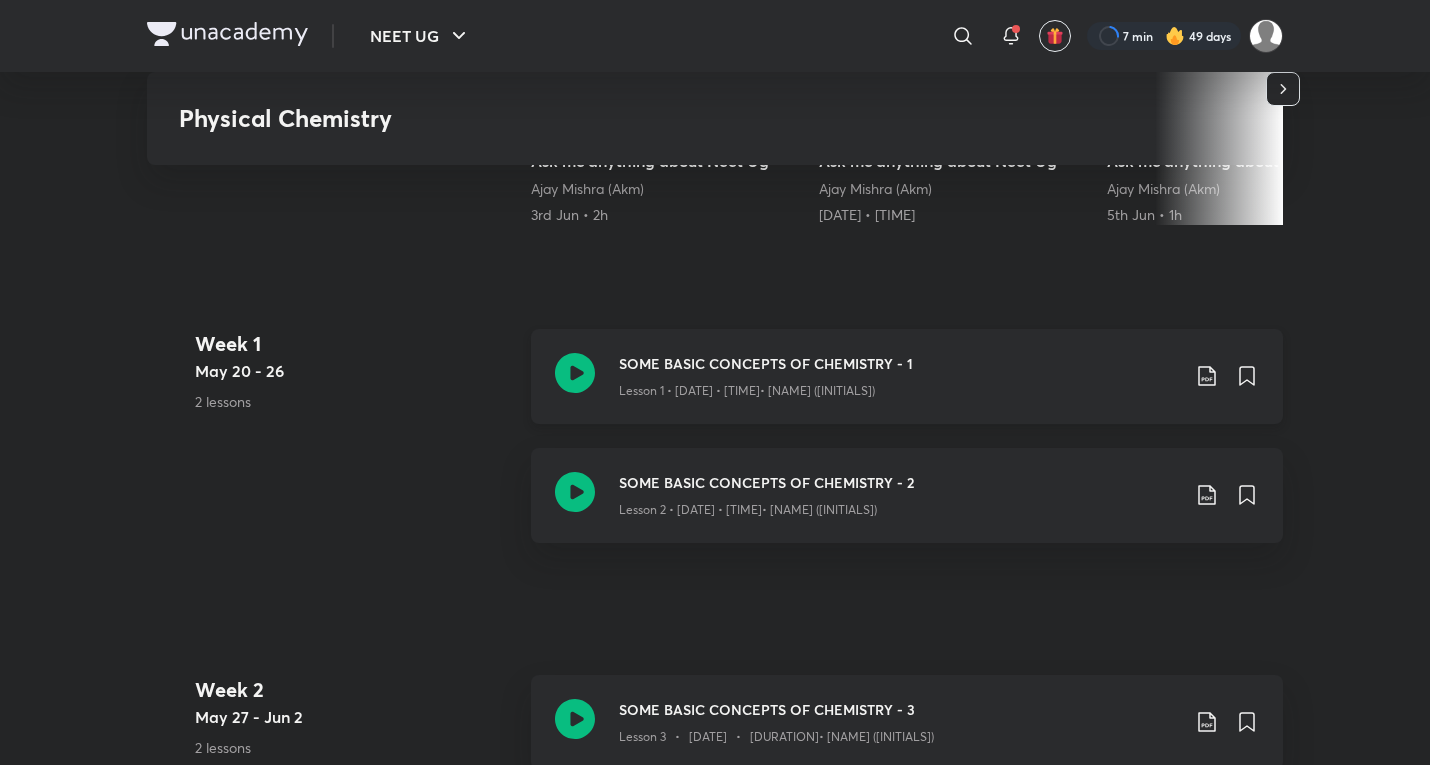 scroll, scrollTop: 680, scrollLeft: 0, axis: vertical 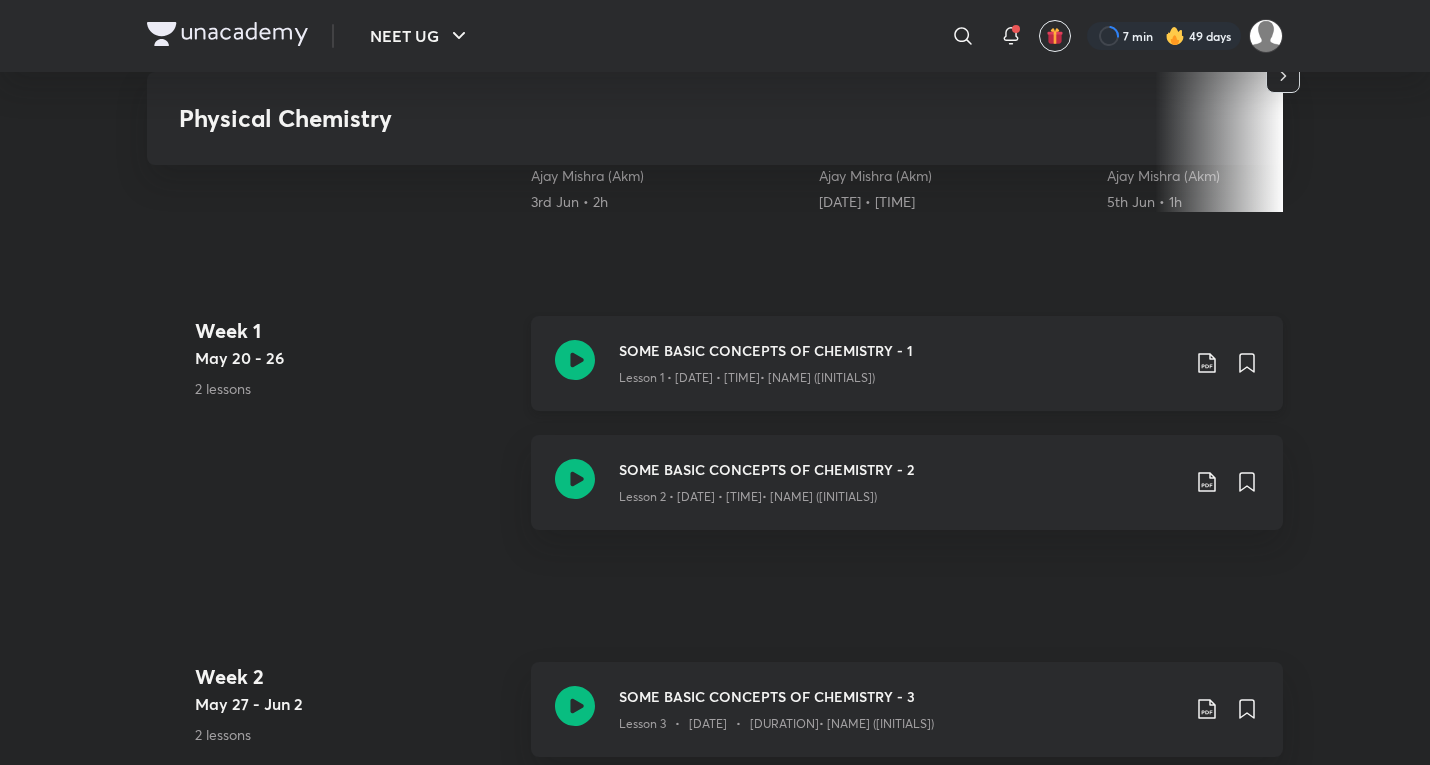 click on "SOME BASIC CONCEPTS OF CHEMISTRY - 1 Lesson 1   •   [DATE]   •   [DURATION]   •   [NAME] ([INITIALS])" at bounding box center (907, 363) 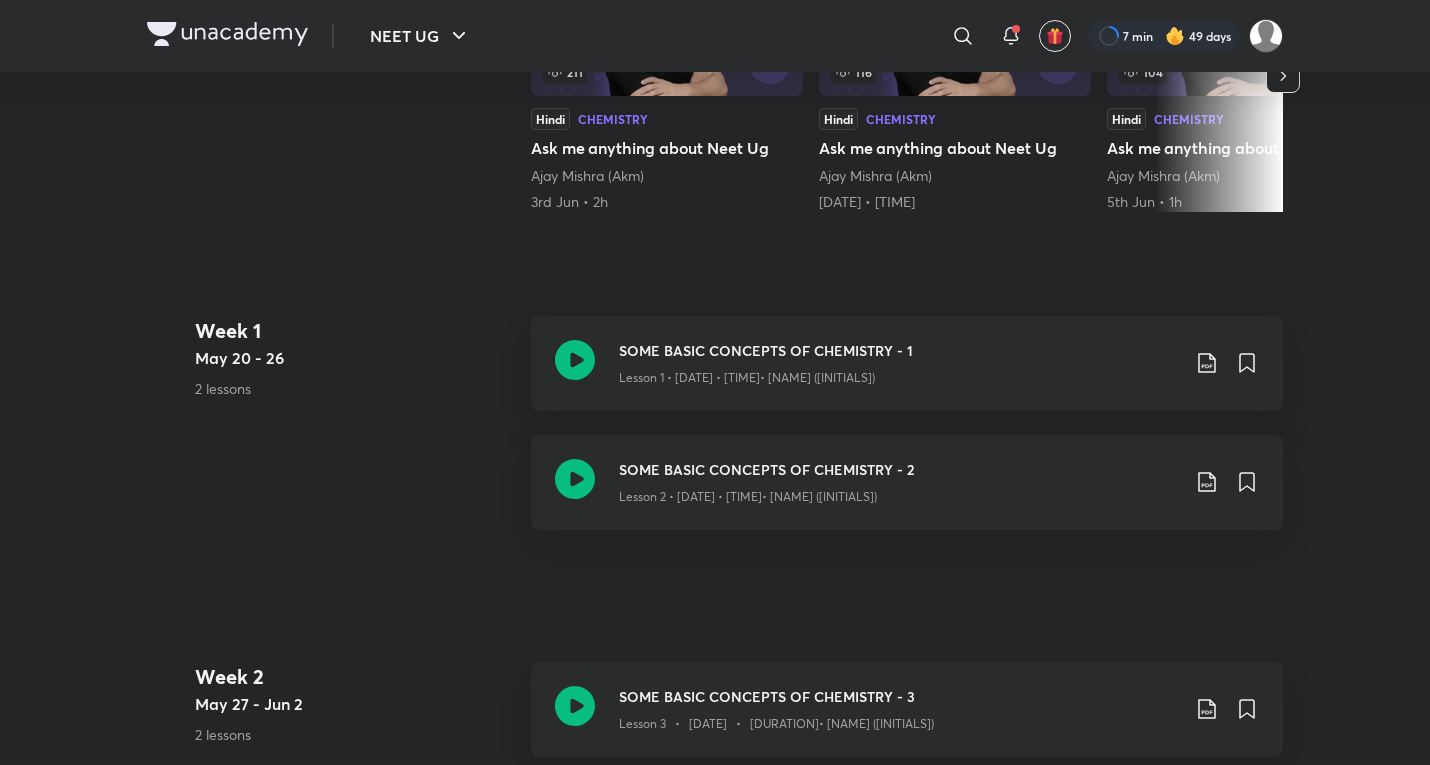 scroll, scrollTop: 13, scrollLeft: 0, axis: vertical 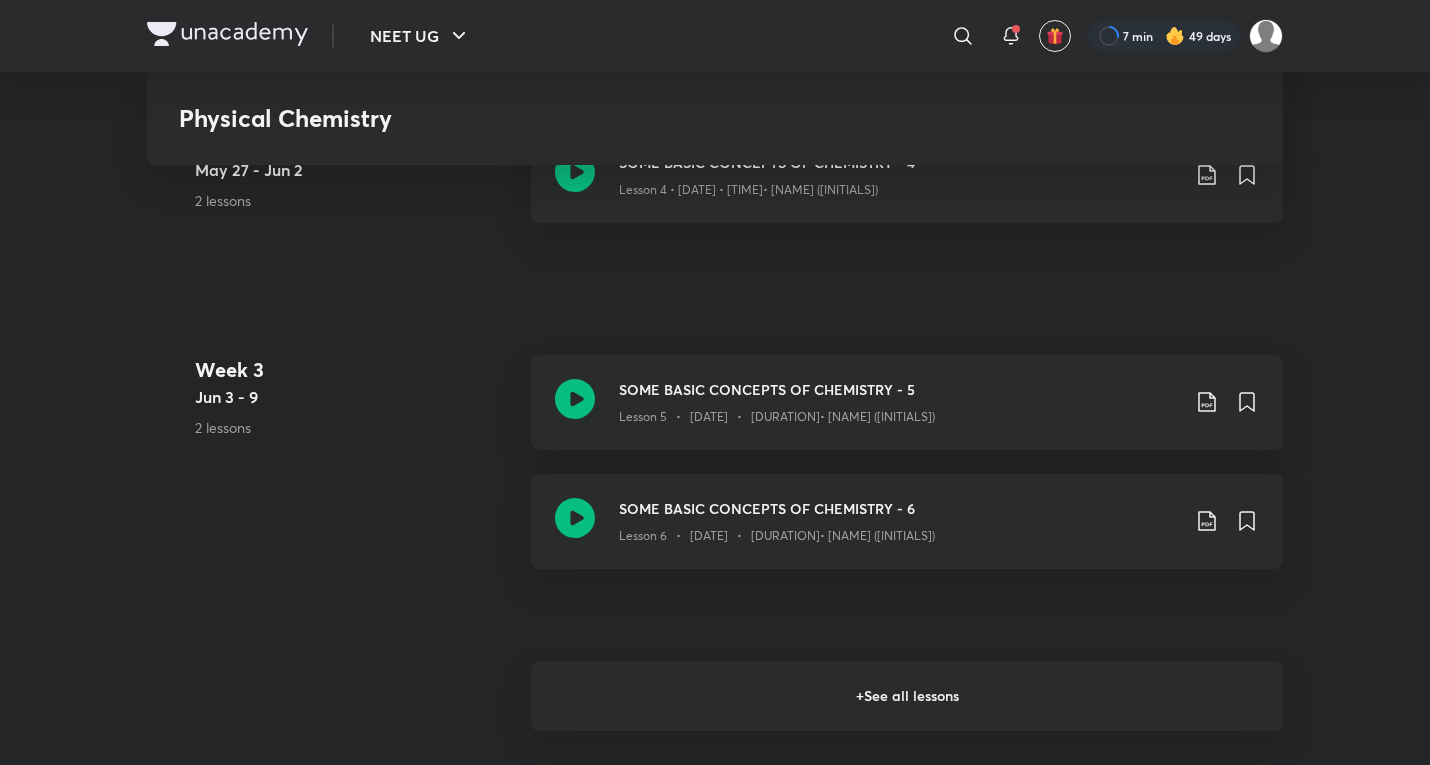 drag, startPoint x: 782, startPoint y: 710, endPoint x: 793, endPoint y: 622, distance: 88.68484 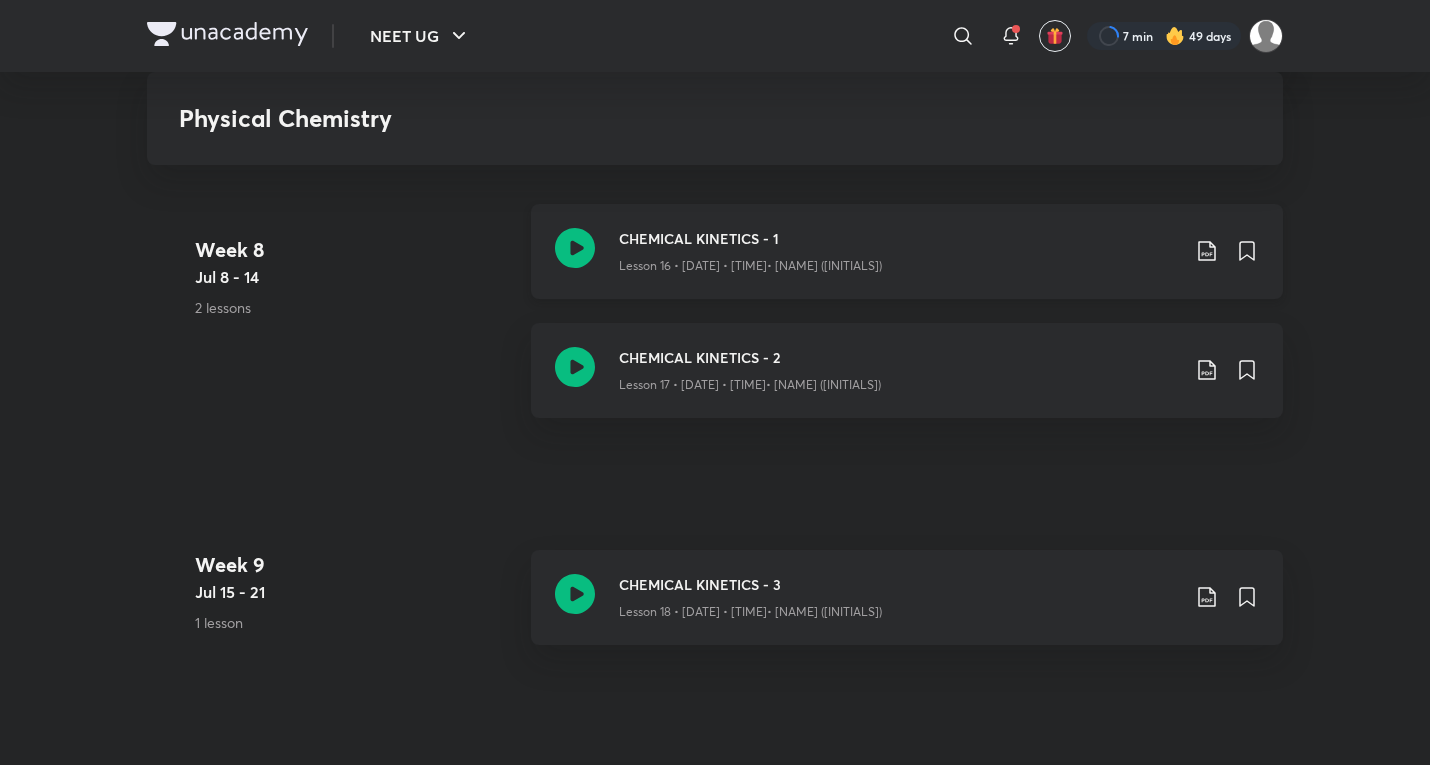 scroll, scrollTop: 4000, scrollLeft: 0, axis: vertical 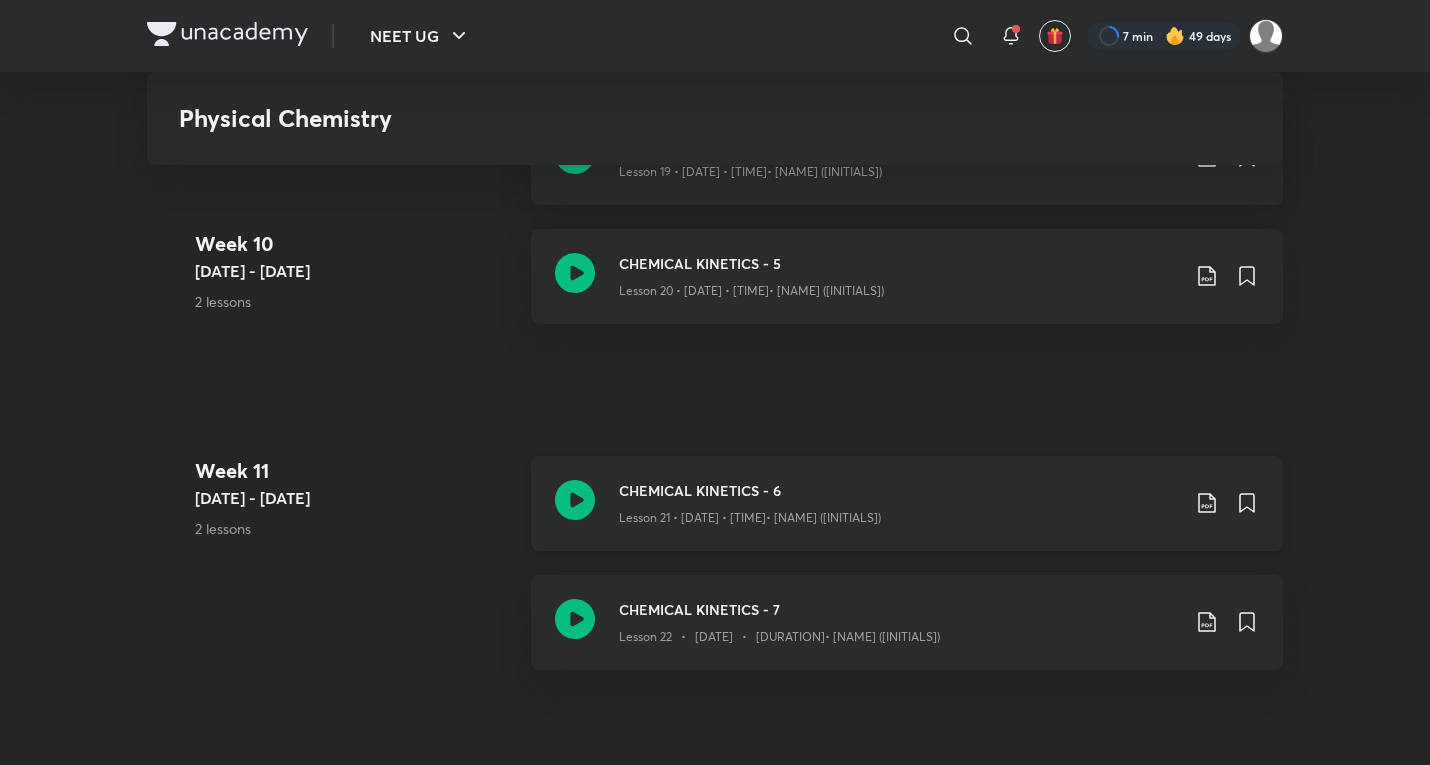 click on "Lesson 21 • [DATE] • [TIME] • [NAME] ([INITIALS])" at bounding box center (750, 518) 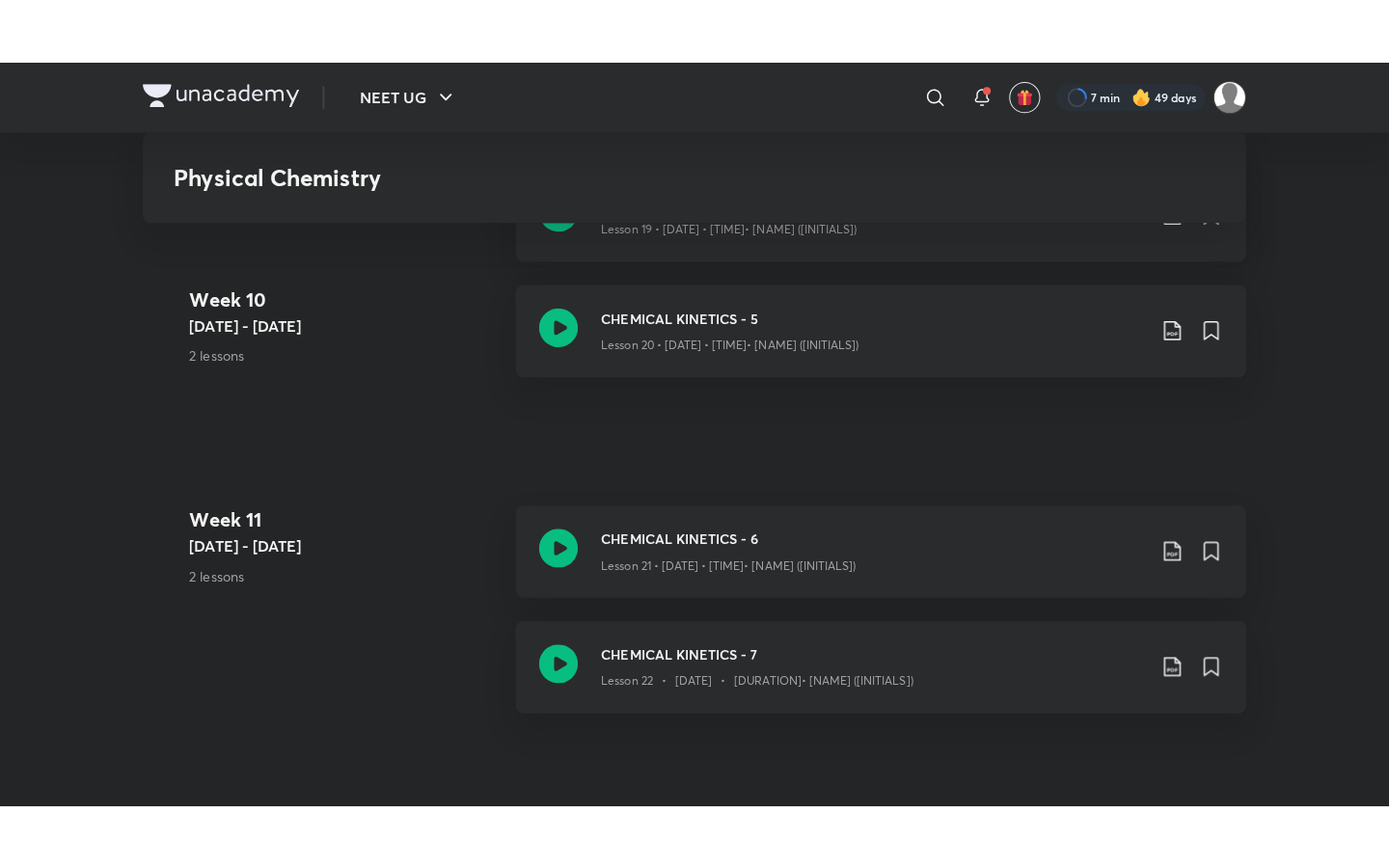 scroll, scrollTop: 5143, scrollLeft: 0, axis: vertical 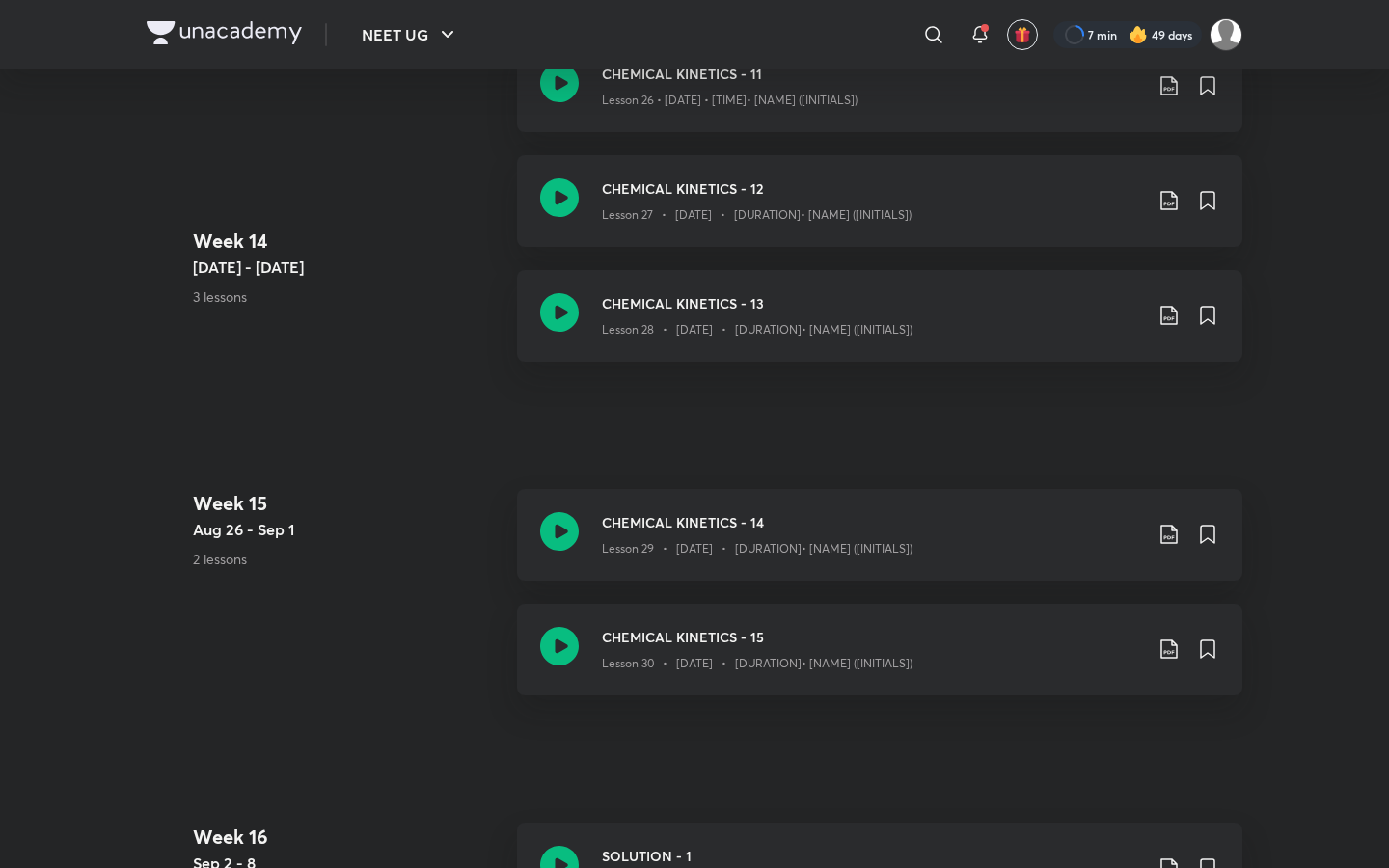 click on "NEET UG ​ [DURATION] [MONTH] [DAYS] Physical Chemistry NEET UG Plus Syllabus Chemistry Hinglish Physical Chemistry [NAME] ([INITIALS]) In this course, [NAME] Sir will cover the entire Physical Chemistry. The following topic will be discussed in detail and would be helpful for all aspirants preparing for NEET UG Exam. Learners at any stage ...  Read more Ended on [DATE] [DATE] - [DATE] [LESSONS] lessons 0 practices 0  questions by educators Enroll Demo classes     Watch free classes by the educators of this batch     [VIEWS] Hinglish Chemistry Ask me anything about Neet Ug [NAME] ([INITIALS]) [DATE] • [DURATION]     [VIEWS] Hinglish Chemistry Ask me anything about Neet Ug [NAME] ([INITIALS]) [DATE] • [DURATION]     [VIEWS] Hinglish Chemistry Ask me anything about Neet Ug [NAME] ([INITIALS]) [DATE] • [DURATION]     [VIEWS] Hinglish Chemistry Ask me anything about NEET UG [NAME] ([INITIALS]) [DATE] • [DURATION] Week 1 [DATE] - [DATE] [LESSONS] lessons SOME BASIC CONCEPTS OF CHEMISTRY - 1 Lesson 1   •   [DATE]   •   [DURATION]   •   [NAME] ([INITIALS])   •   [NAME] ([INITIALS]) [VIEWS]" at bounding box center (694, 4996) 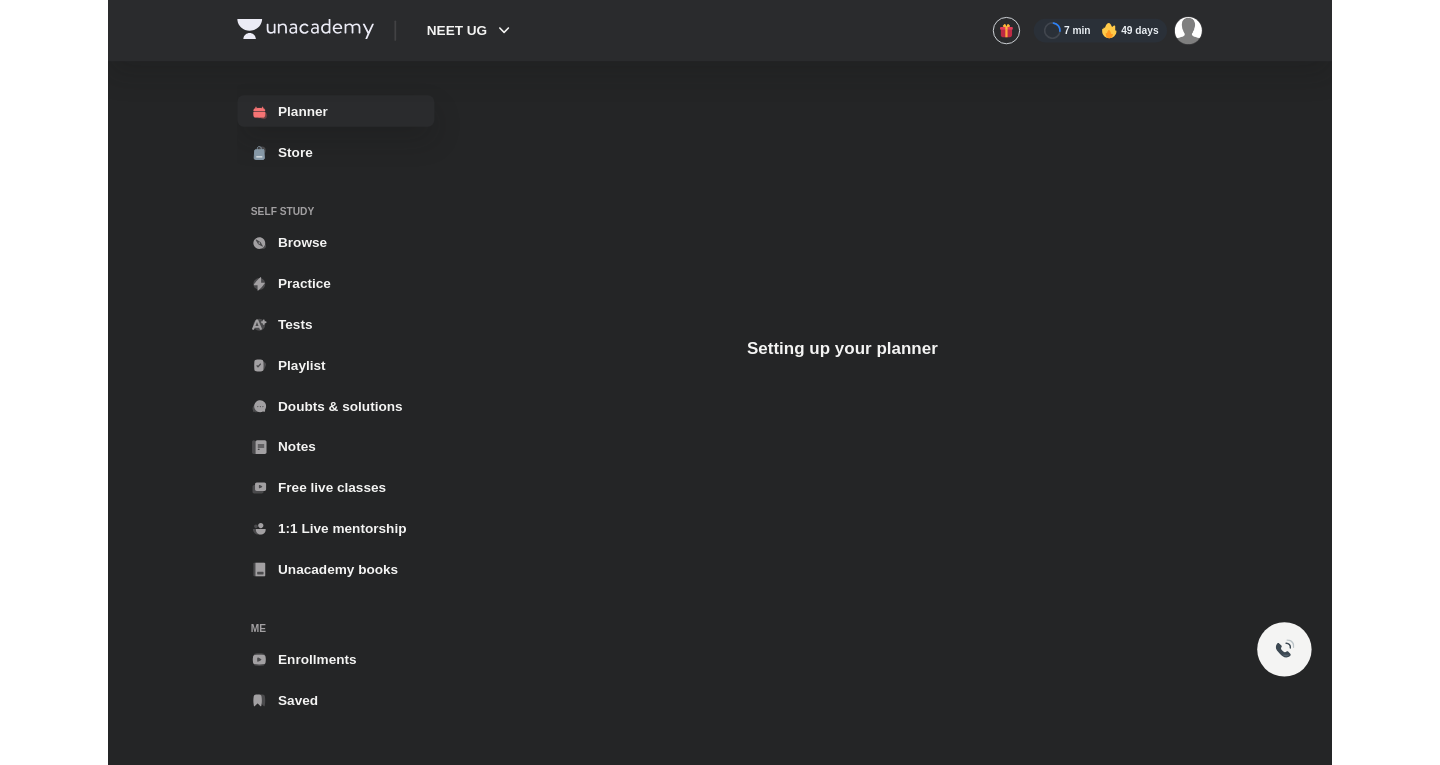 scroll, scrollTop: 0, scrollLeft: 0, axis: both 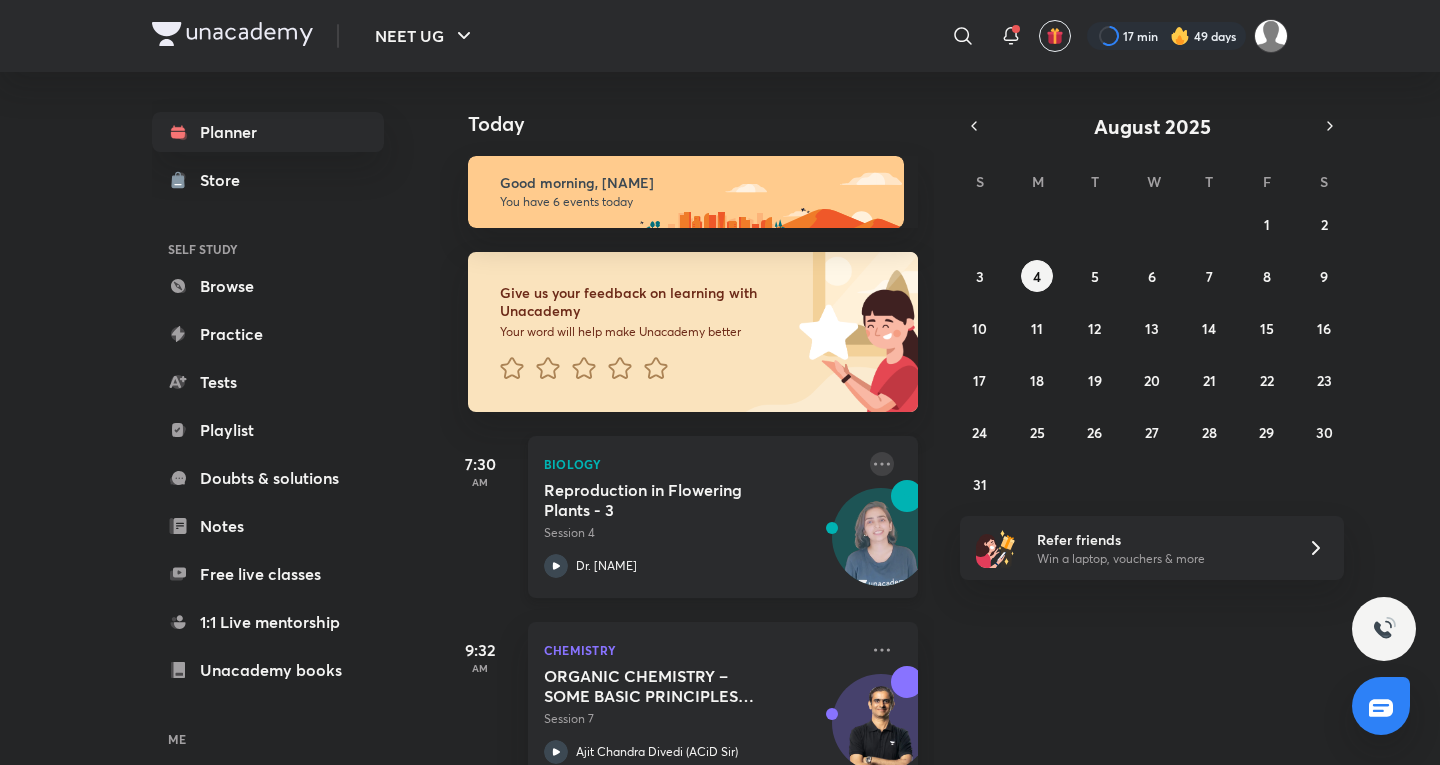 click 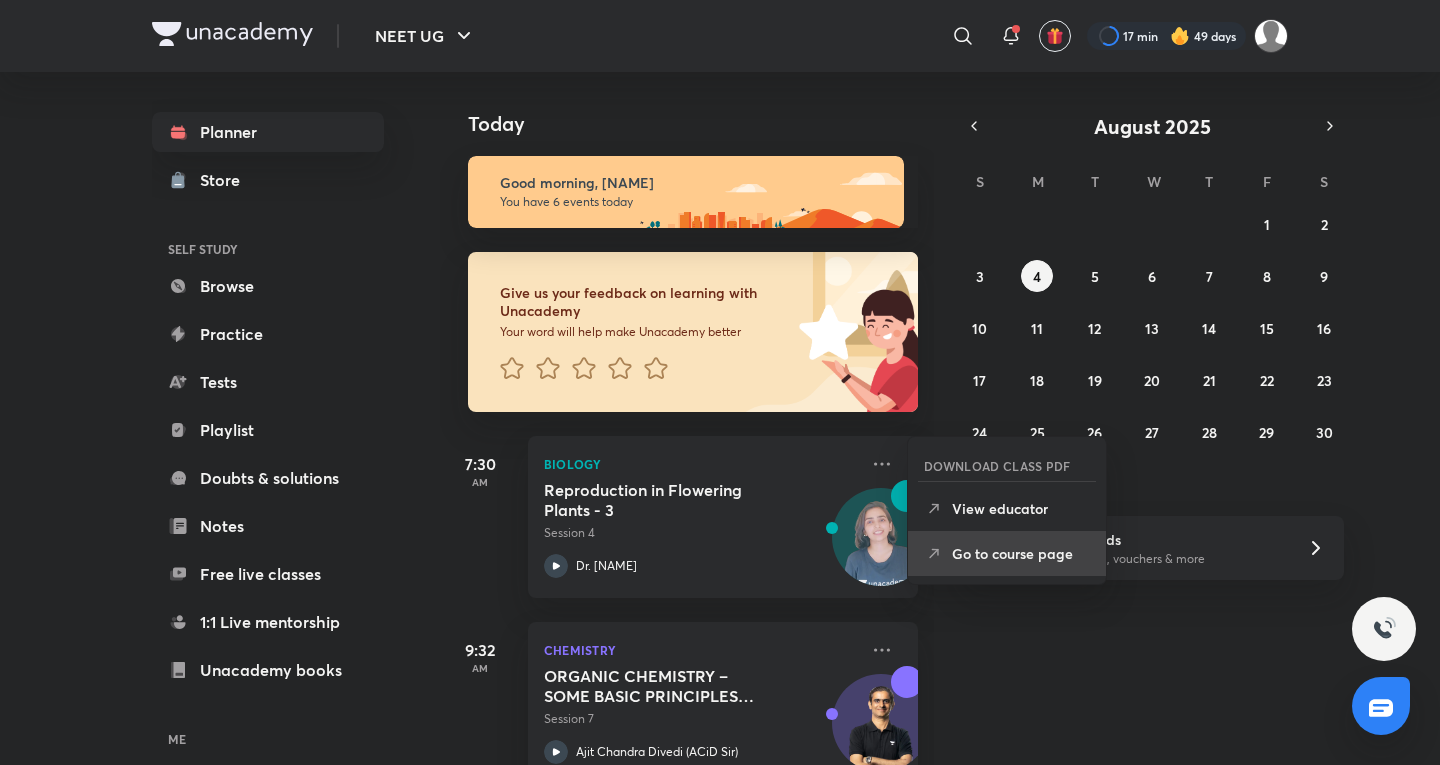 click on "Go to course page" at bounding box center (1021, 553) 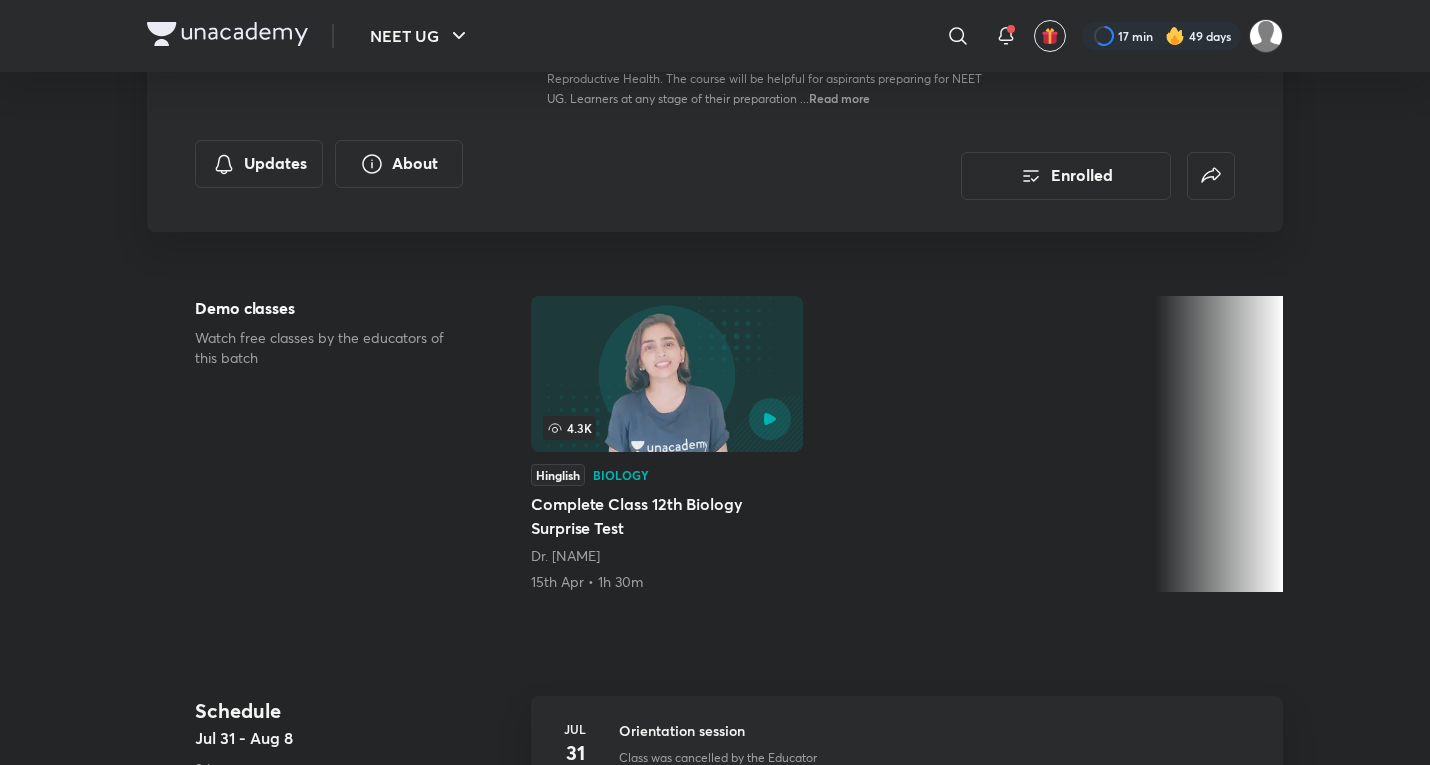 scroll, scrollTop: 667, scrollLeft: 0, axis: vertical 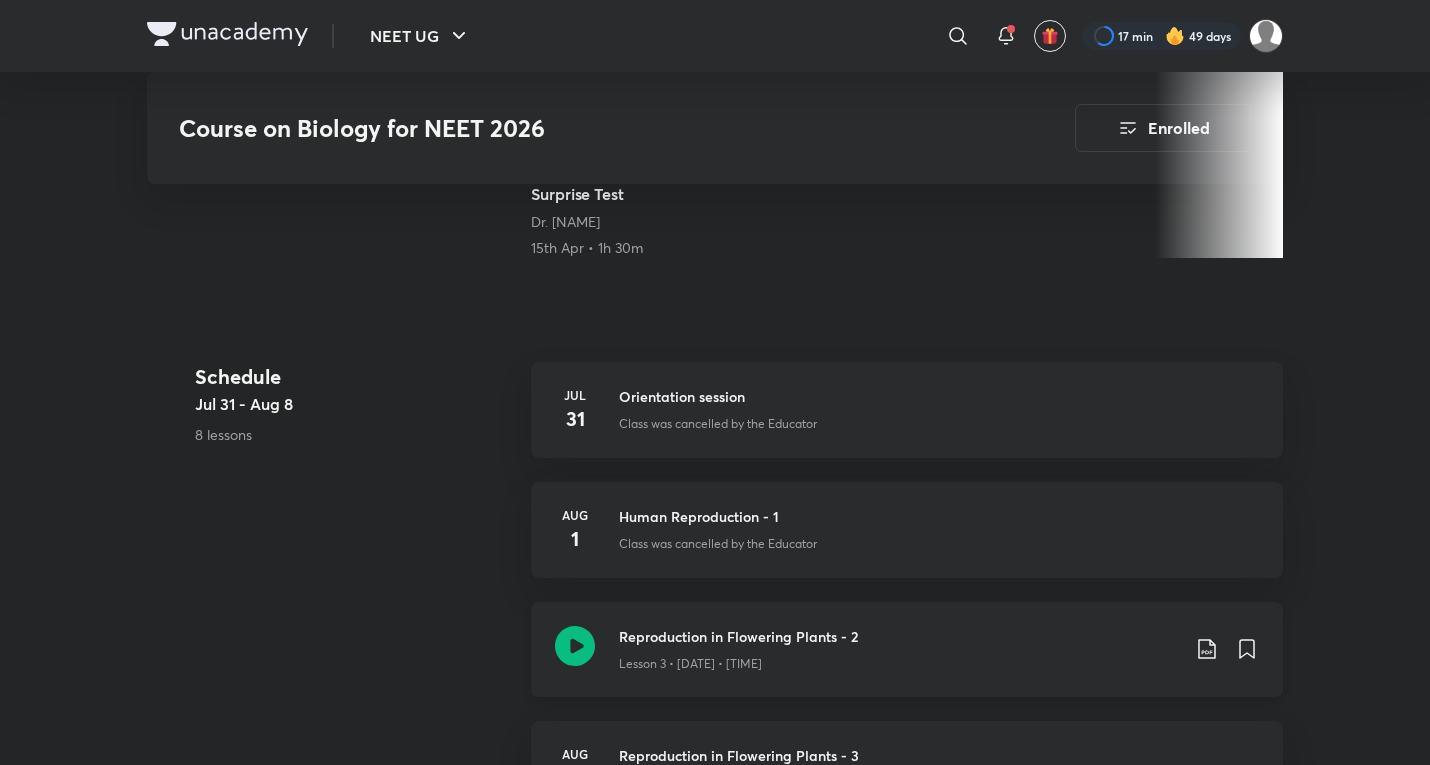 click on "Reproduction in Flowering Plants - 2" at bounding box center [899, 636] 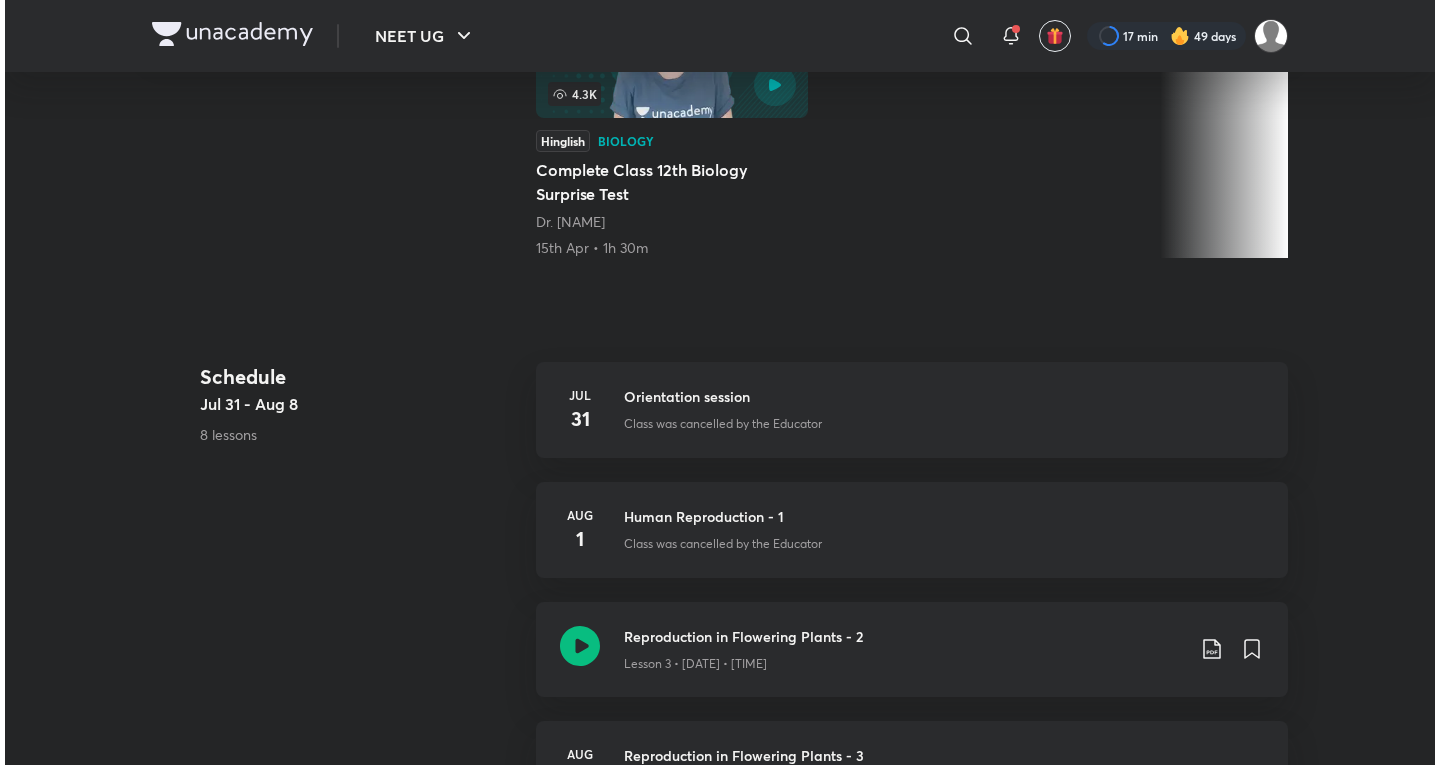scroll, scrollTop: 0, scrollLeft: 0, axis: both 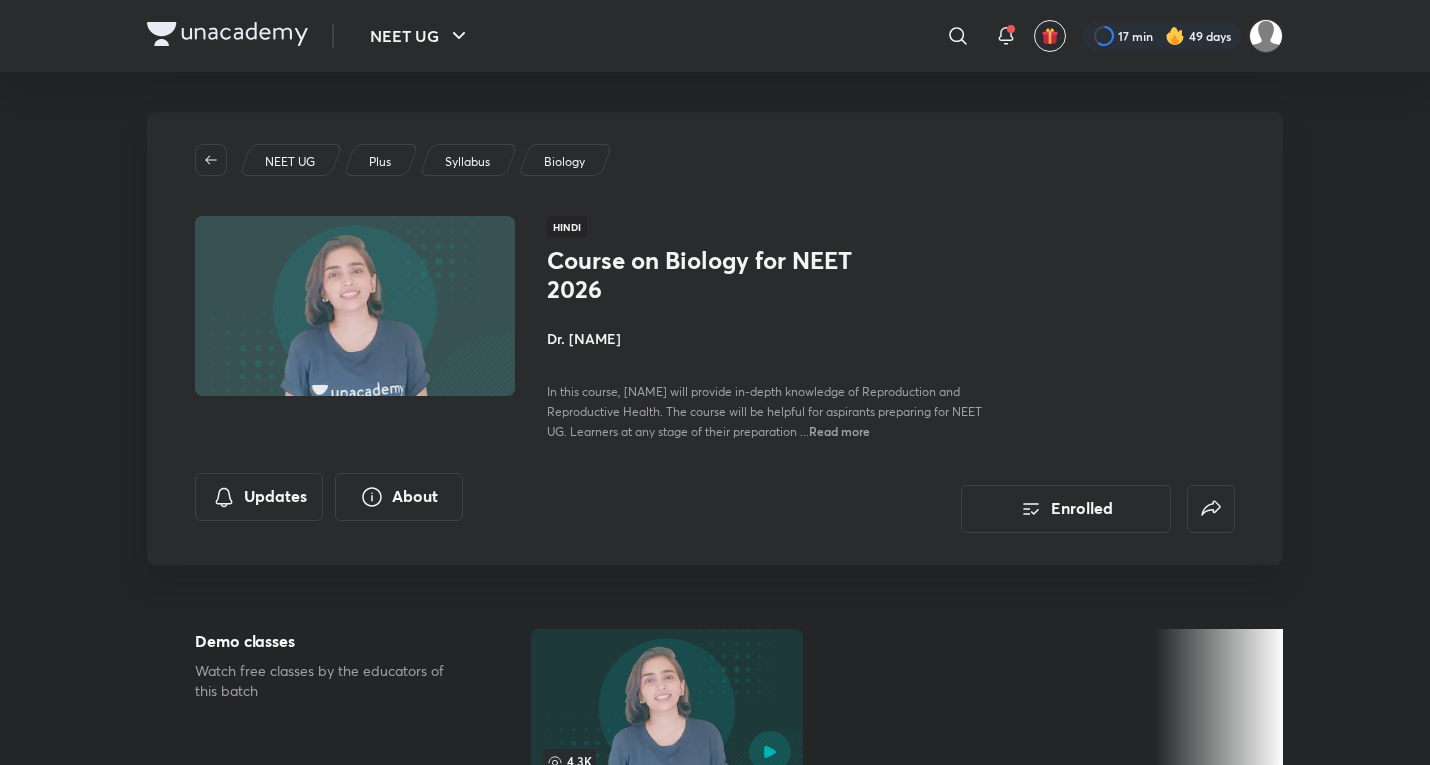 click on "NEET UG ​ [DURATION] [DAYS] Course on Biology for NEET 2026 Enrolled NEET UG Plus Syllabus Biology Hindi Course on Biology for NEET 2026 [NAME] In this course, [NAME] will provide in-depth knowledge of Reproduction and Reproductive Health. The course will be helpful for aspirants preparing for NEET UG. Learners at any stage of their preparation ...  Read more Updates About Enrolled Demo classes     Watch free classes by the educators of this batch     [RATING] Hinglish Biology Complete Class 12th Biology Surprise Test [NAME] [DATE] • [DURATION] Schedule [DATE] - [DATE] [LESSONS] lessons [DATE] Orientation session Class was cancelled by the Educator [DATE] Human Reproduction - 1 Class was cancelled by the Educator Reproduction in Flowering Plants - 2 Lesson 3  •   [DATE]  •   [DURATION] • [DATE] Reproduction in Flowering Plants - 3 Lesson 4  •   [TIME] • [DATE] Reproduction in Flowering Plants - 4 Lesson 5  •   [TIME] • [DATE] Reproduction in Flowering Plants - 5 [DATE] [DATE] Hindi Blogs" at bounding box center (715, 1600) 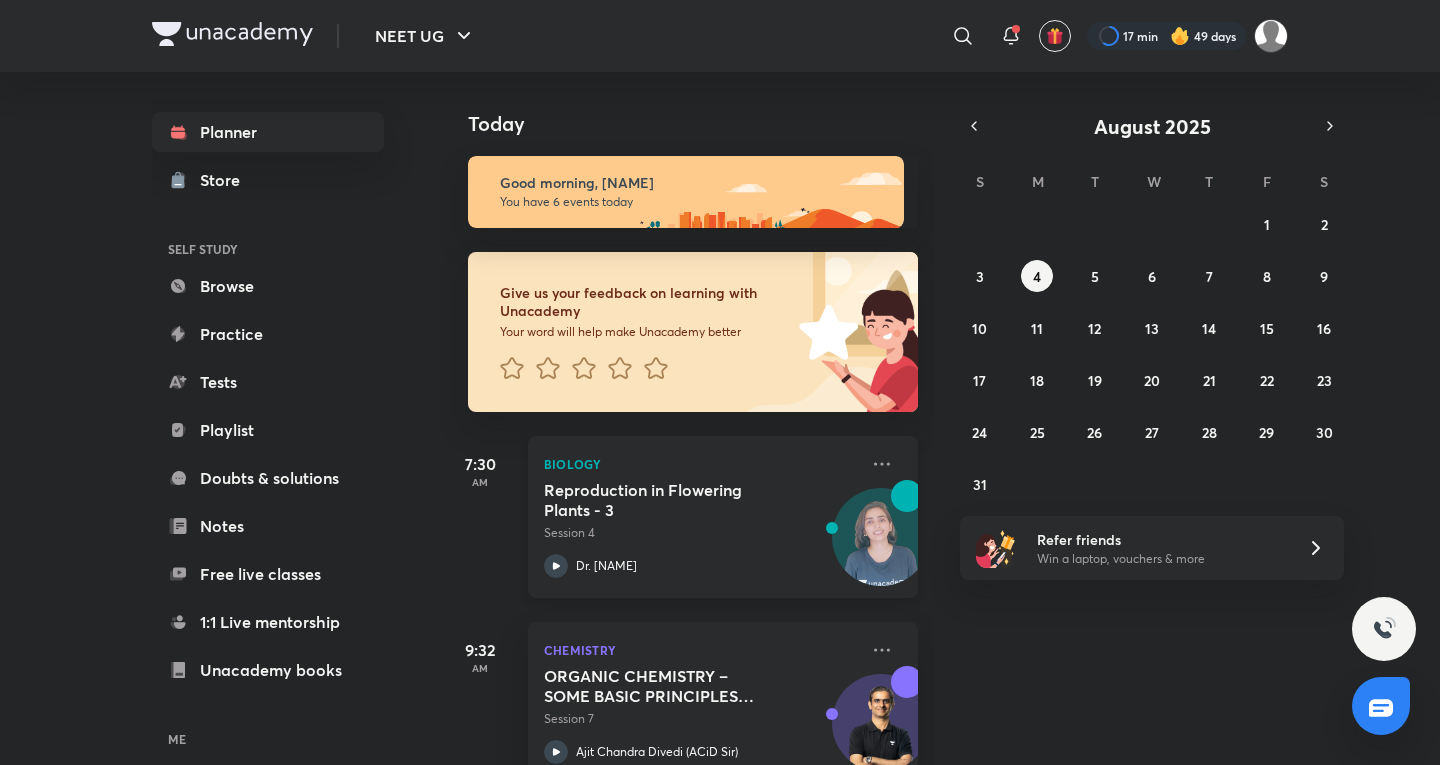 scroll, scrollTop: 333, scrollLeft: 0, axis: vertical 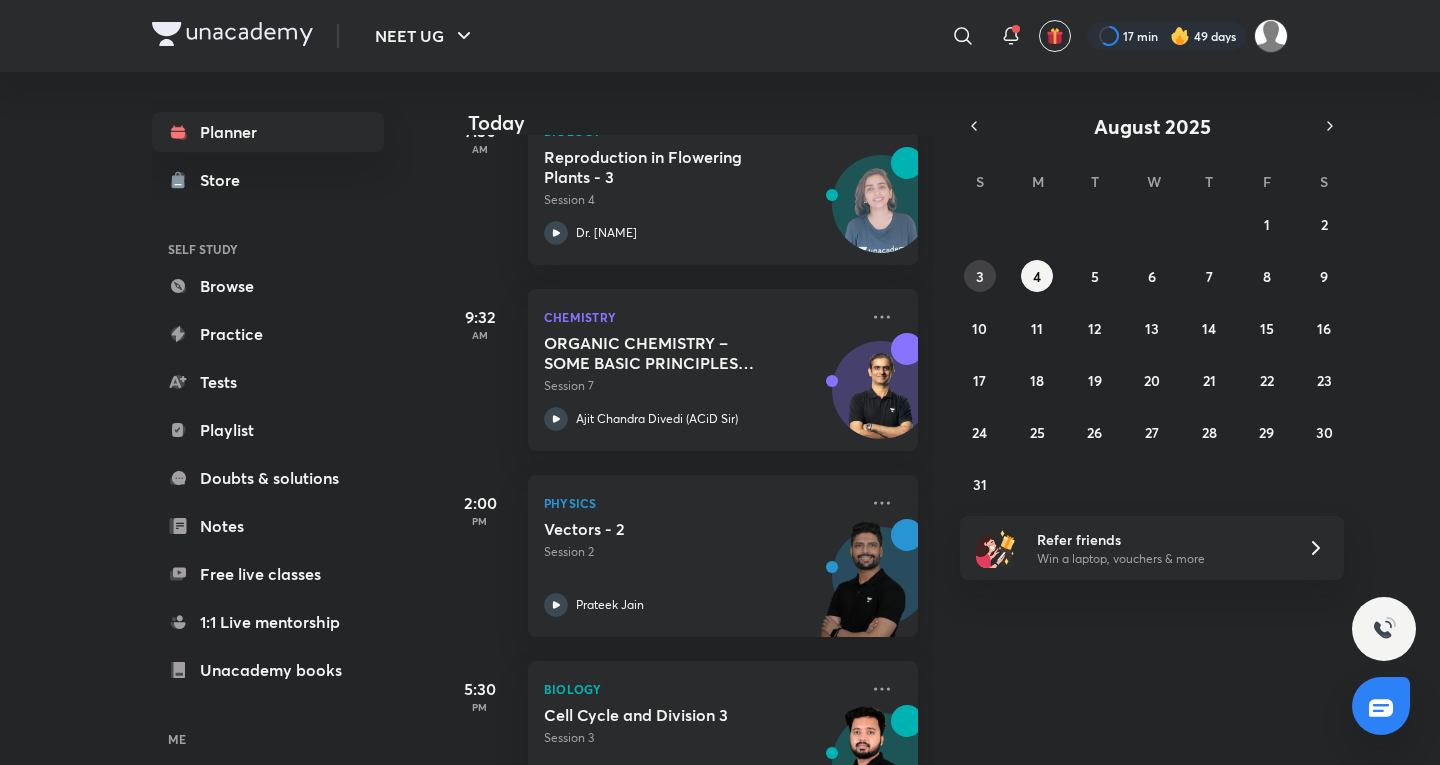click on "3" at bounding box center (980, 276) 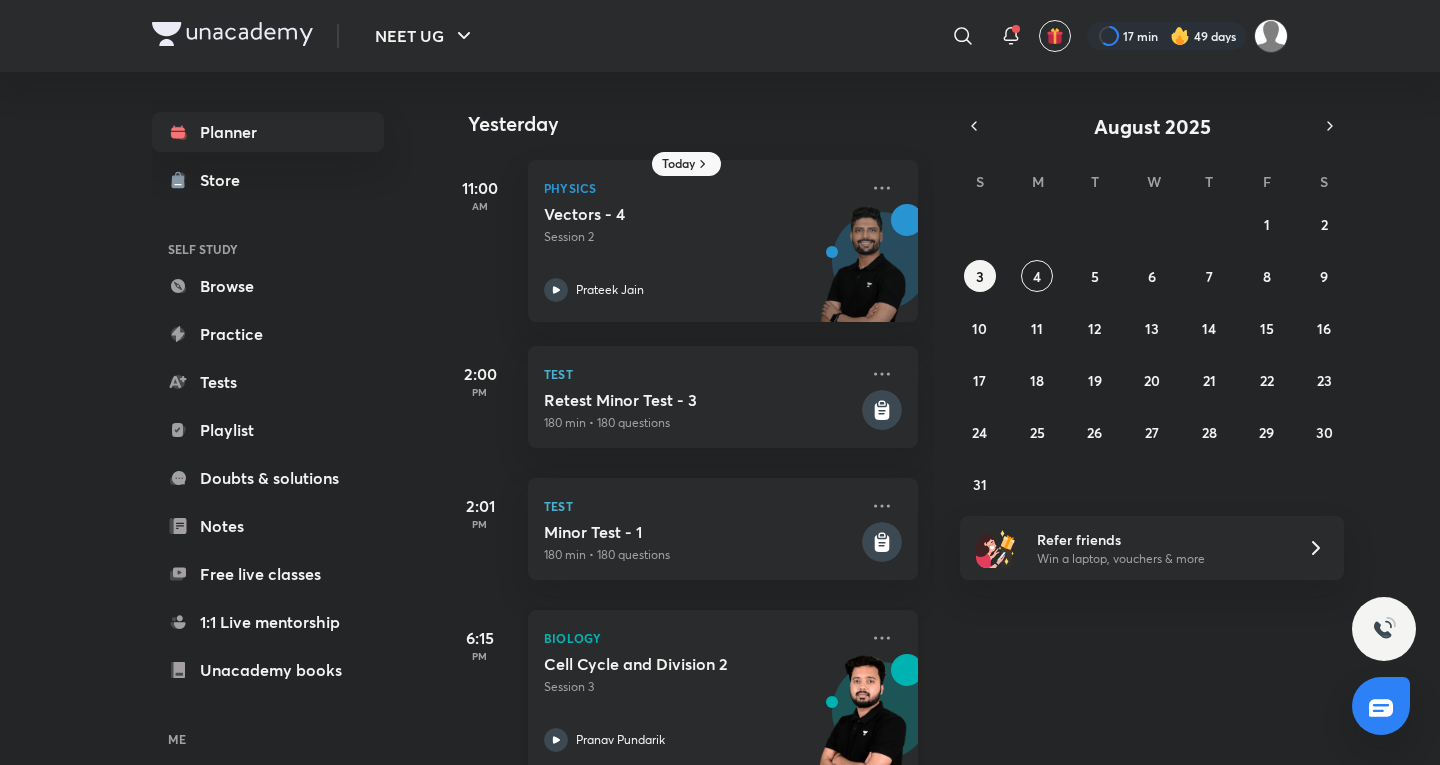 scroll, scrollTop: 333, scrollLeft: 0, axis: vertical 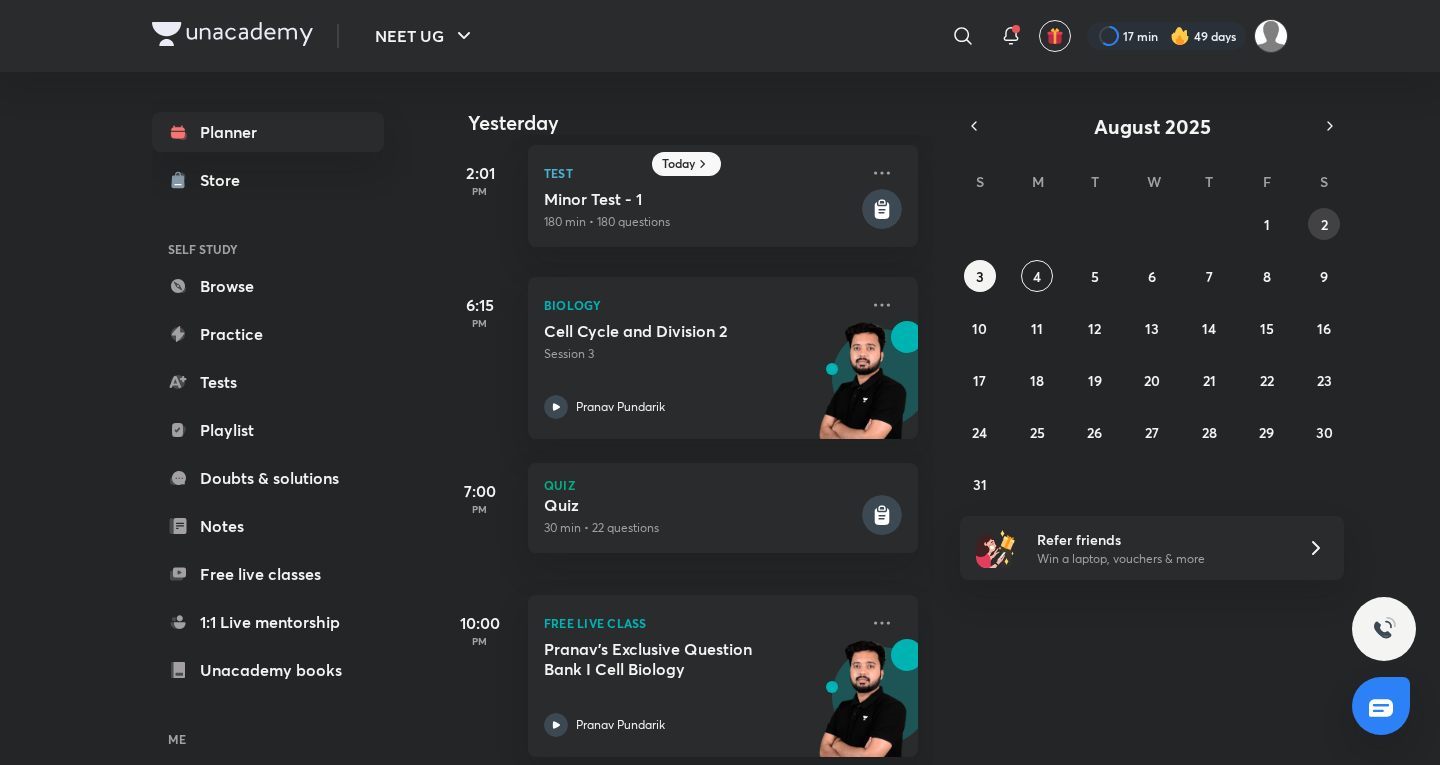 click on "2" at bounding box center (1324, 224) 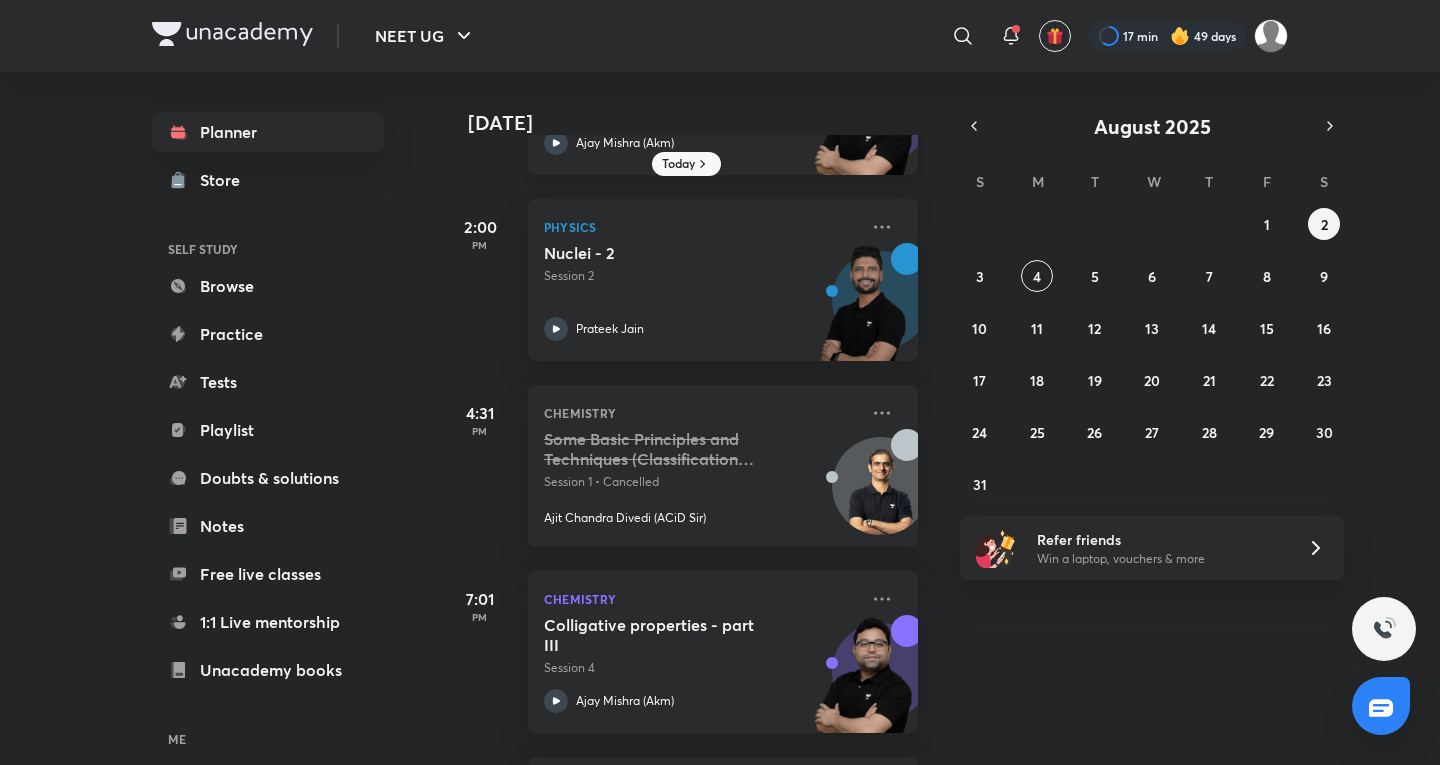 scroll, scrollTop: 0, scrollLeft: 0, axis: both 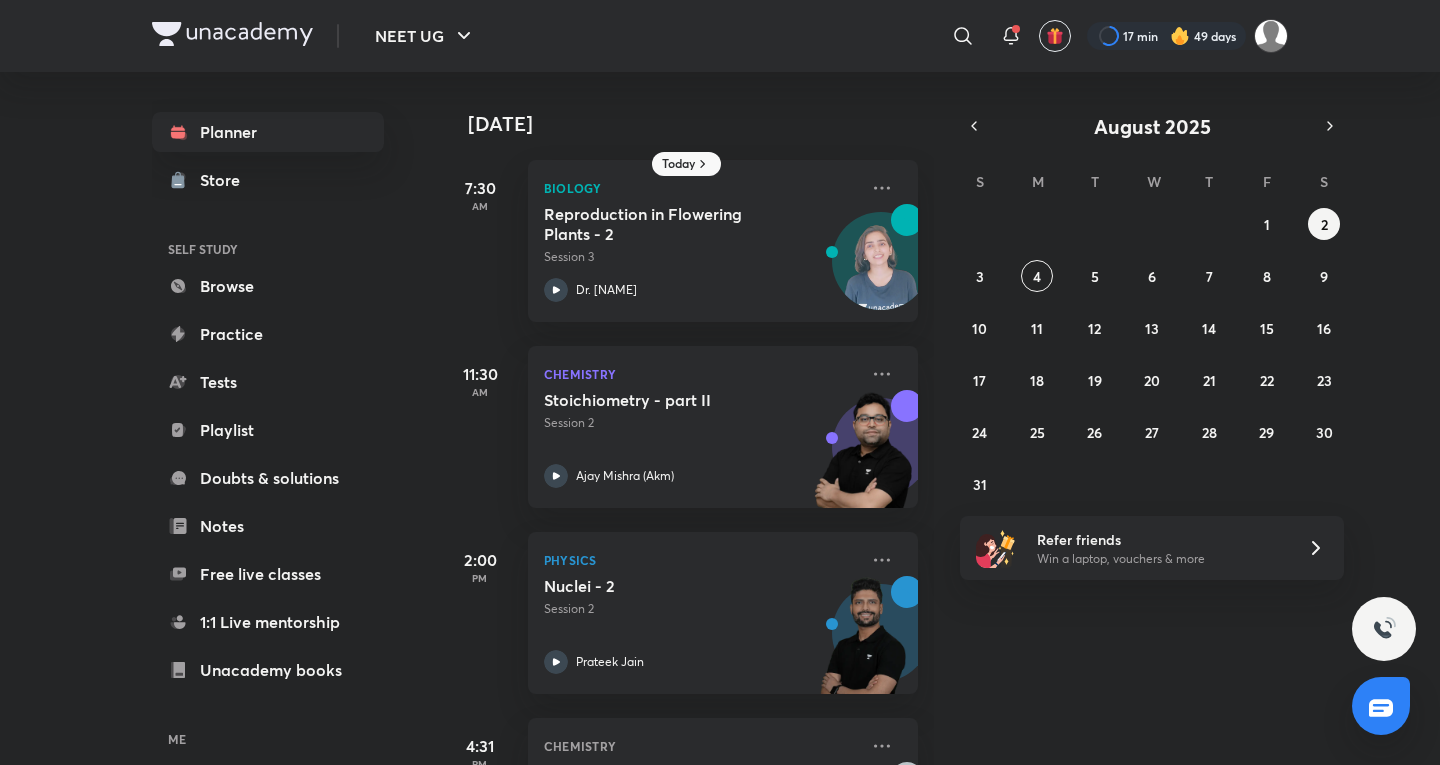 click on "27 28 29 30 31 1 2 3 4 5 6 7 8 9 10 11 12 13 14 15 16 17 18 19 20 21 22 23 24 25 26 27 28 29 30 31 1 2 3 4 5 6" at bounding box center [1152, 354] 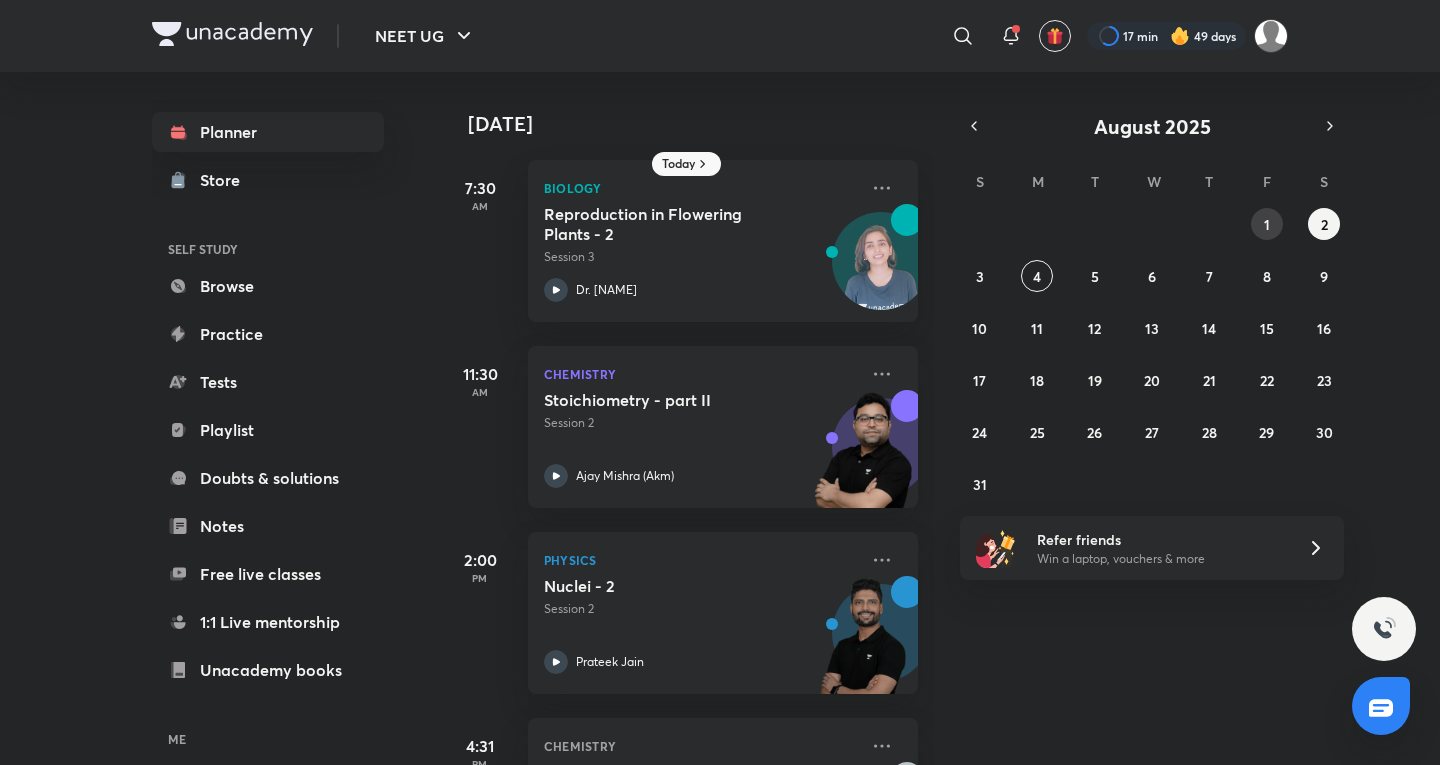 click on "1" at bounding box center (1267, 224) 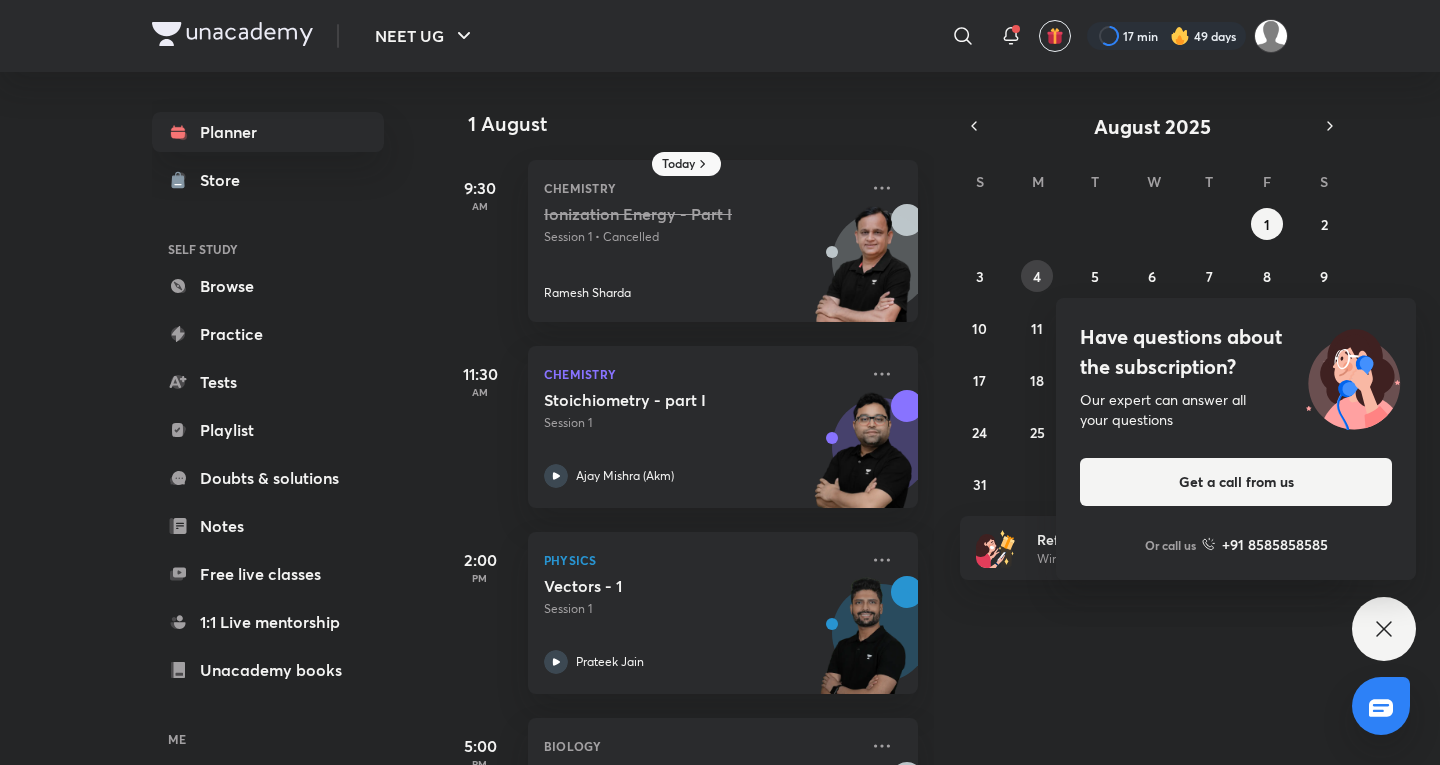 click on "4" at bounding box center [1037, 276] 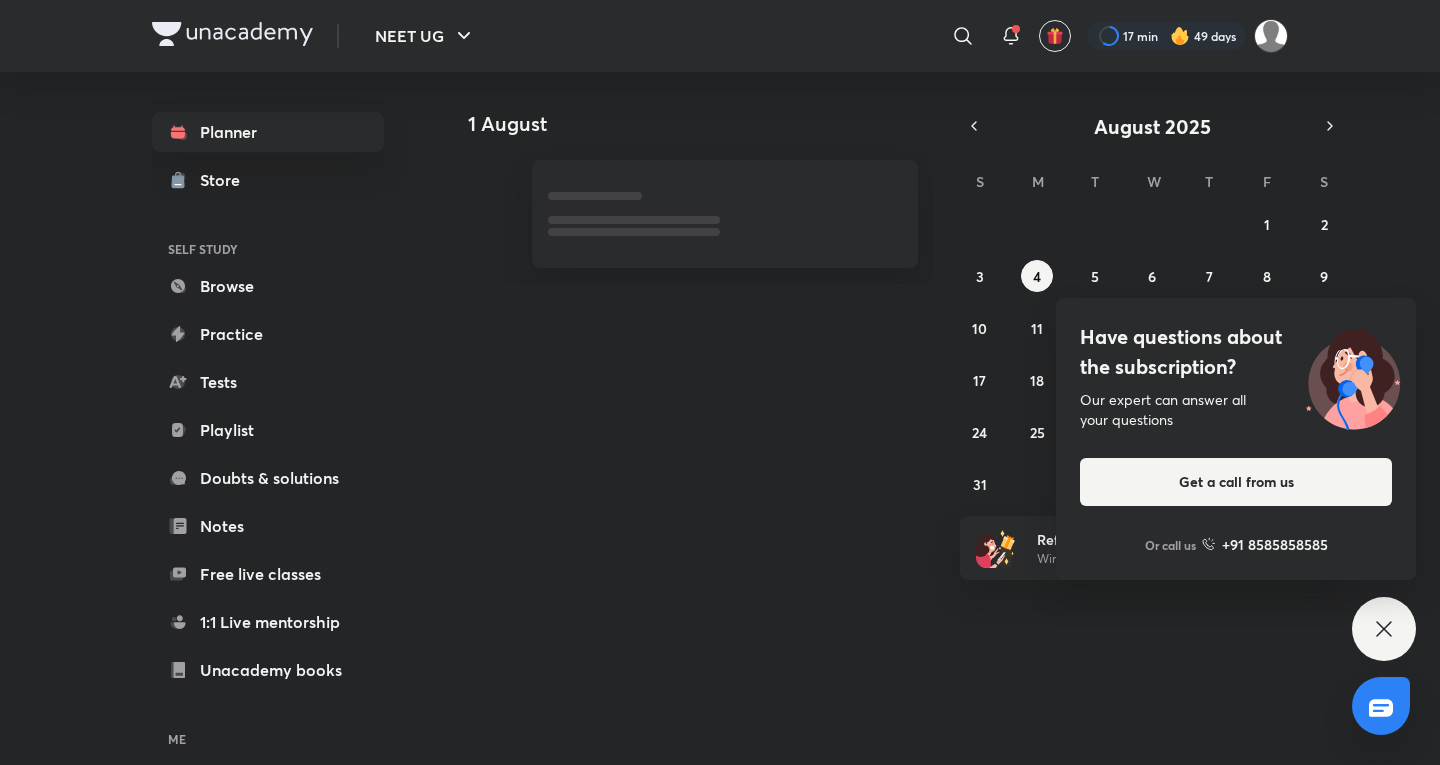 click 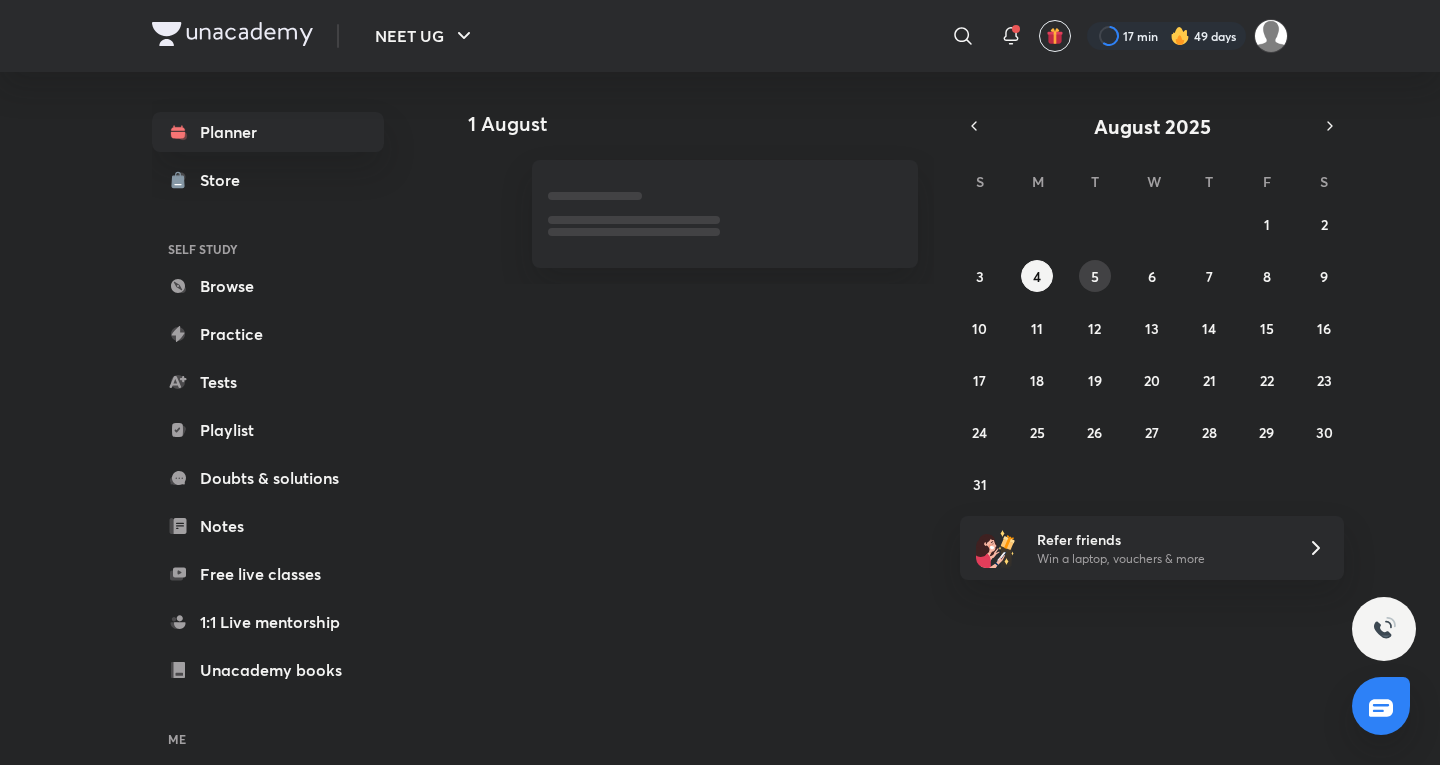 click on "5" at bounding box center [1095, 276] 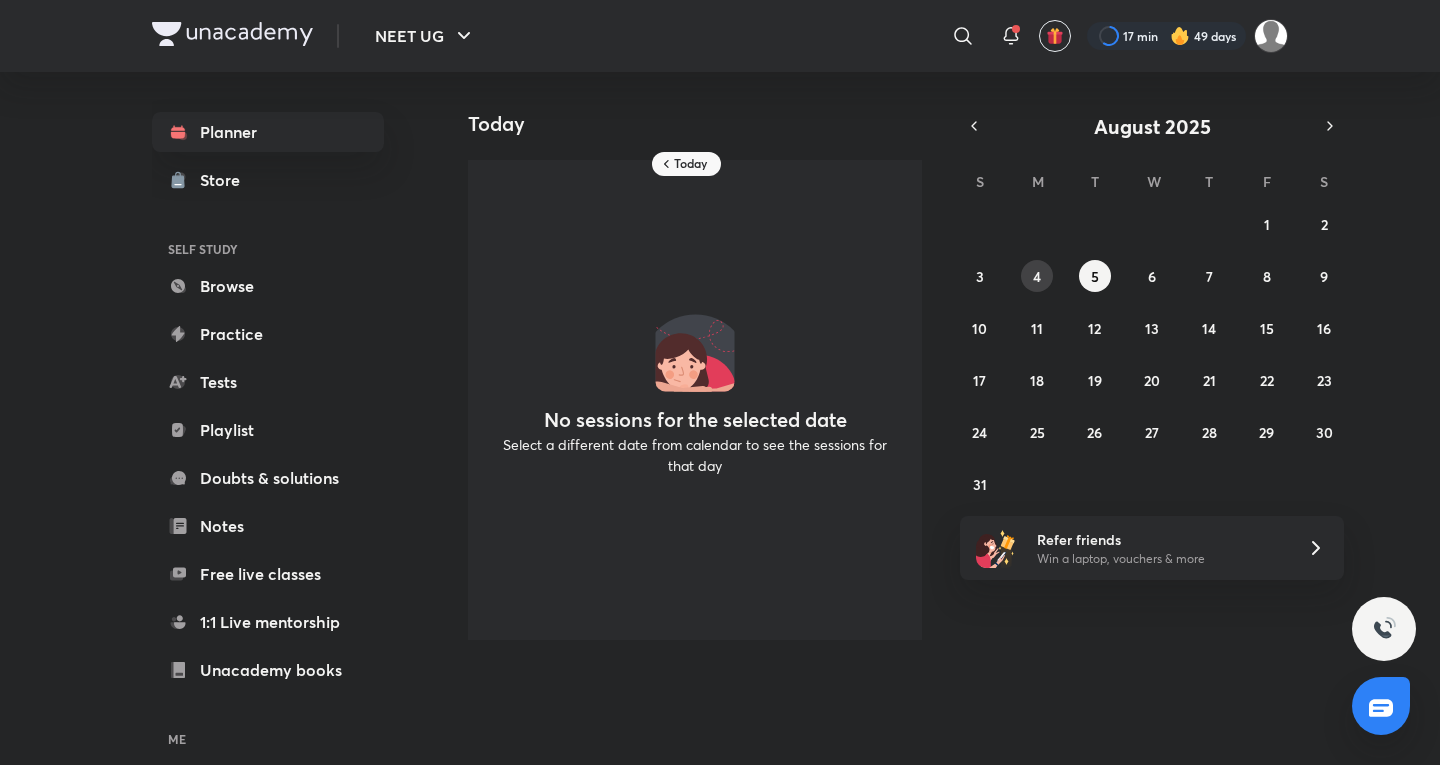 click on "4" at bounding box center (1037, 276) 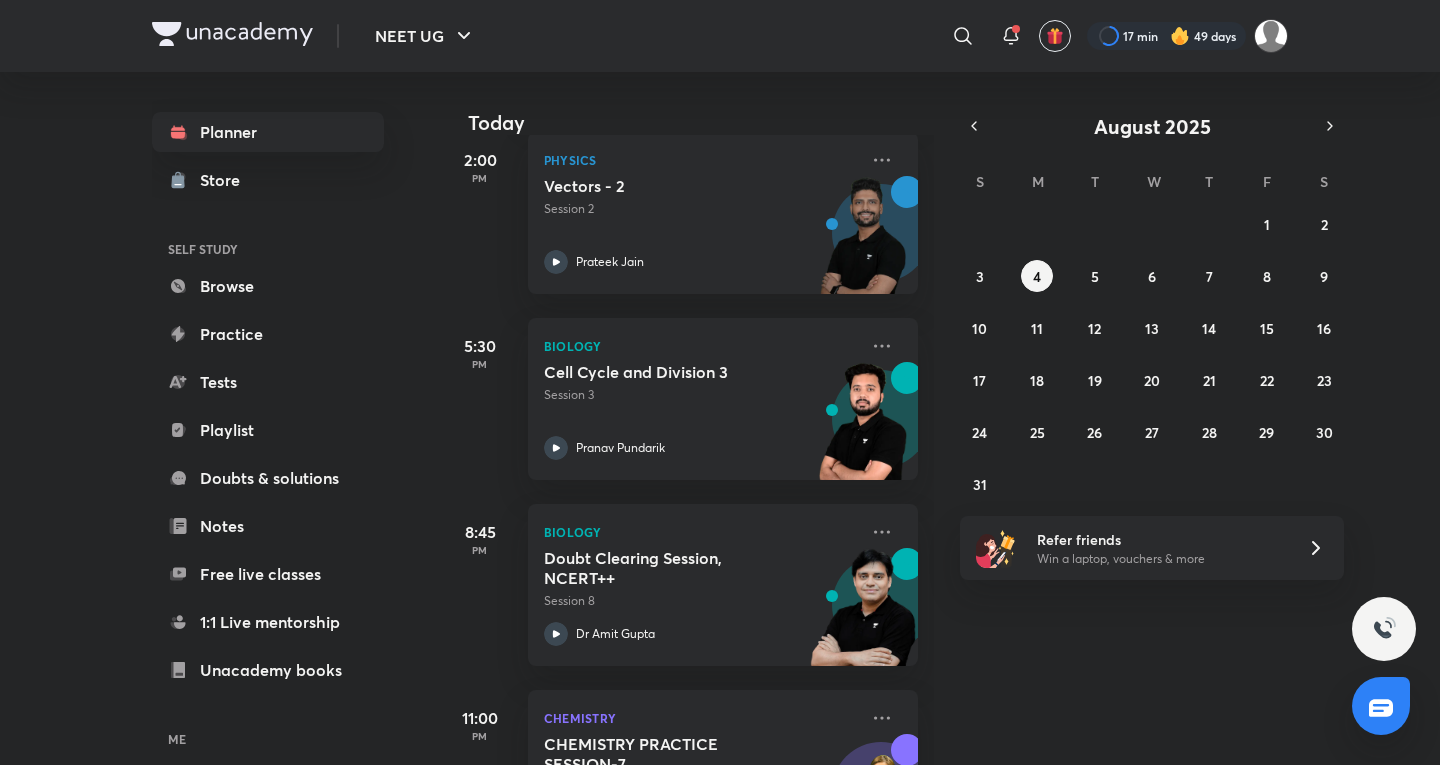 scroll, scrollTop: 794, scrollLeft: 0, axis: vertical 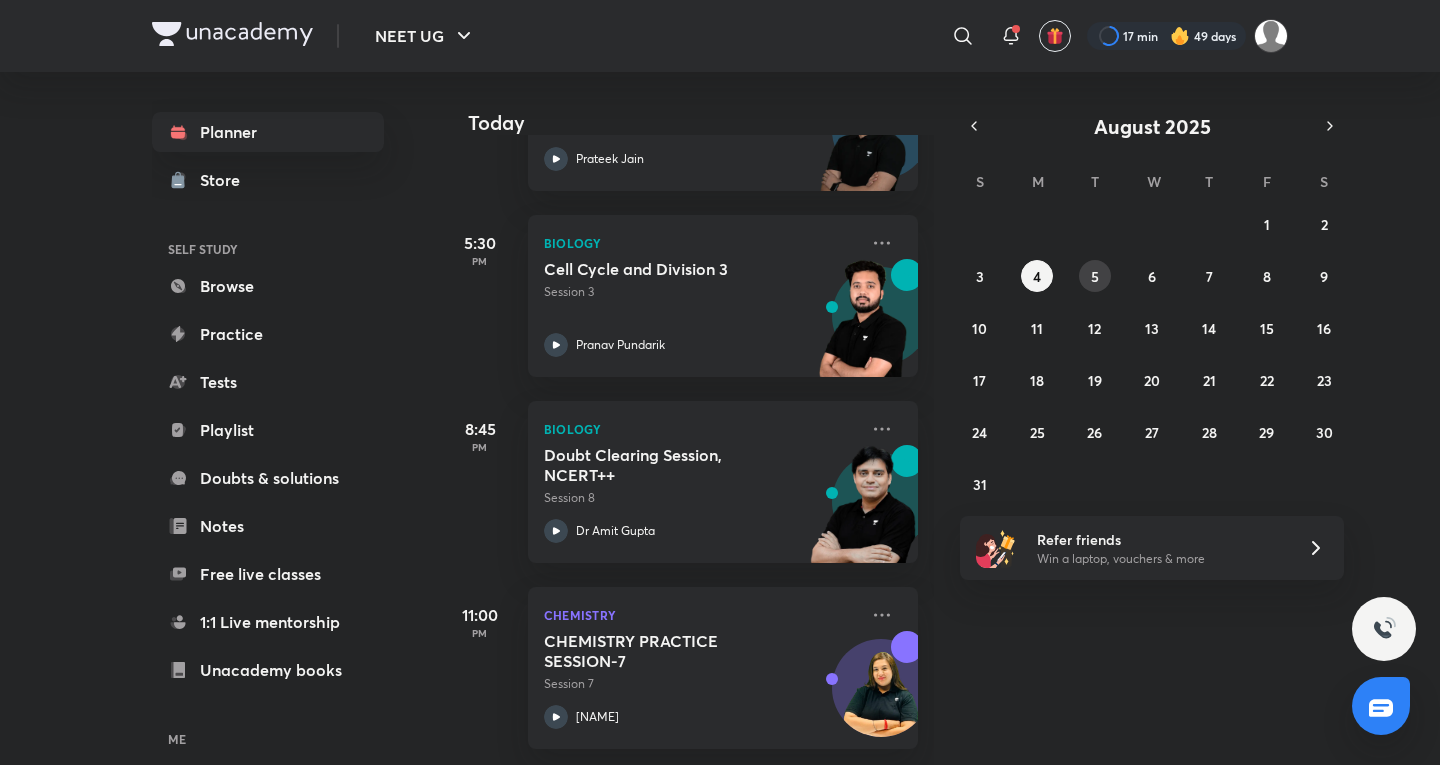 click on "5" at bounding box center (1095, 276) 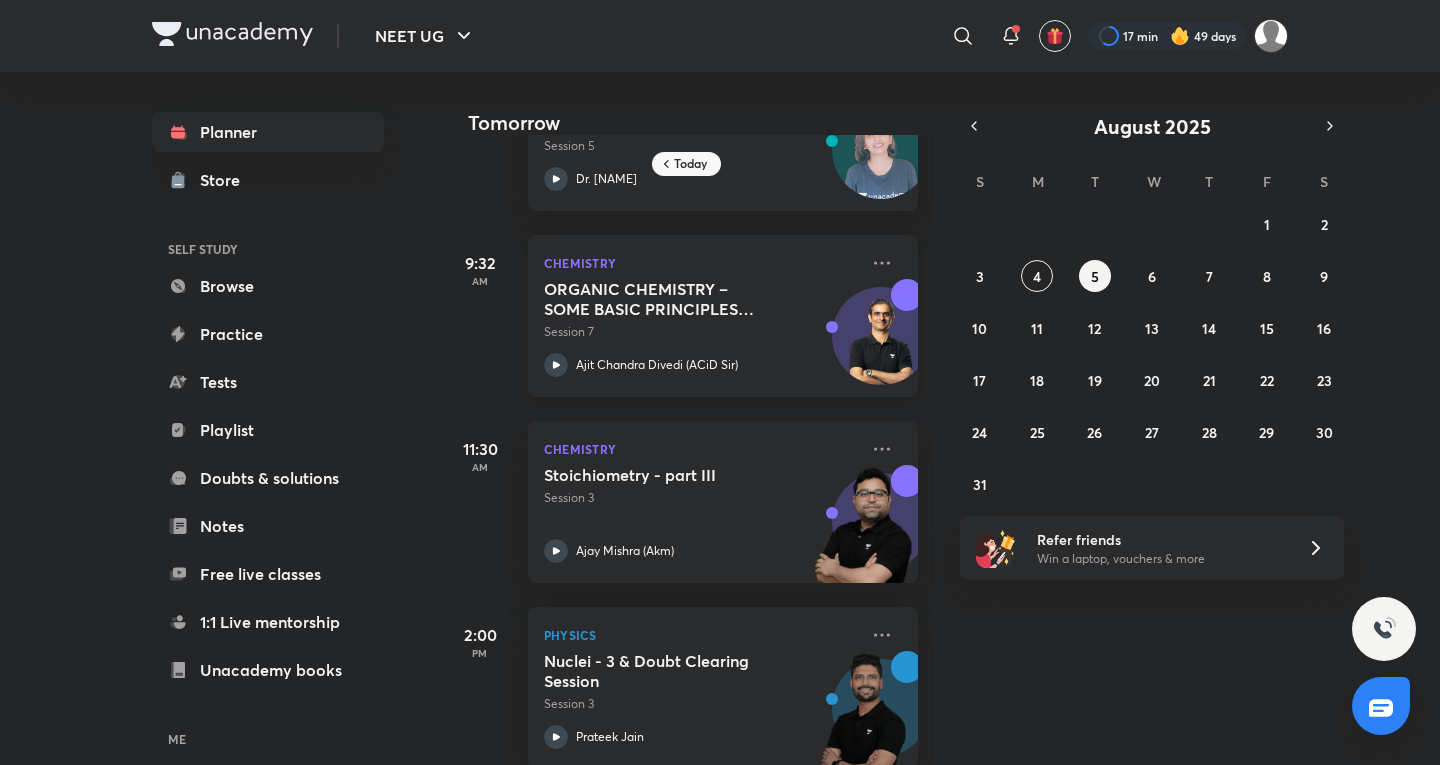 scroll, scrollTop: 0, scrollLeft: 0, axis: both 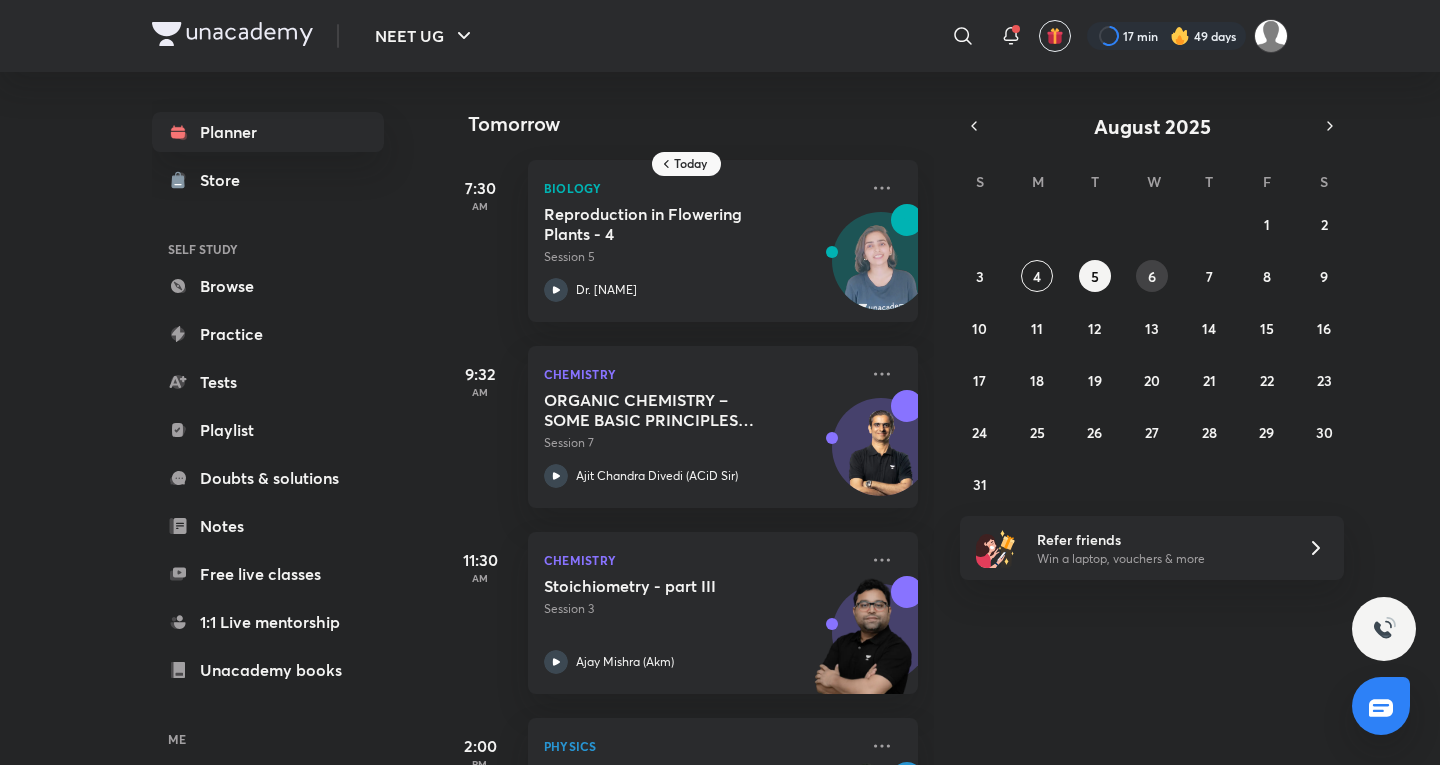 click on "27 28 29 30 31 1 2 3 4 5 6 7 8 9 10 11 12 13 14 15 16 17 18 19 20 21 22 23 24 25 26 27 28 29 30 31 1 2 3 4 5 6" at bounding box center [1152, 354] 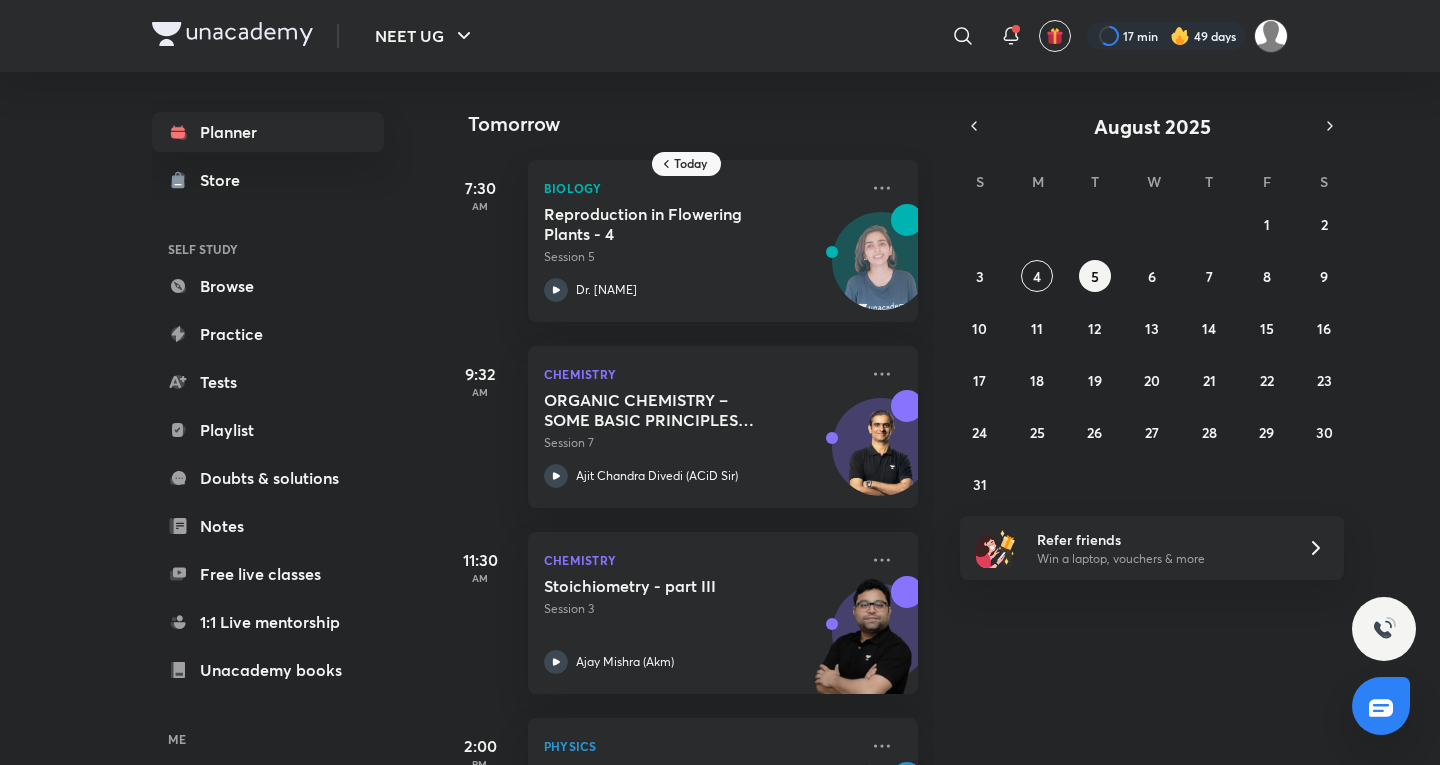click on "27 28 29 30 31 1 2 3 4 5 6 7 8 9 10 11 12 13 14 15 16 17 18 19 20 21 22 23 24 25 26 27 28 29 30 31 1 2 3 4 5 6" at bounding box center [1152, 354] 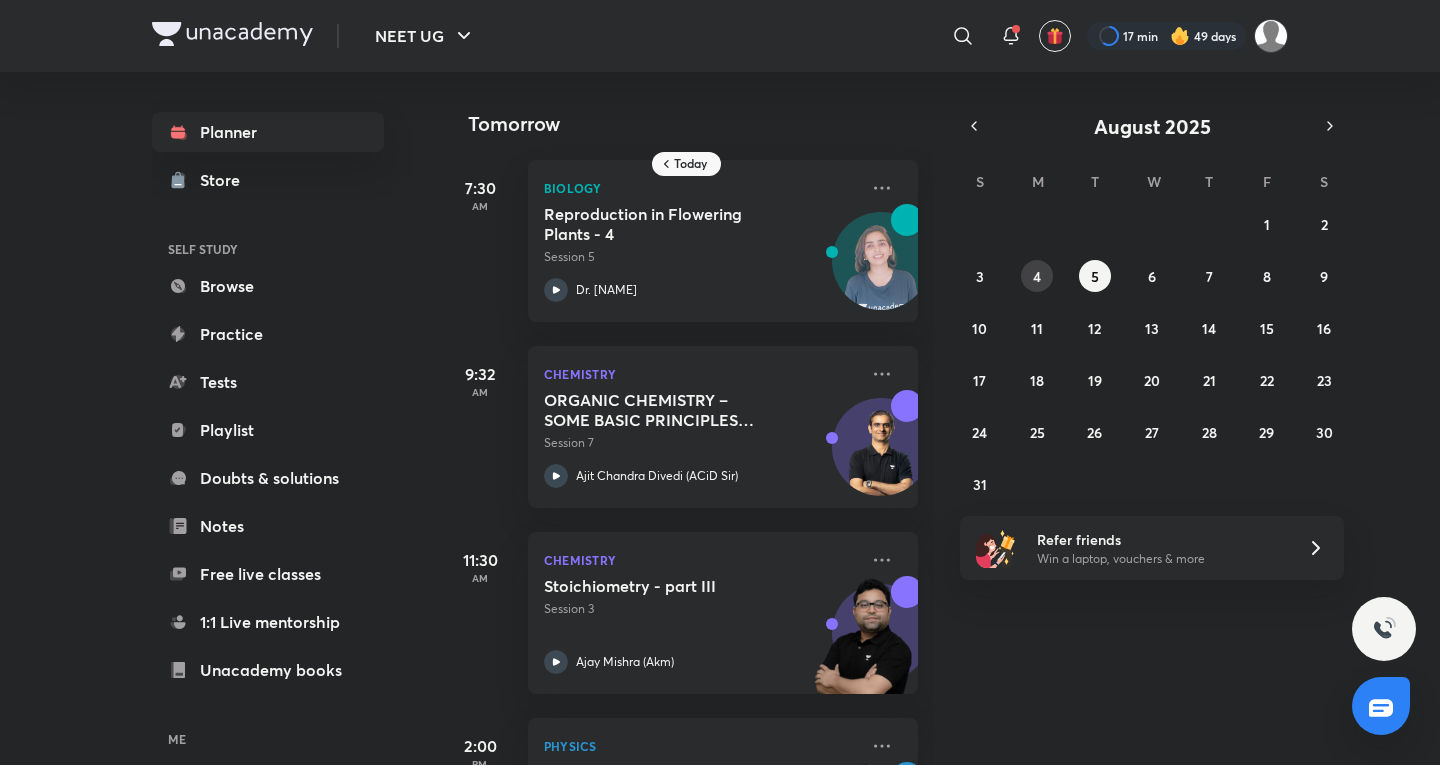 click on "4" at bounding box center [1037, 276] 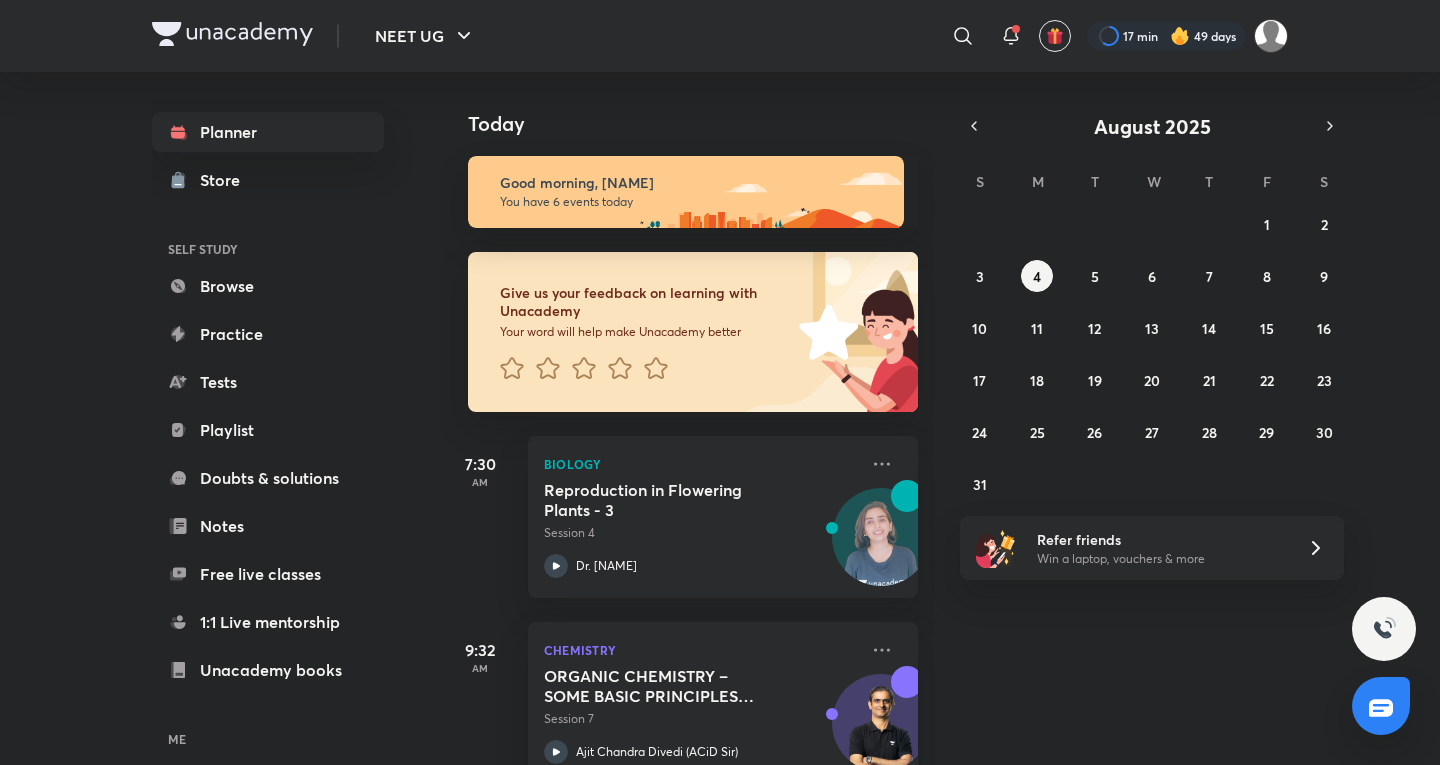click on "27 28 29 30 31 1 2 3 4 5 6 7 8 9 10 11 12 13 14 15 16 17 18 19 20 21 22 23 24 25 26 27 28 29 30 31 1 2 3 4 5 6" at bounding box center [1152, 354] 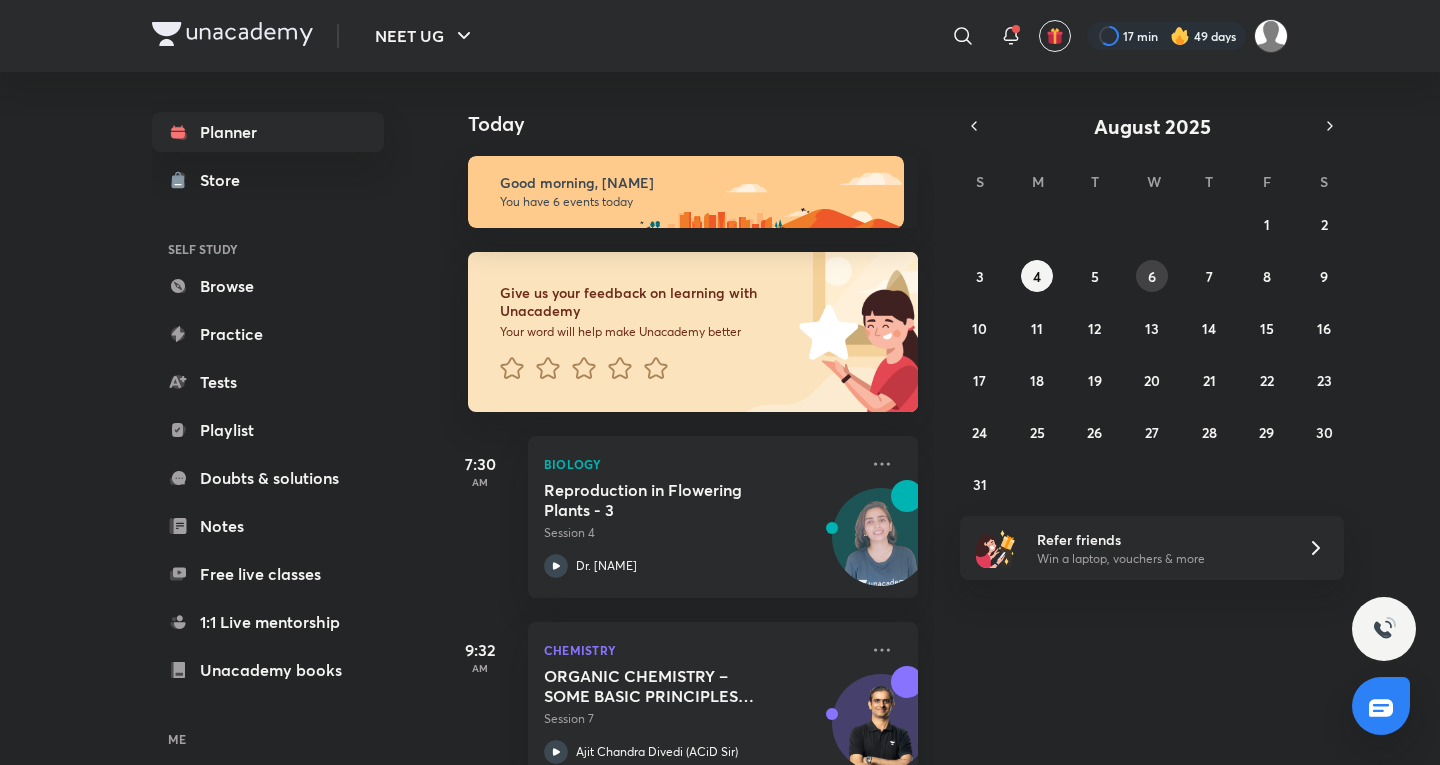 click on "6" at bounding box center (1152, 276) 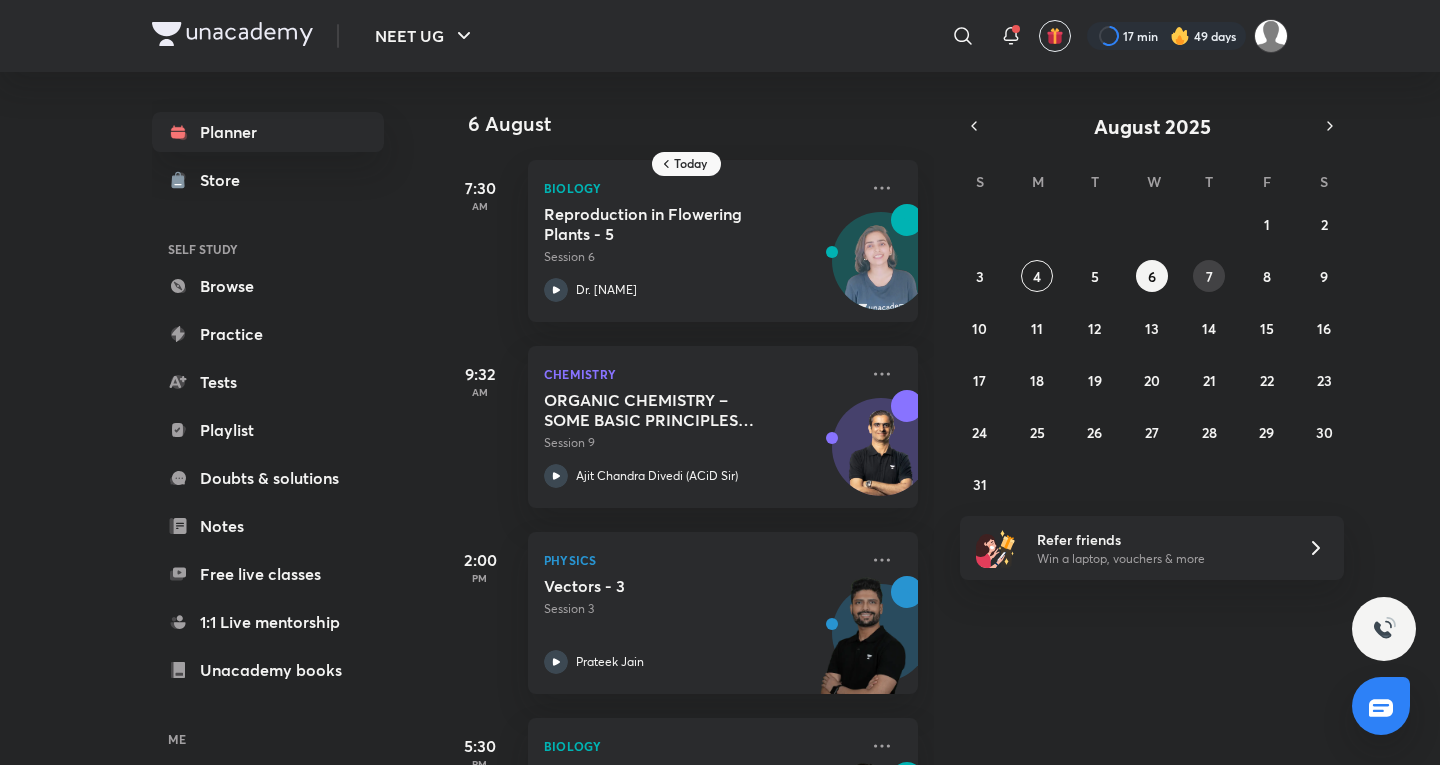 click on "7" at bounding box center [1209, 276] 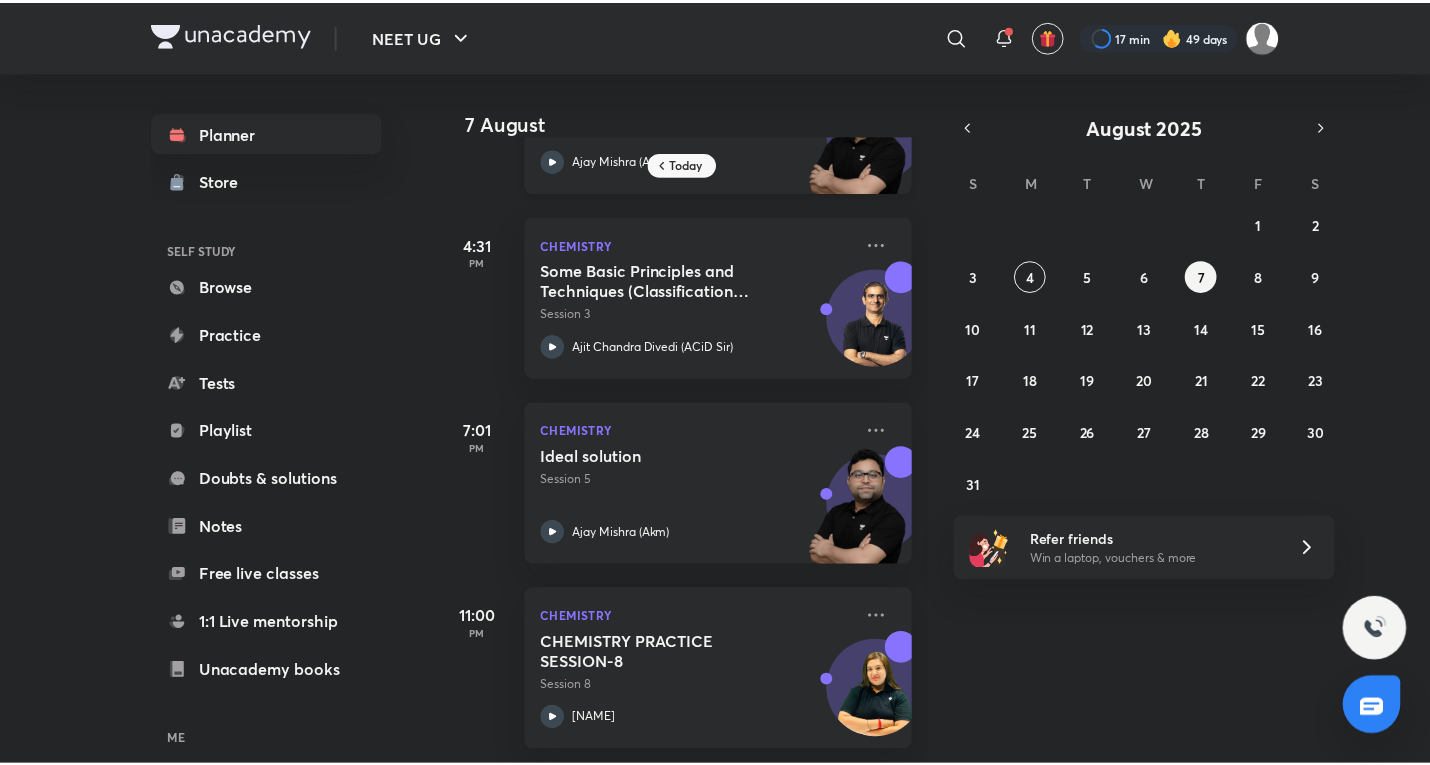 scroll, scrollTop: 332, scrollLeft: 0, axis: vertical 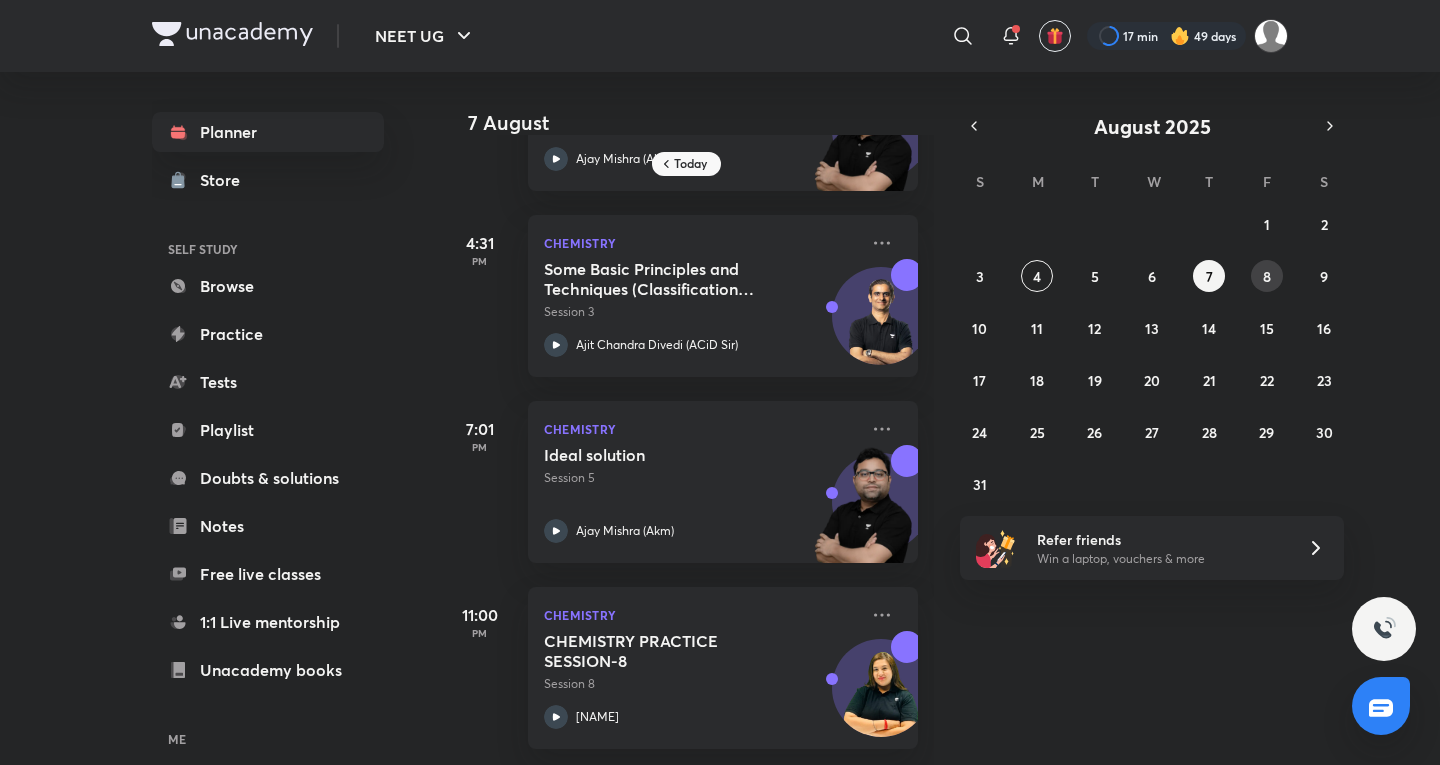 click on "8" at bounding box center [1267, 276] 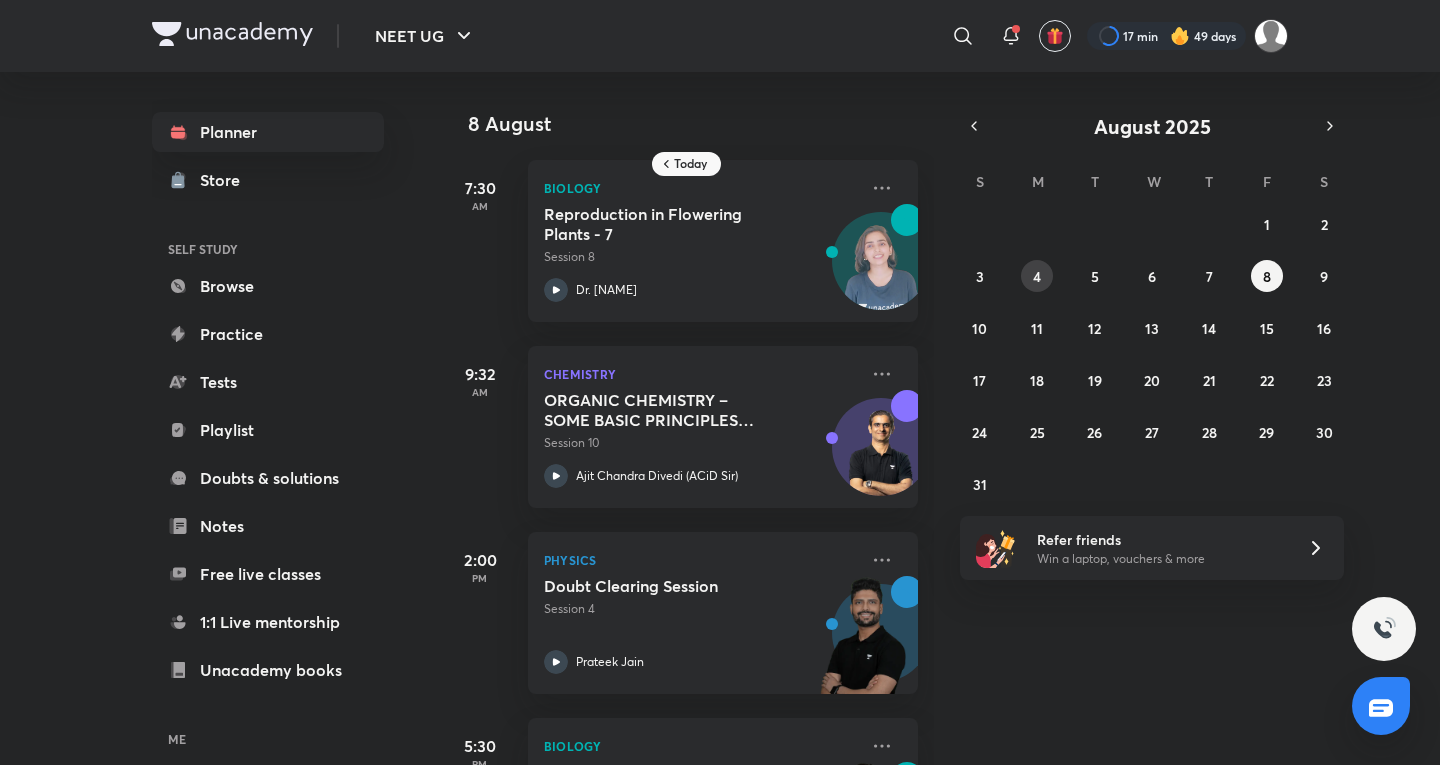 click on "4" at bounding box center [1037, 276] 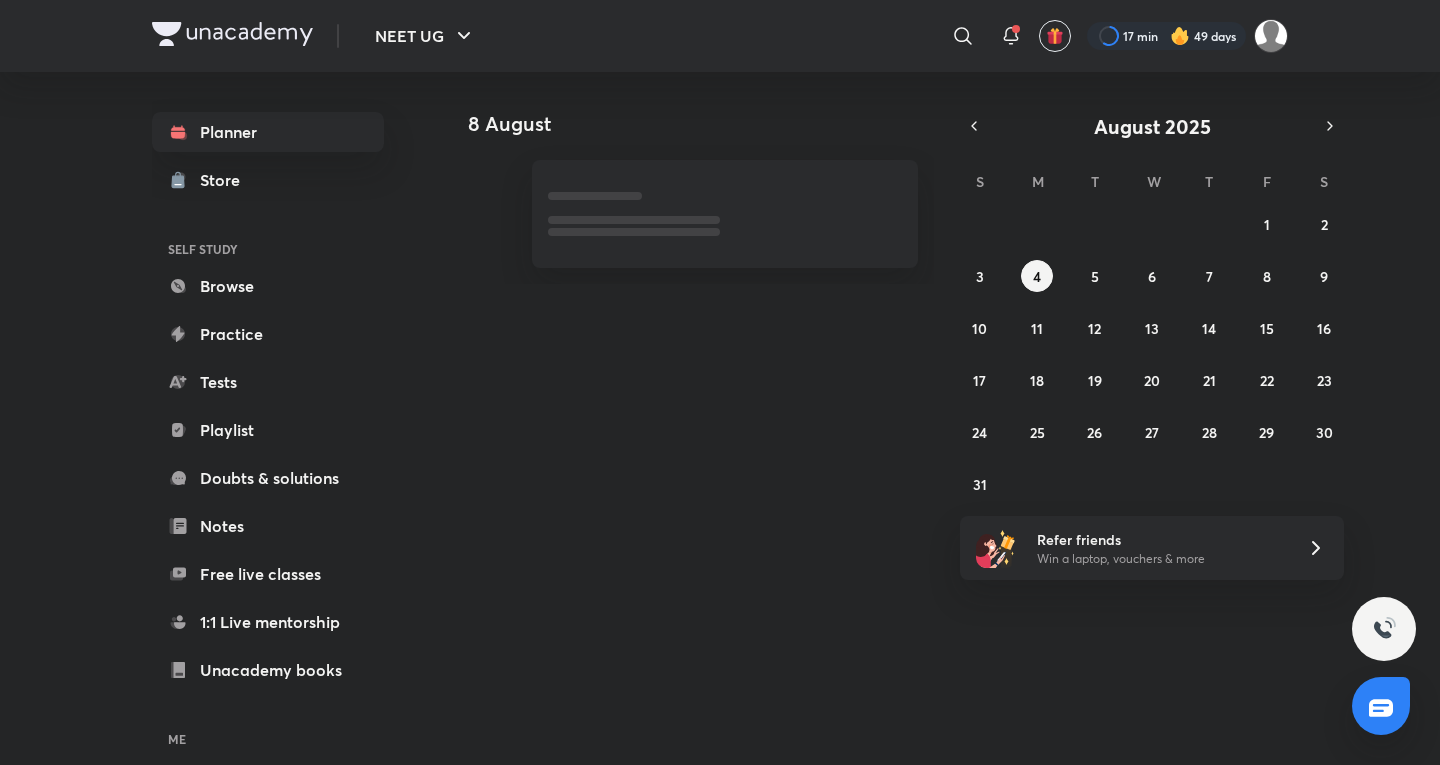 click at bounding box center (963, 36) 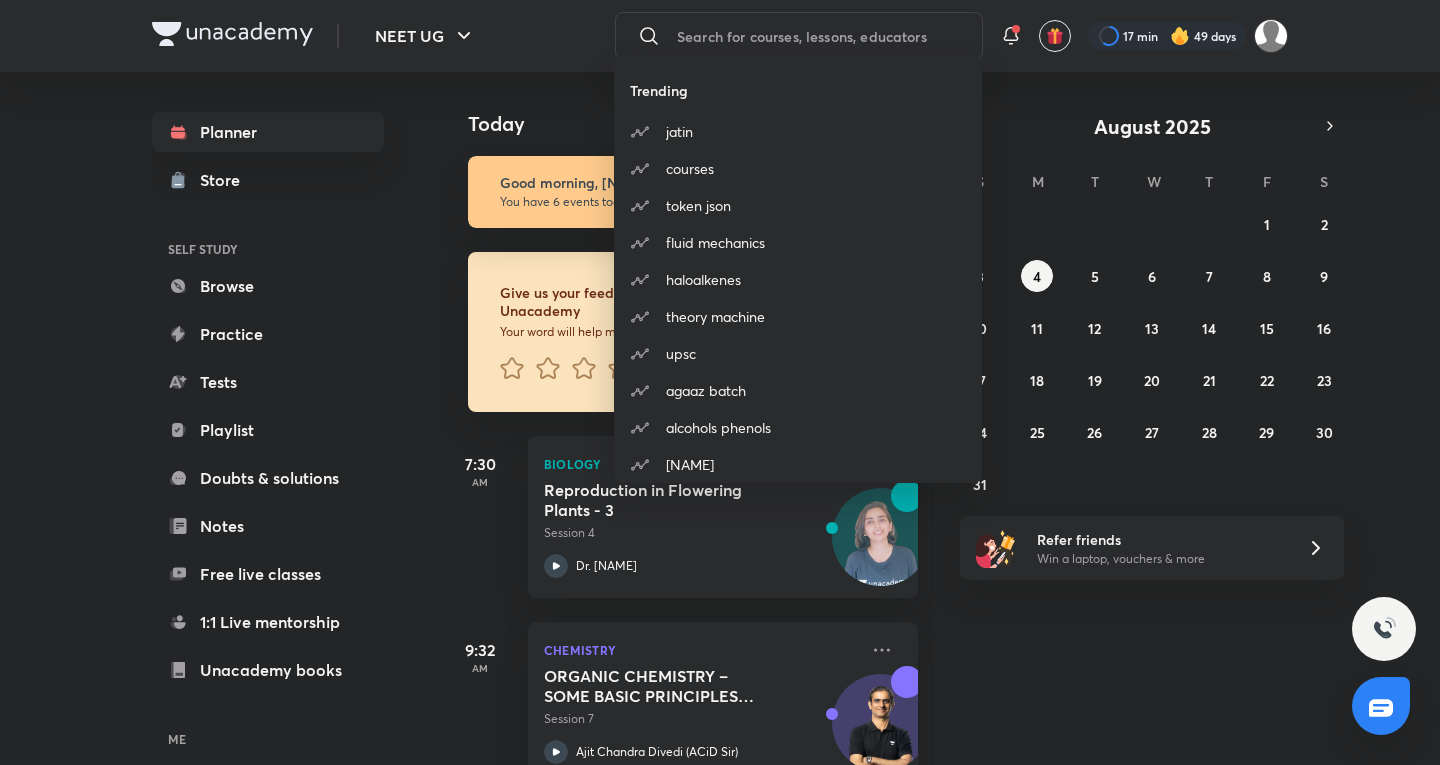click on "Trending [NAME] courses token json fluid mechanics haloalkenes theory upsc agaaz batch alcohols phenols [NAME] [NAME]" at bounding box center [798, 269] 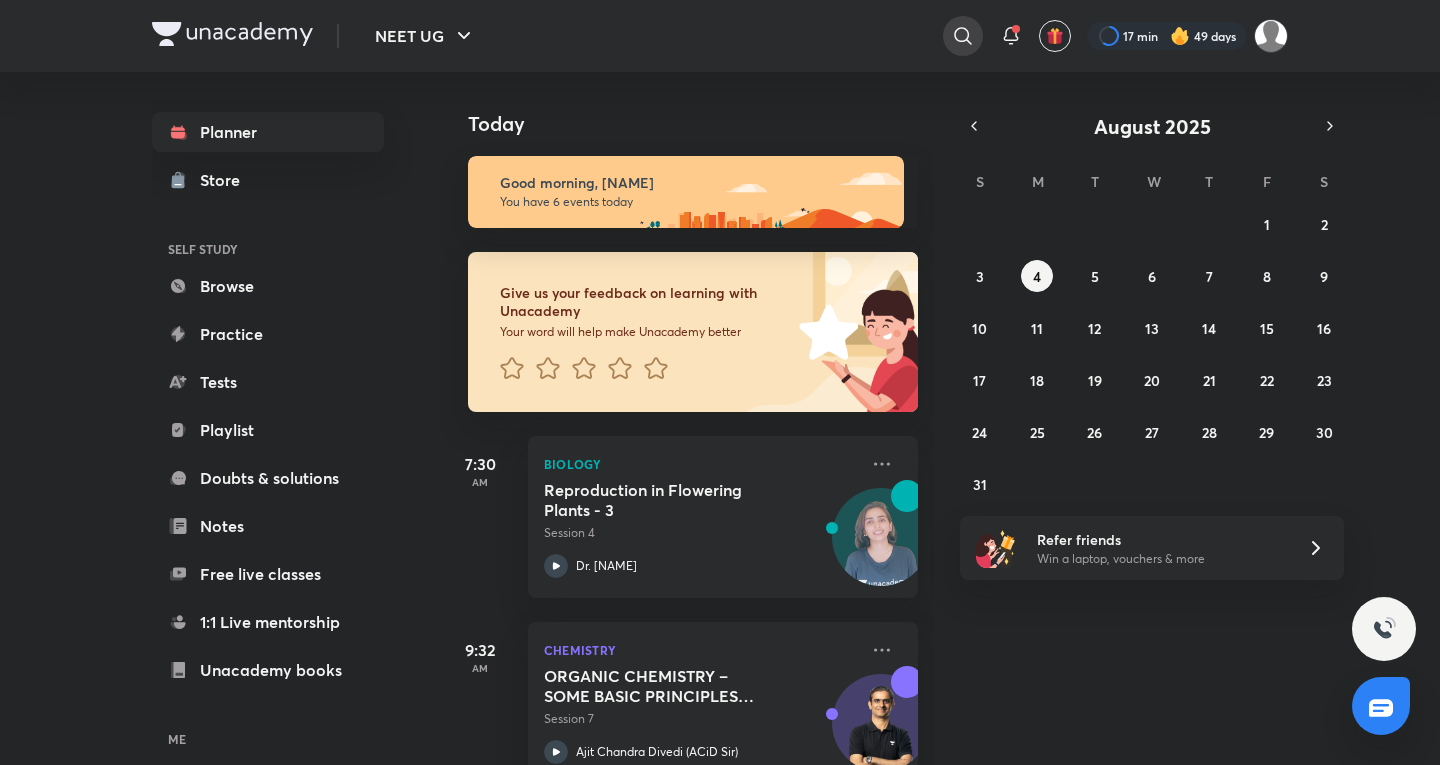 click 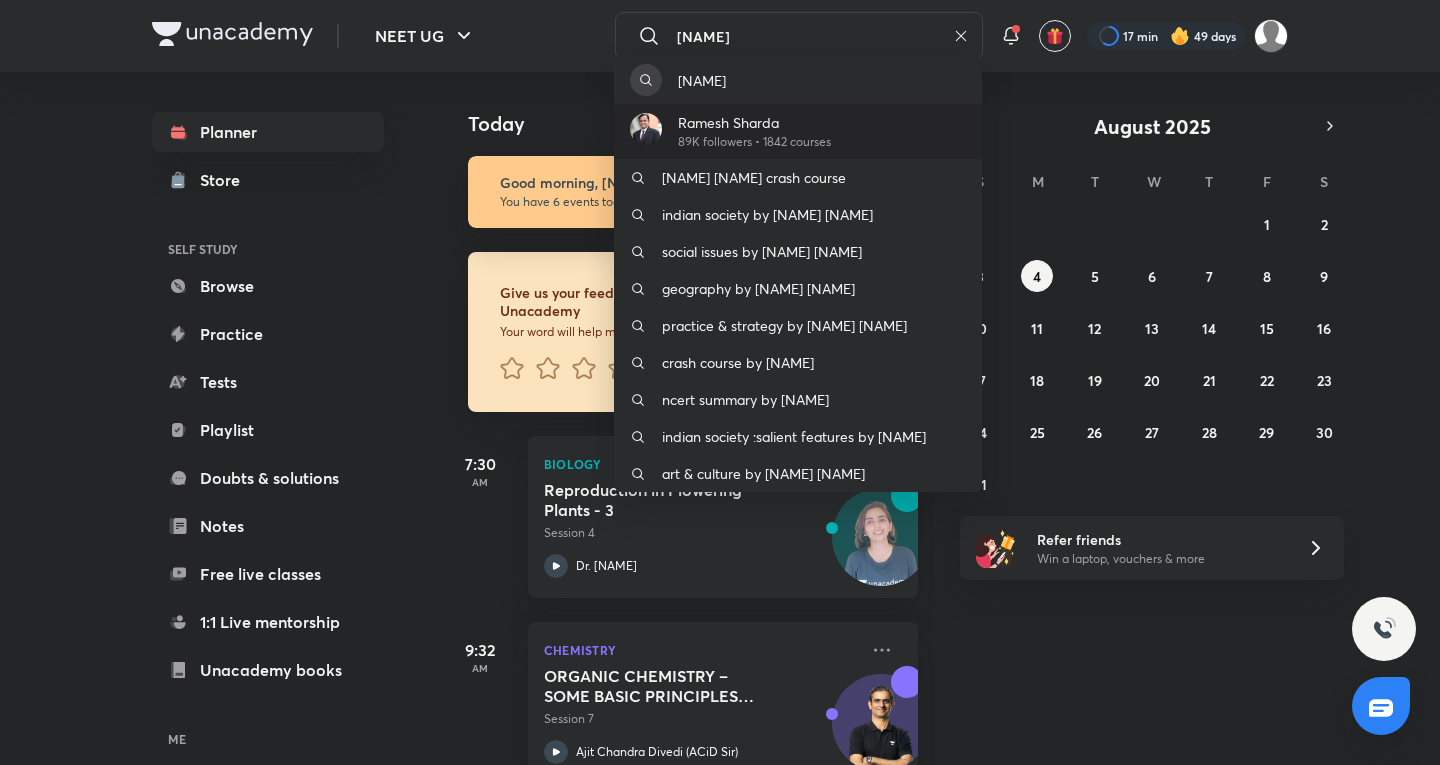 type on "[NAME]" 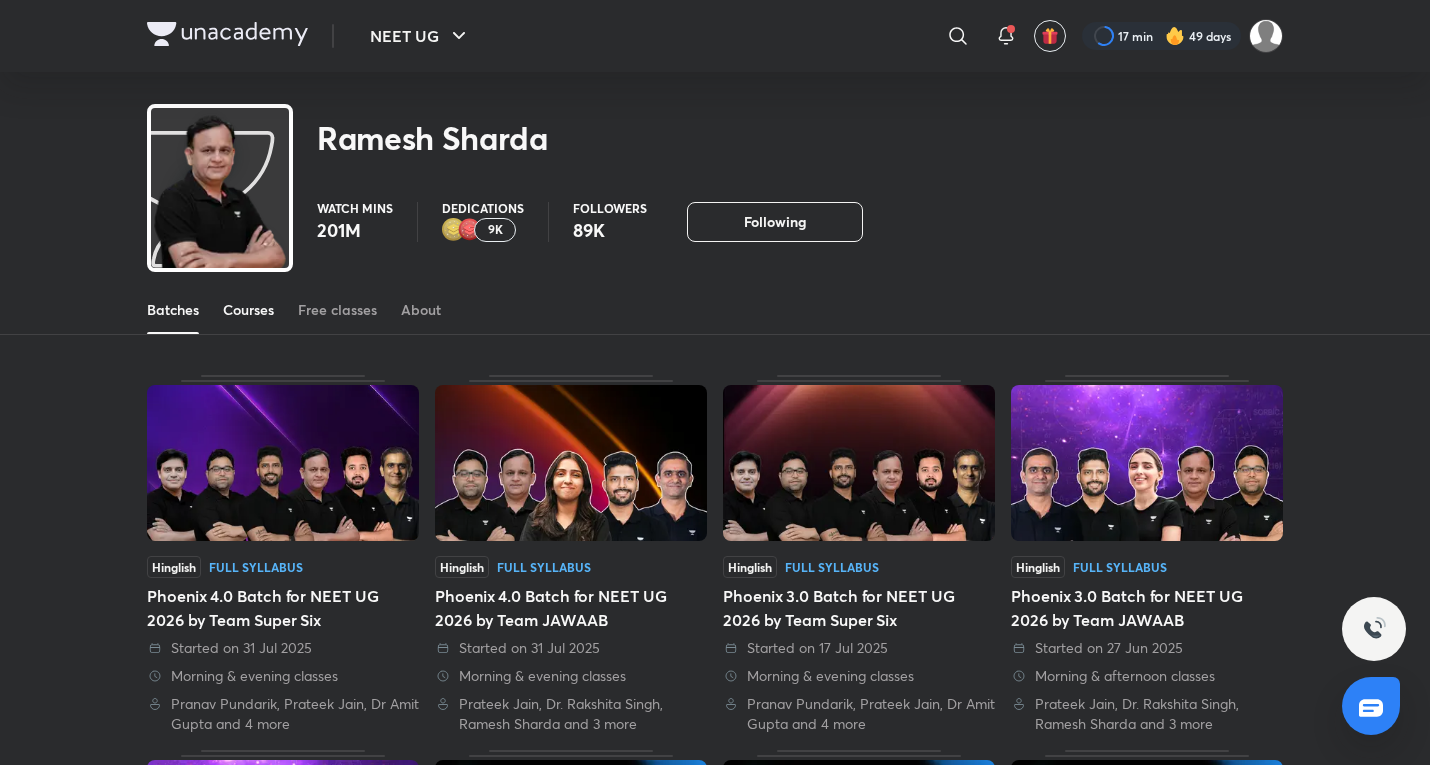 click on "Courses" at bounding box center [248, 310] 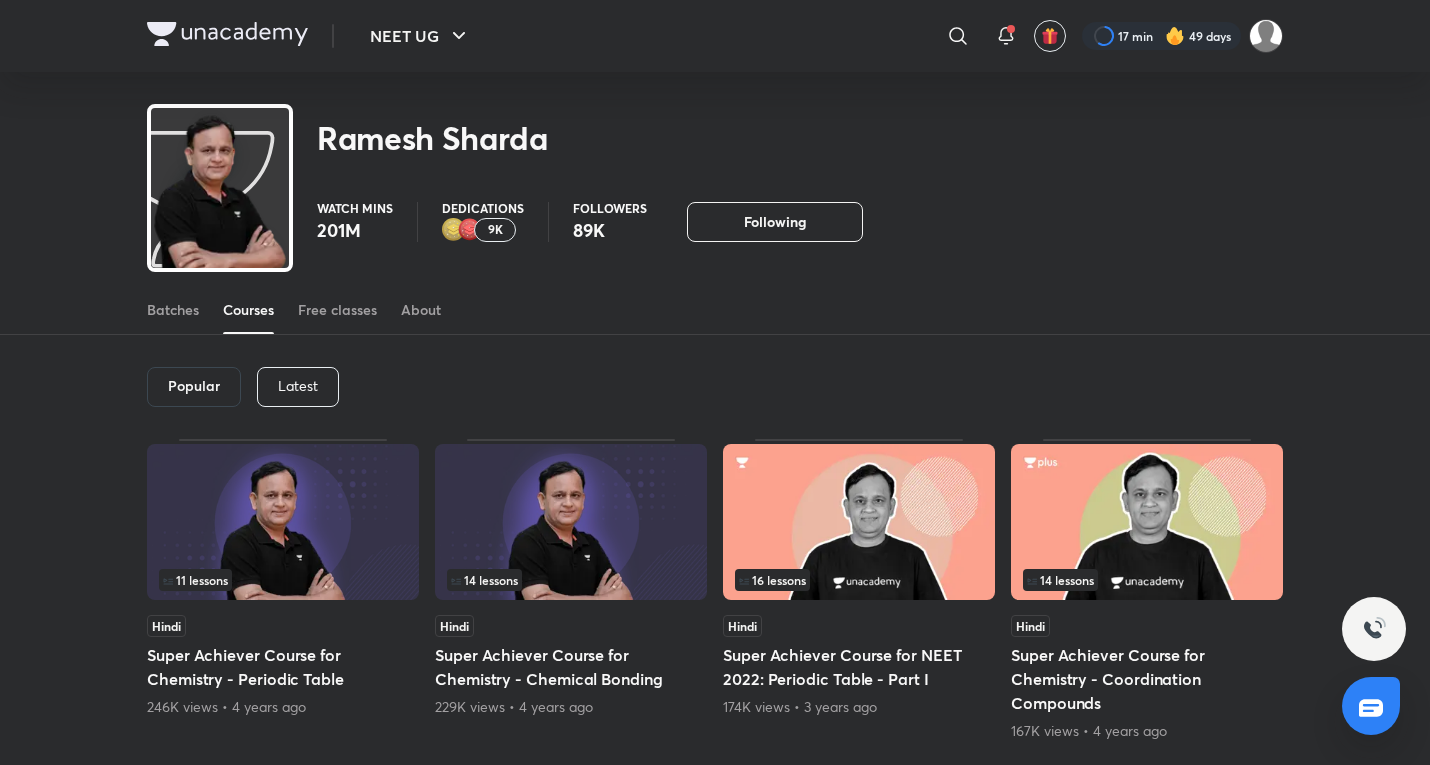 click on "Latest" at bounding box center (298, 386) 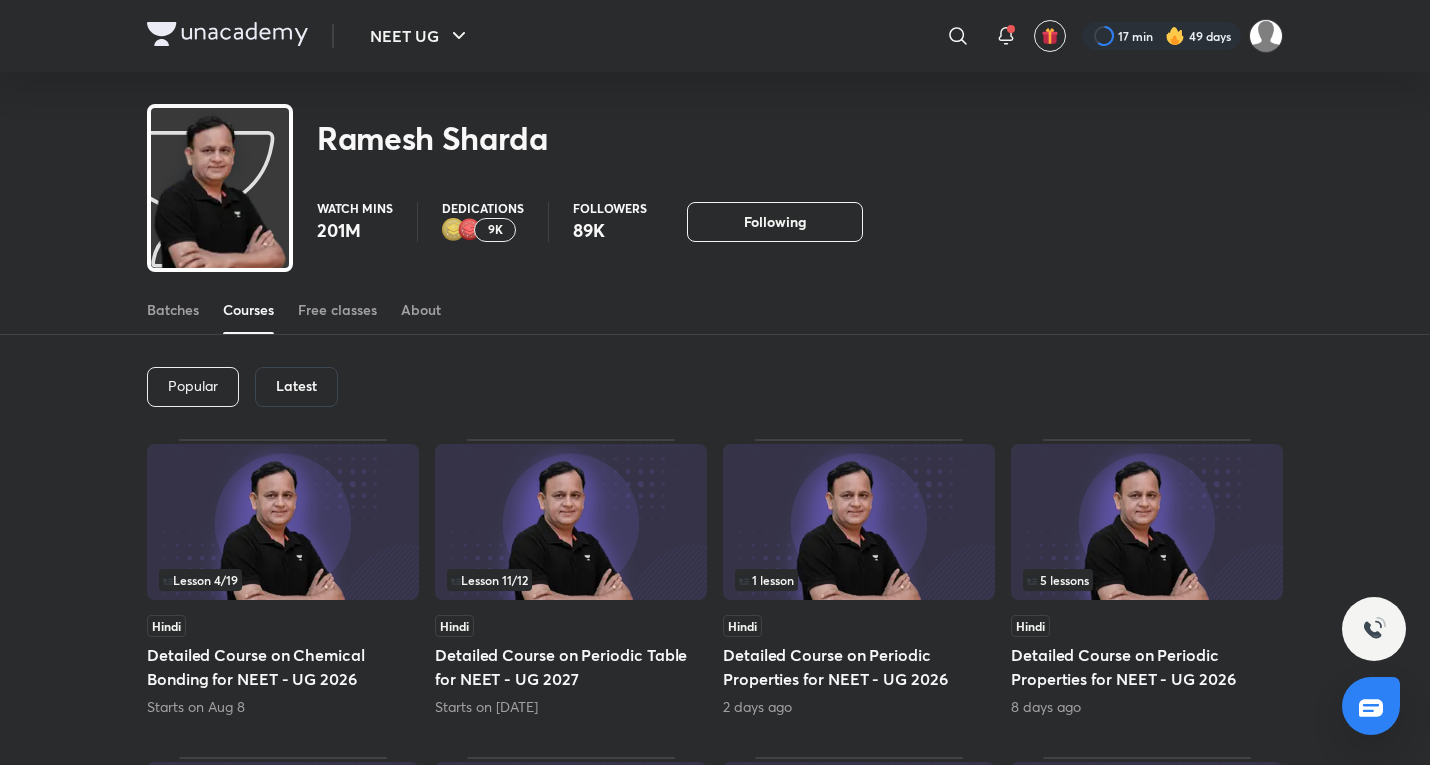 click on "Ramesh Sharda" at bounding box center [715, 127] 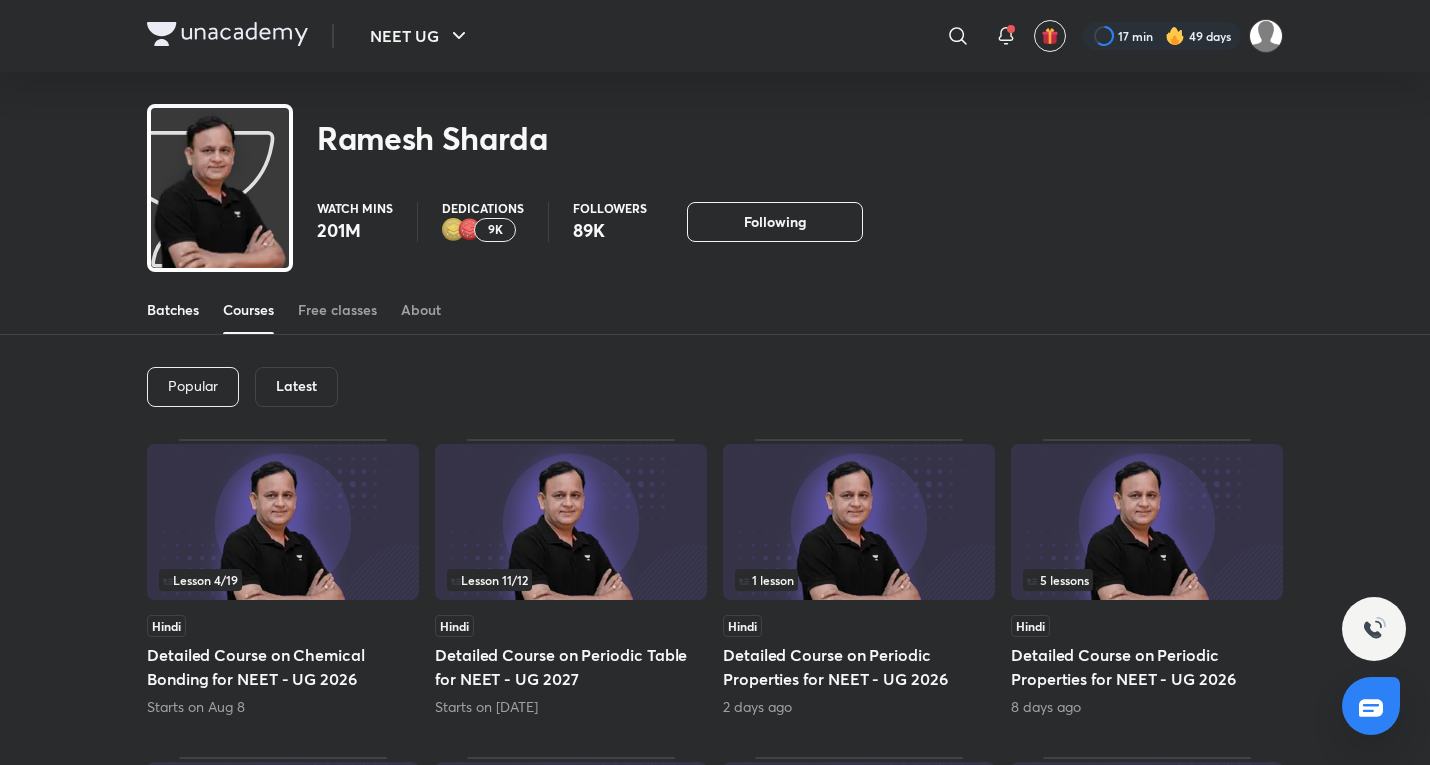 click on "Batches" at bounding box center (173, 310) 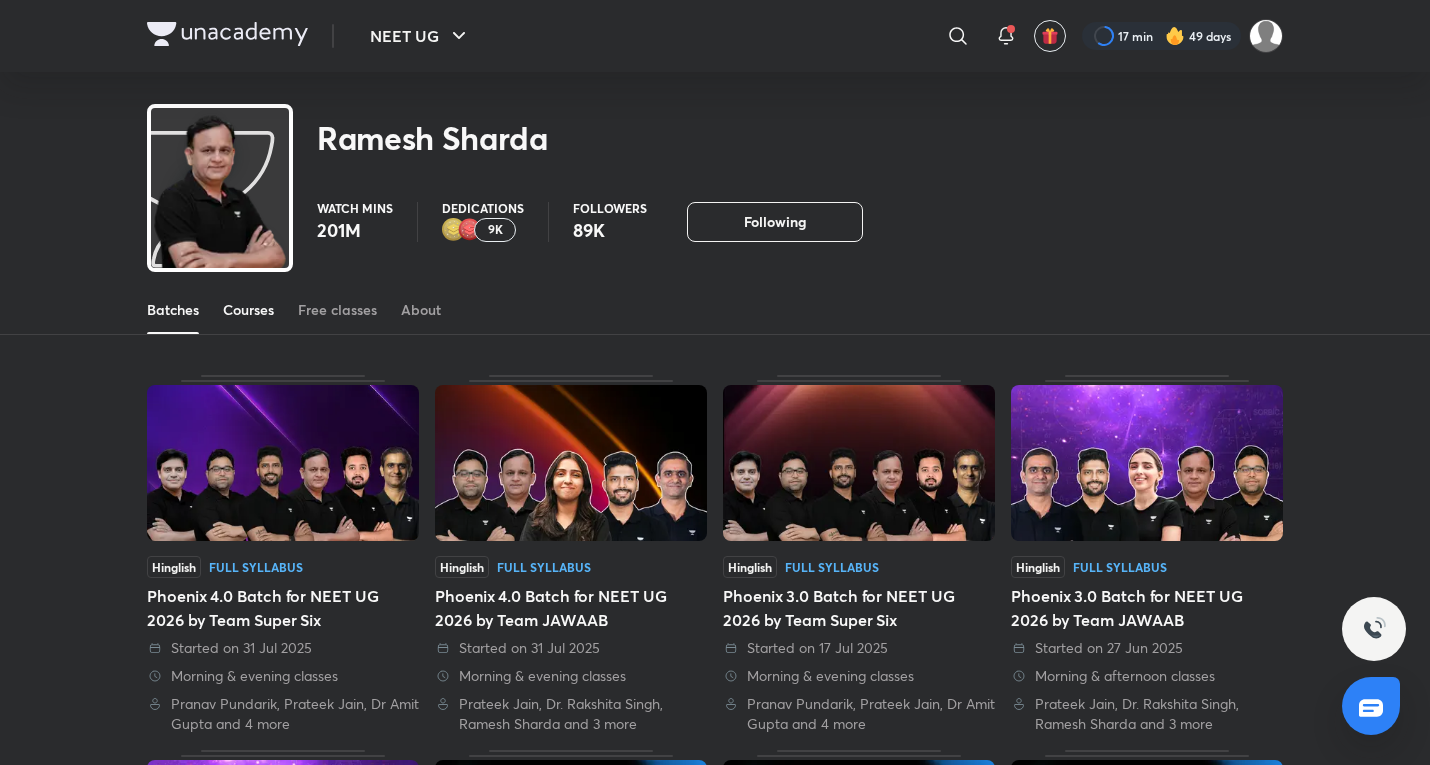 click on "Courses" at bounding box center [248, 310] 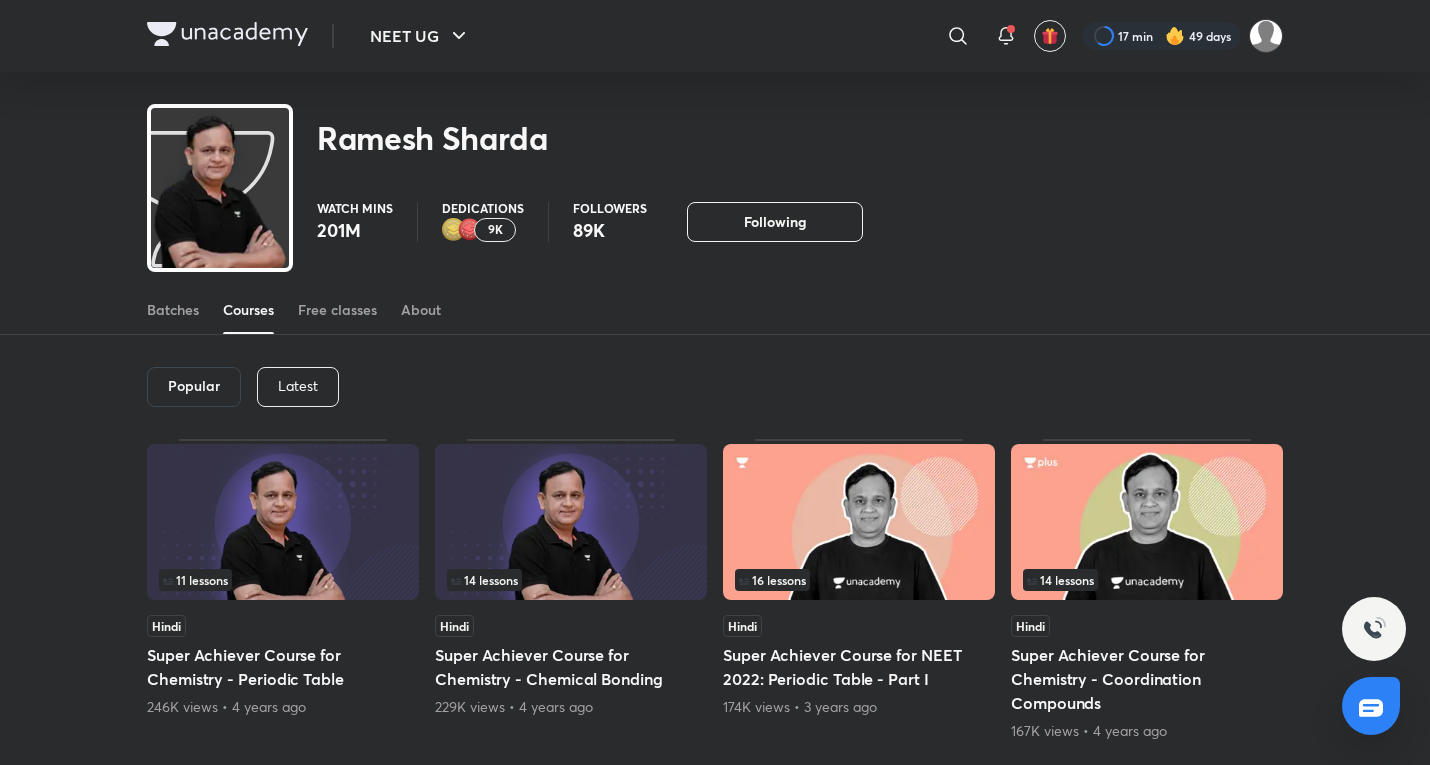 click on "Latest" at bounding box center (298, 386) 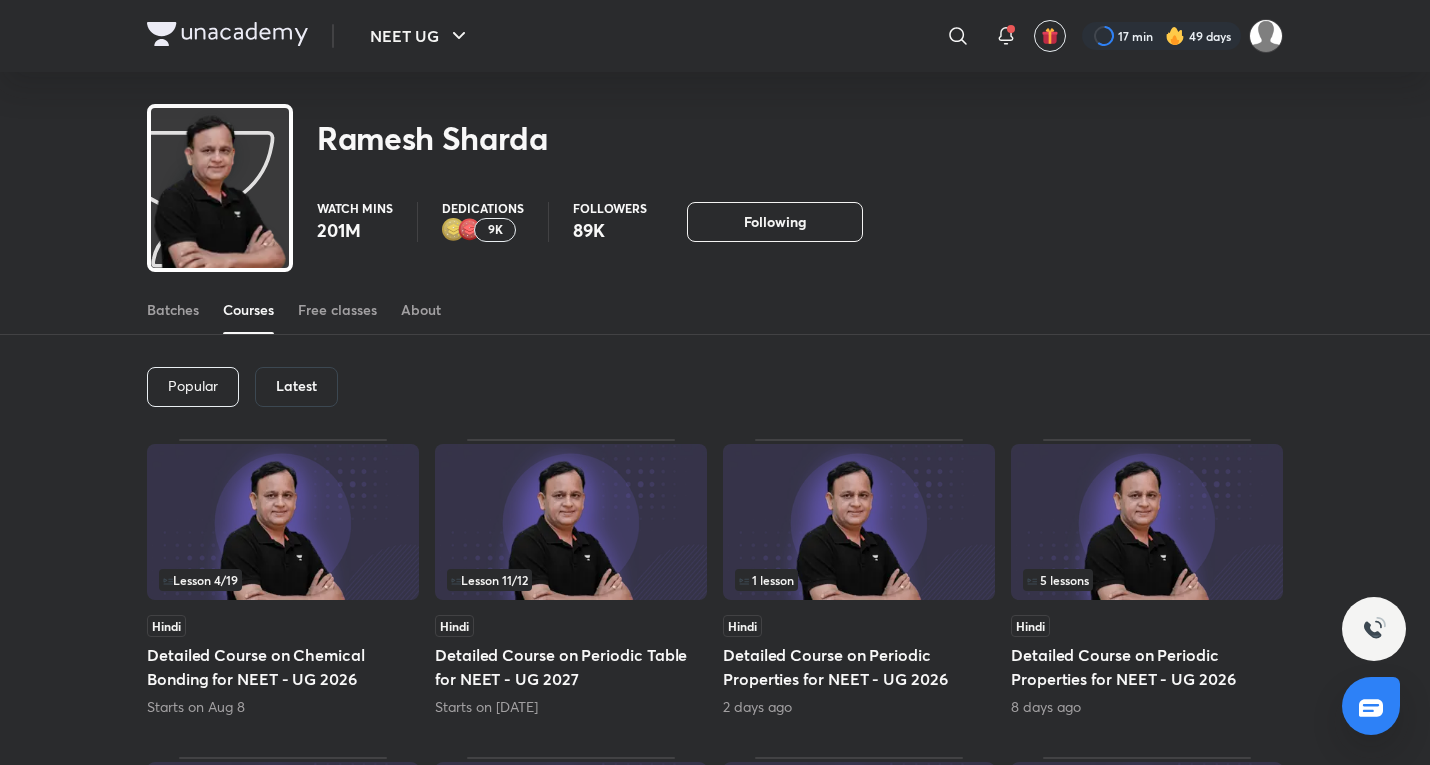 click on "Batches Courses Free classes About" at bounding box center [715, 310] 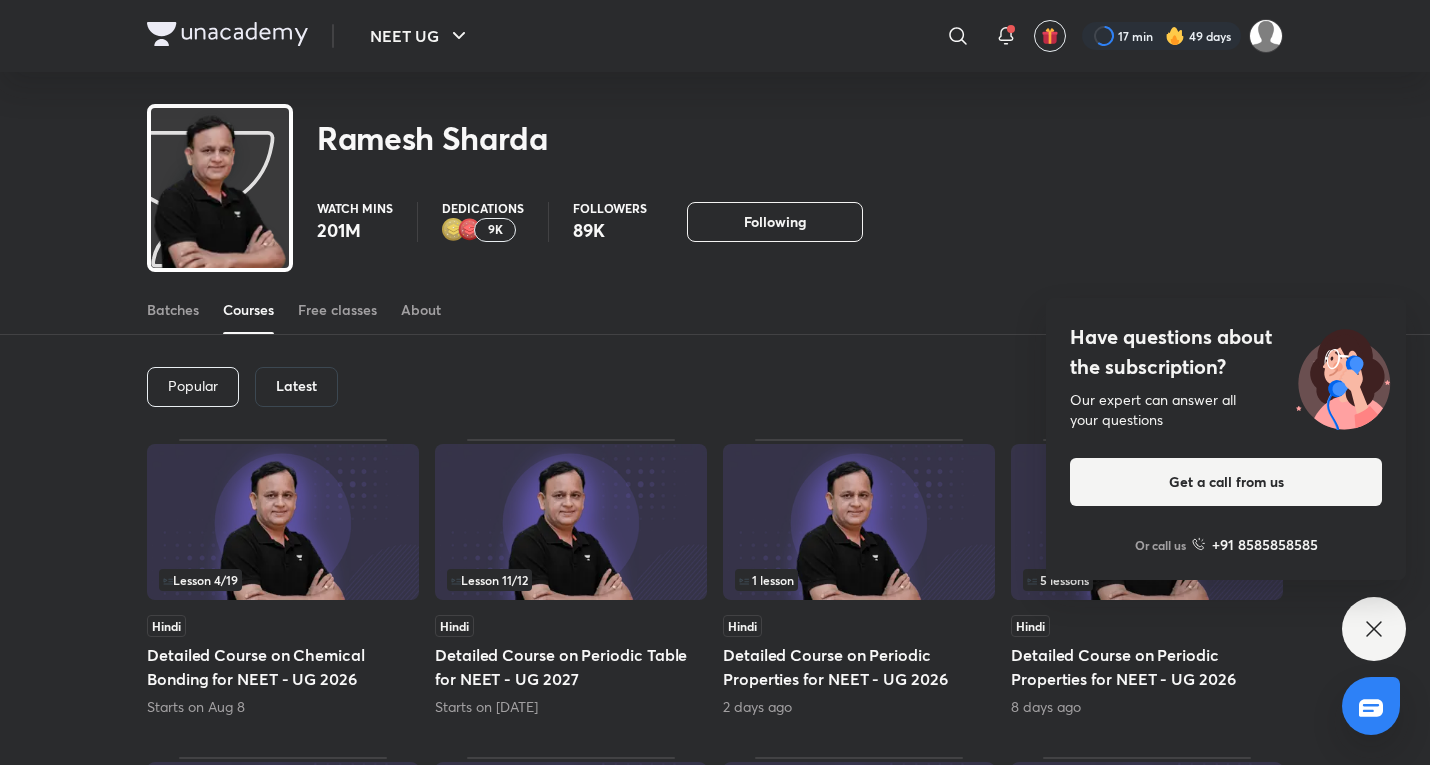 click on "Lesson 4 / 19 Hindi Detailed Course on Chemical Bonding for NEET - UG 2026 Starts on [DATE]  Lesson  11 / 12 Hindi Detailed Course on Periodic Table for NEET - UG 2027 Starts on [DATE]  1  lesson Hindi Detailed Course on Periodic Properties for NEET - UG 2026 [TIME_AGO]  5  lessons Hindi Detailed Course on Periodic Properties for NEET - UG 2026 [TIME_AGO]  18  lessons Hindi Detailed Course on Coordination Compounds - Part II for NEET - UG 2026 [TIME_AGO]  9  lessons Hindi Detailed Course on Periodic Table for NEET - UG 2026 [TIME_AGO]  10  lessons Hindi Detailed Course on Basic Inorganic Chemistry for NEET - UG 2027 [VIEWS]  3  lessons Hindi Foundation Course on Periodic Table for NEET - UG 2026 [VIEWS]  11  lessons Hindi Detailed Course on Basic Inorganic Chemistry NEET UG, 2026 [TIME_AGO]  11  lessons Hindi Detailed Course on Coordination Compounds for NEET UG, 2026 [TIME_AGO]  5  lessons Hindi [VIEWS]  6" at bounding box center (715, 935) 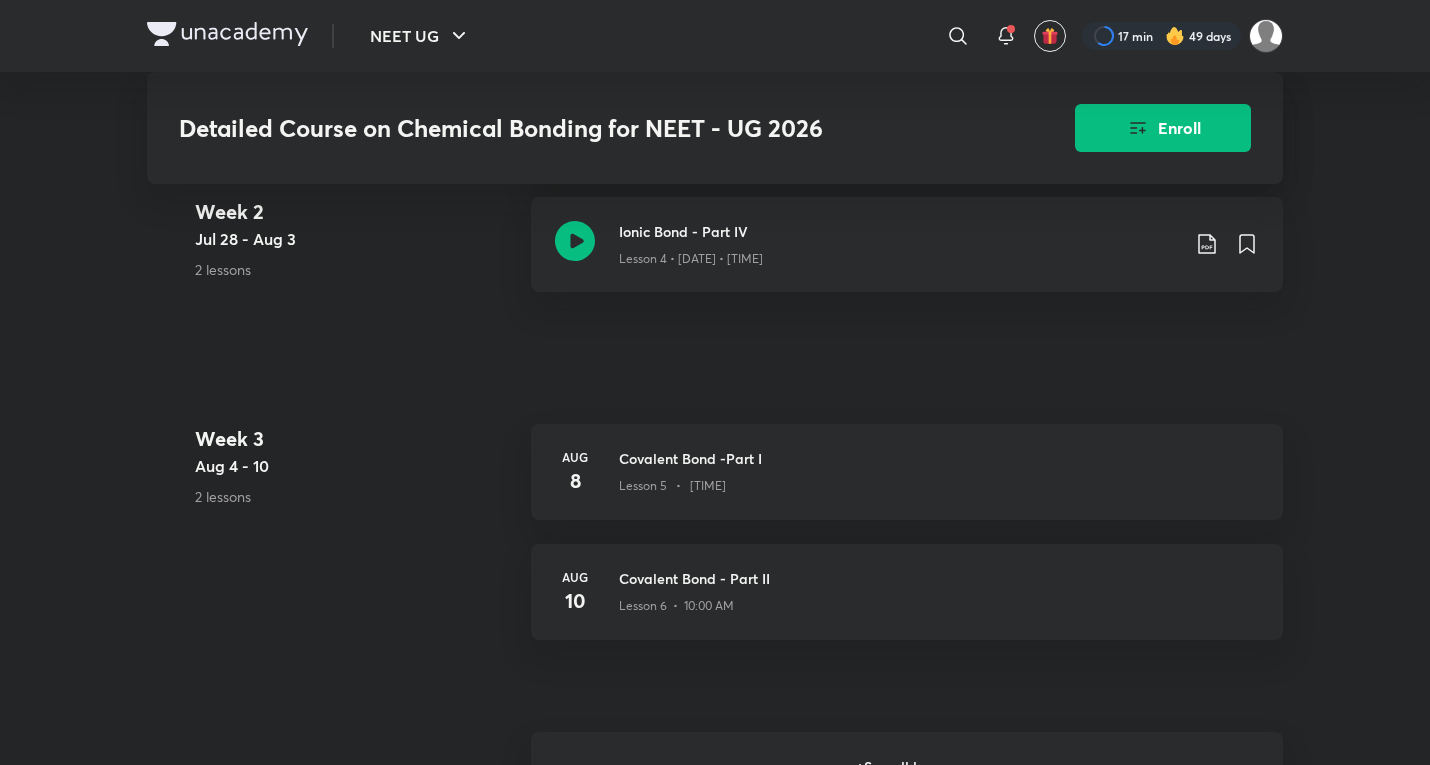 scroll, scrollTop: 1333, scrollLeft: 0, axis: vertical 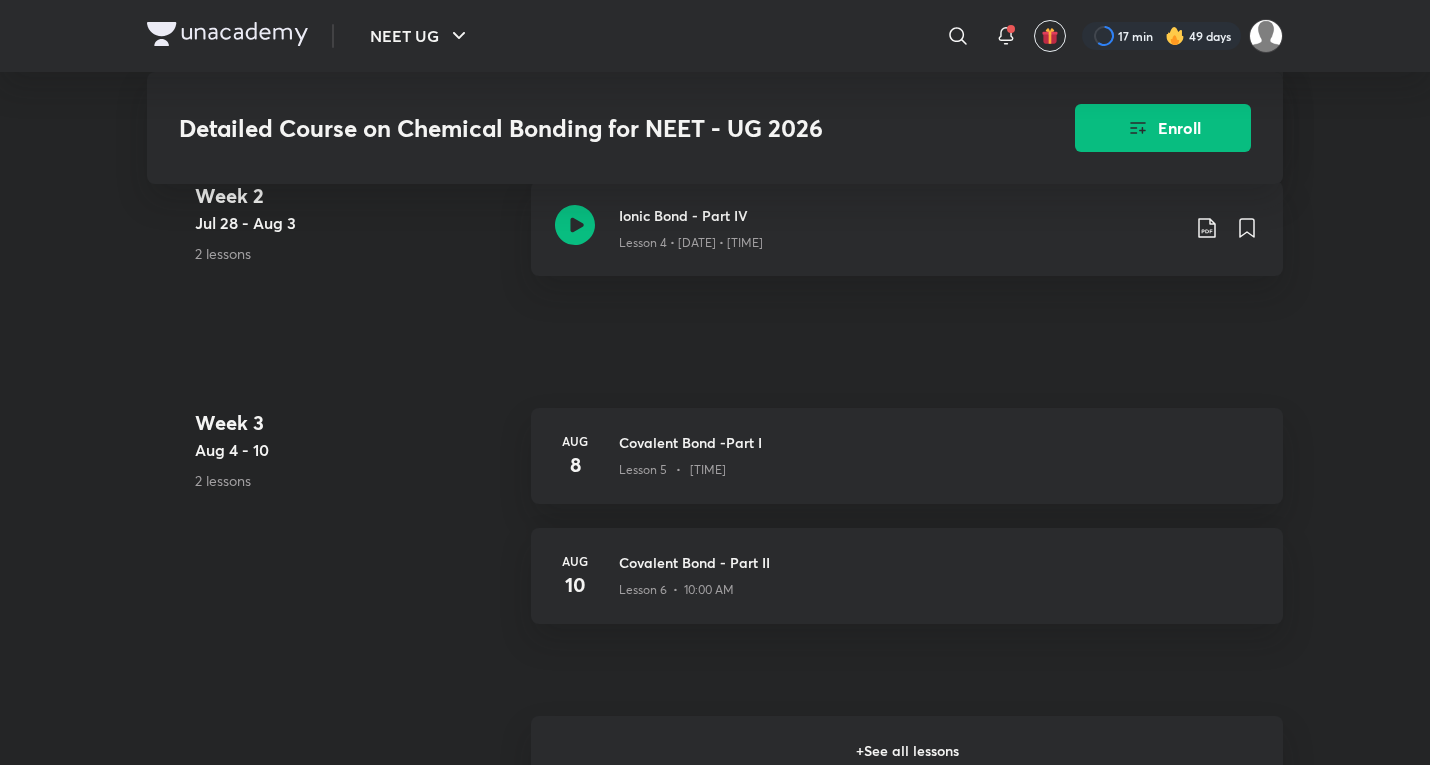 click on "NEET UG ​ 17 min 49 days" at bounding box center [715, 36] 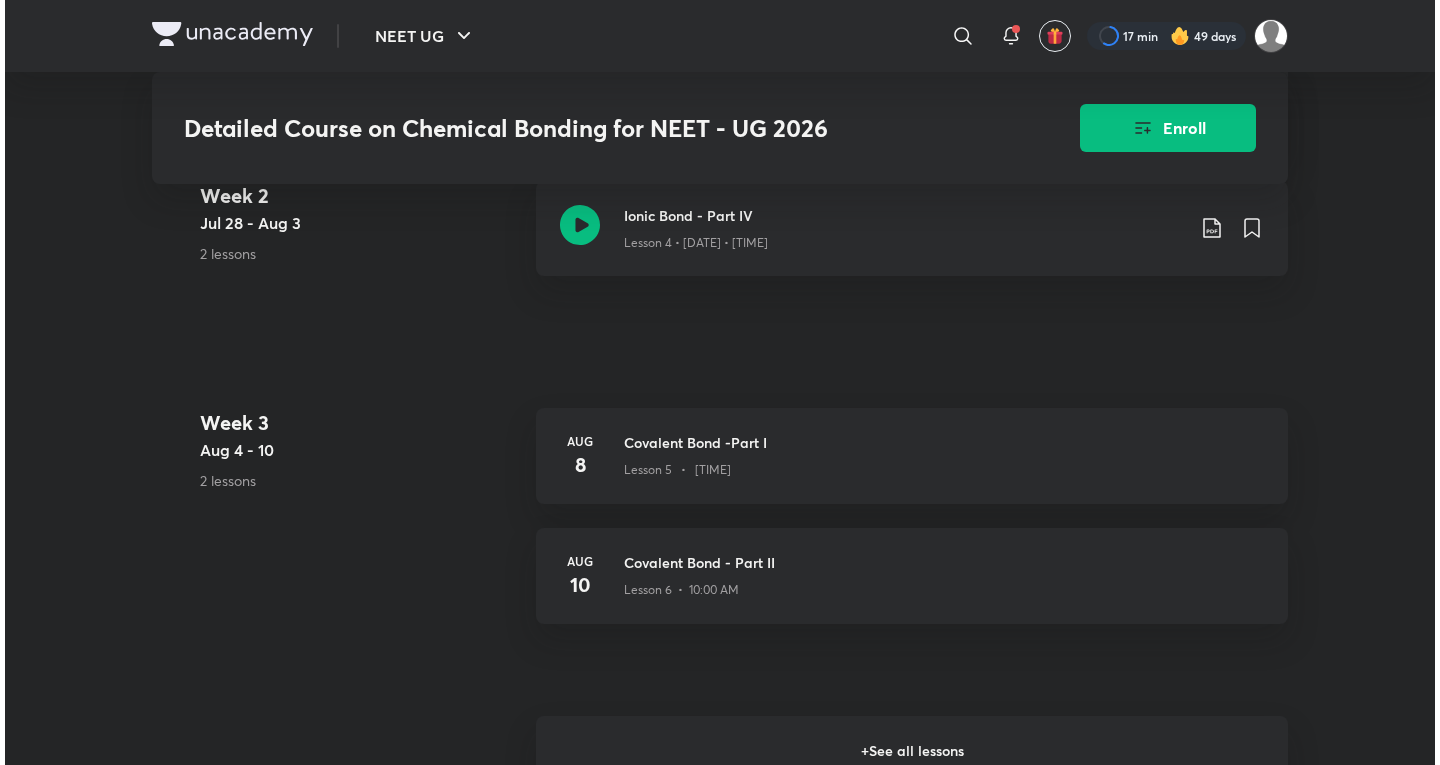 scroll, scrollTop: 0, scrollLeft: 0, axis: both 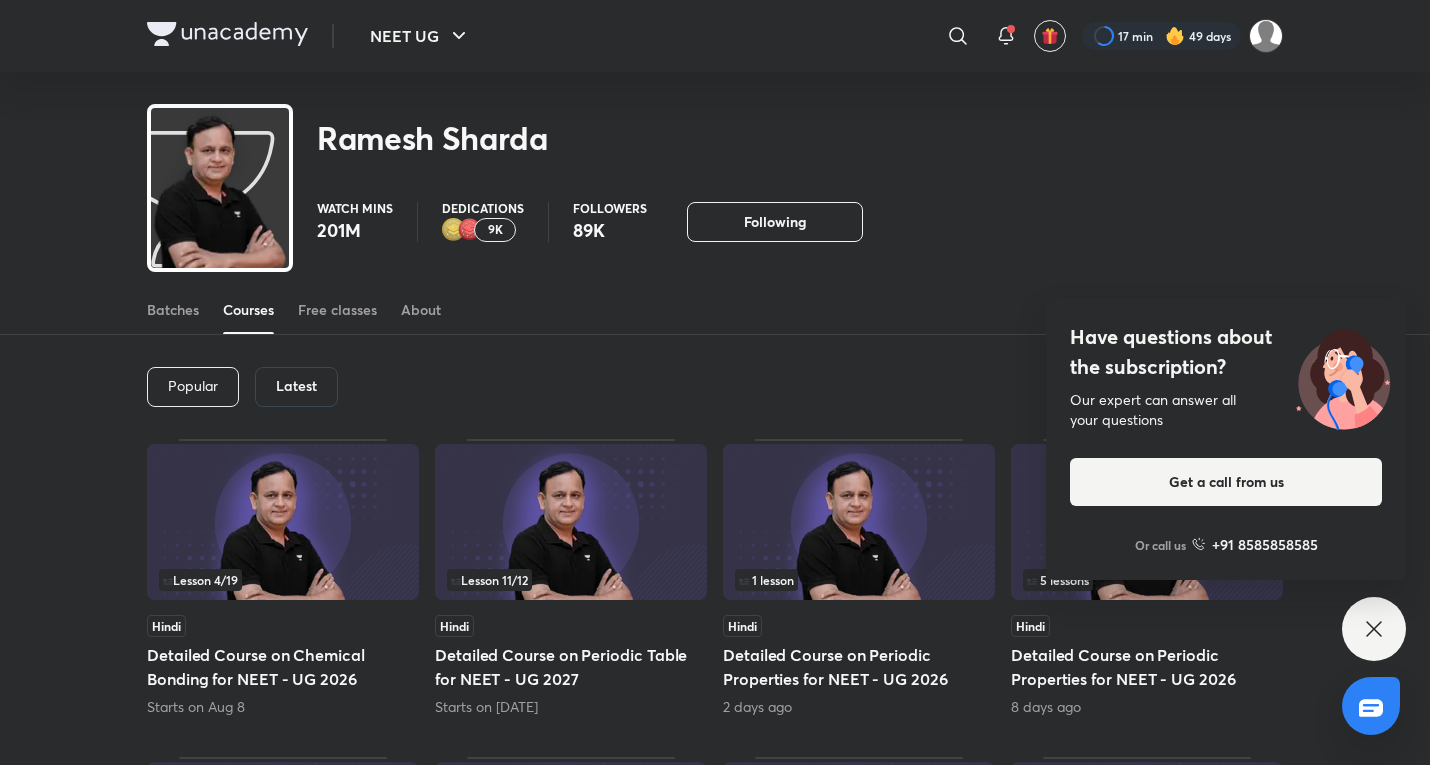 click on "Have questions about the subscription? Our expert can answer all your questions Get a call from us Or call us +91 8585858585" at bounding box center (1374, 629) 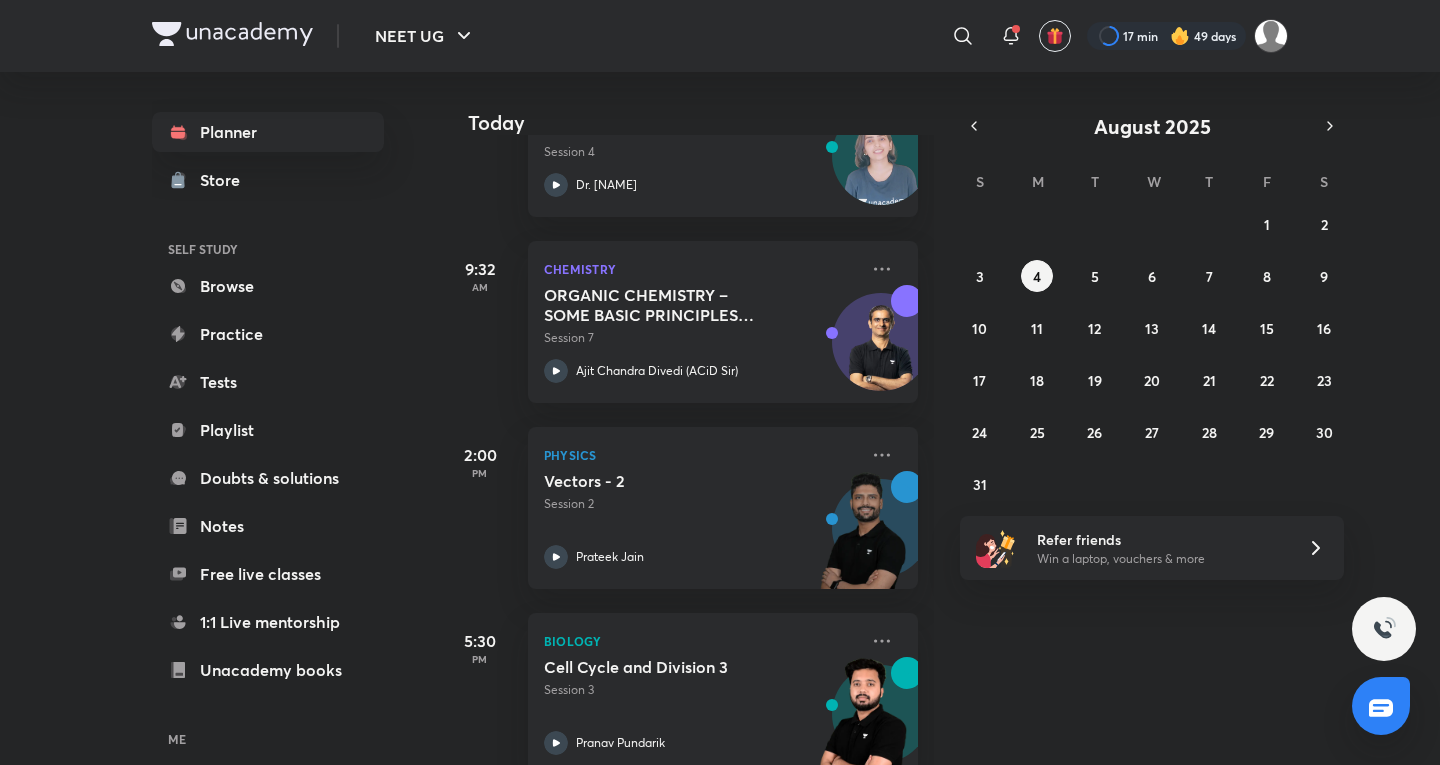 scroll, scrollTop: 0, scrollLeft: 0, axis: both 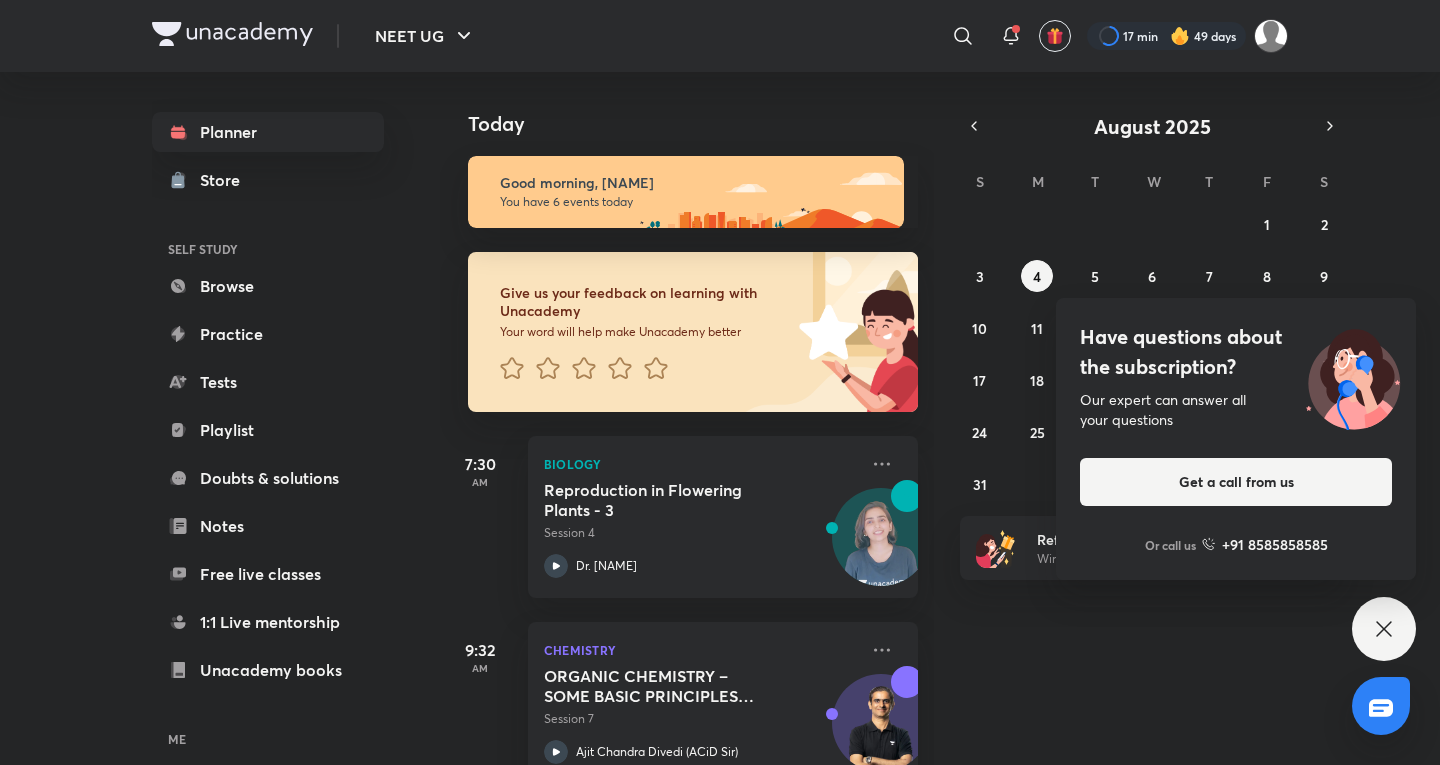 click on "Today Good morning, [NAME] You have 6 events today Give us your feedback on learning with Unacademy Your word will help make Unacademy better 7:30 AM Biology Reproduction in Flowering Plants - 3 Session 4 Dr. [NAME] 9:32 AM Chemistry ORGANIC CHEMISTRY – SOME BASIC PRINCIPLES AND TECHNIQUES (IUPAC Nomenclature) - 7 Session 7 [NAME] ([INITIALS] Sir) 2:00 PM Physics Vectors - 2 Session 2 [NAME] 5:30 PM Biology Cell Cycle and Division 3 Session 3 [NAME] 8:45 PM Biology Doubt Clearing Session, NCERT++ Session 8 Dr [NAME] 11:00 PM Chemistry CHEMISTRY PRACTICE SESSION-7 Session 7 [NAME]" at bounding box center (938, 418) 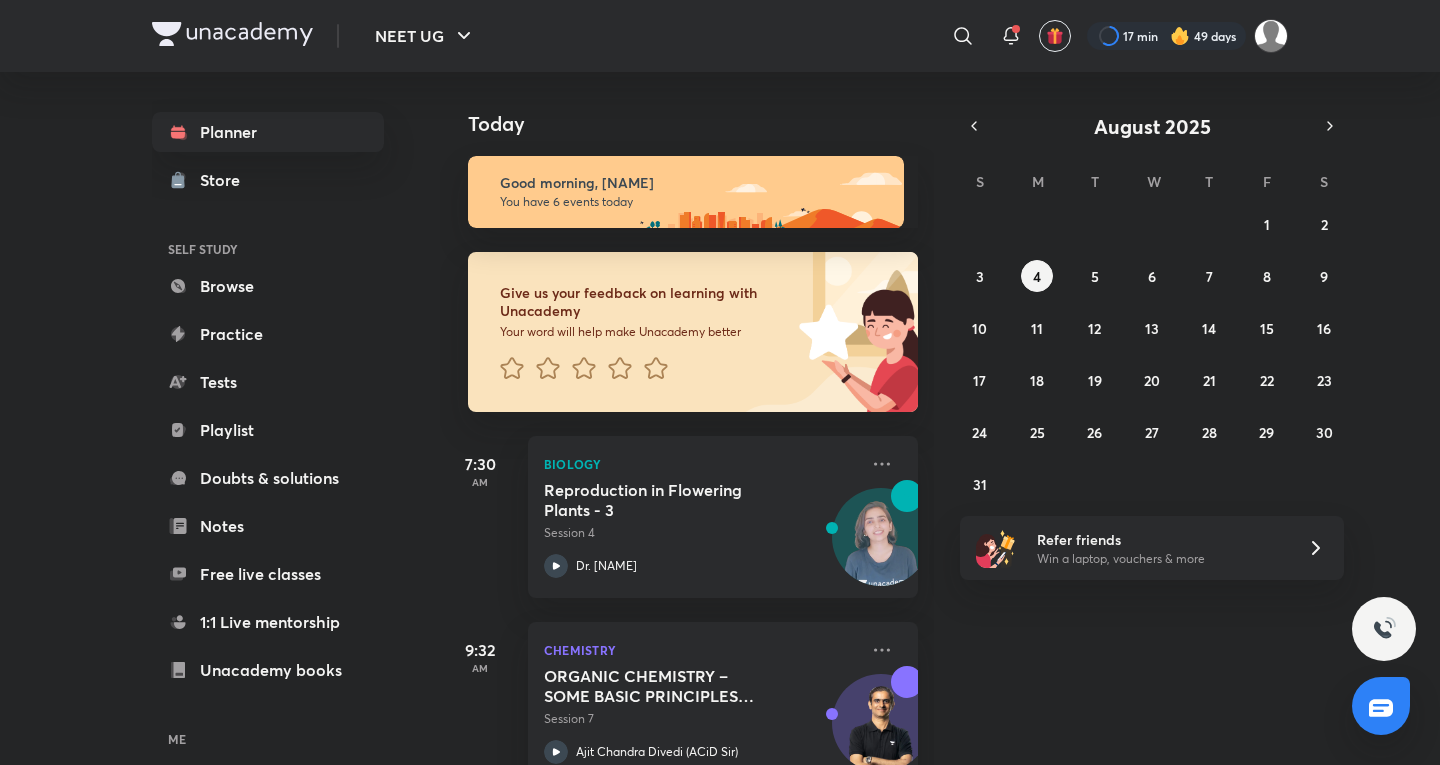 scroll, scrollTop: 794, scrollLeft: 0, axis: vertical 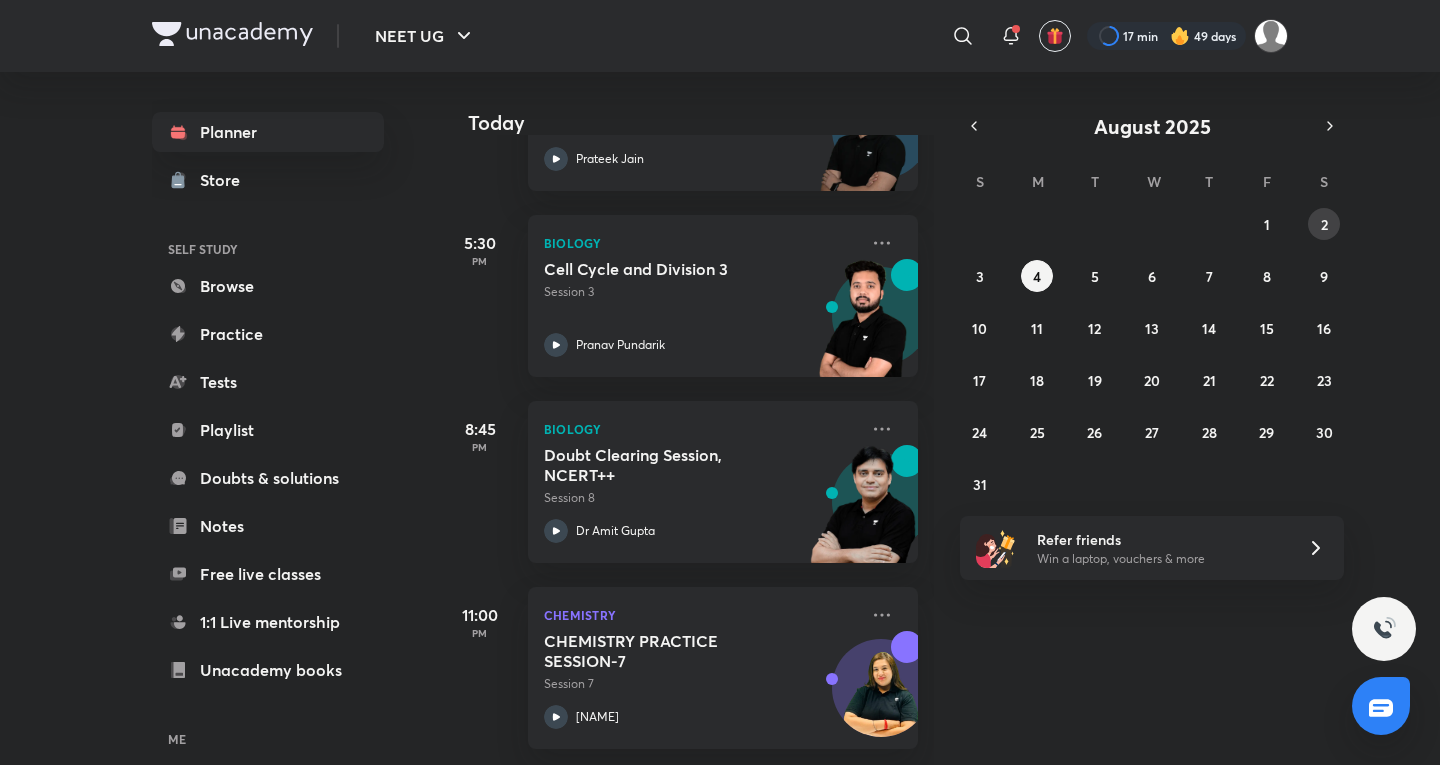drag, startPoint x: 1358, startPoint y: 230, endPoint x: 1325, endPoint y: 230, distance: 33 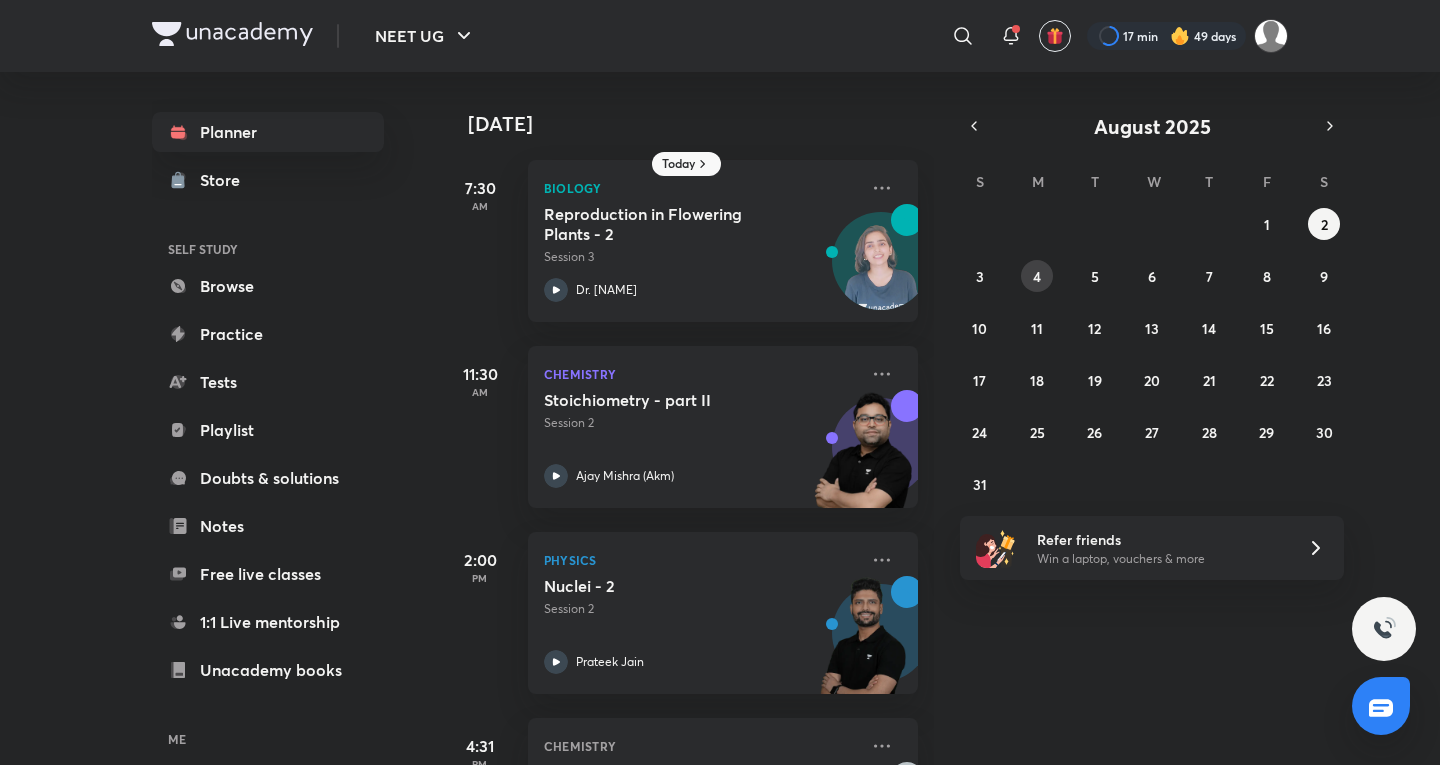 click on "4" at bounding box center (1037, 276) 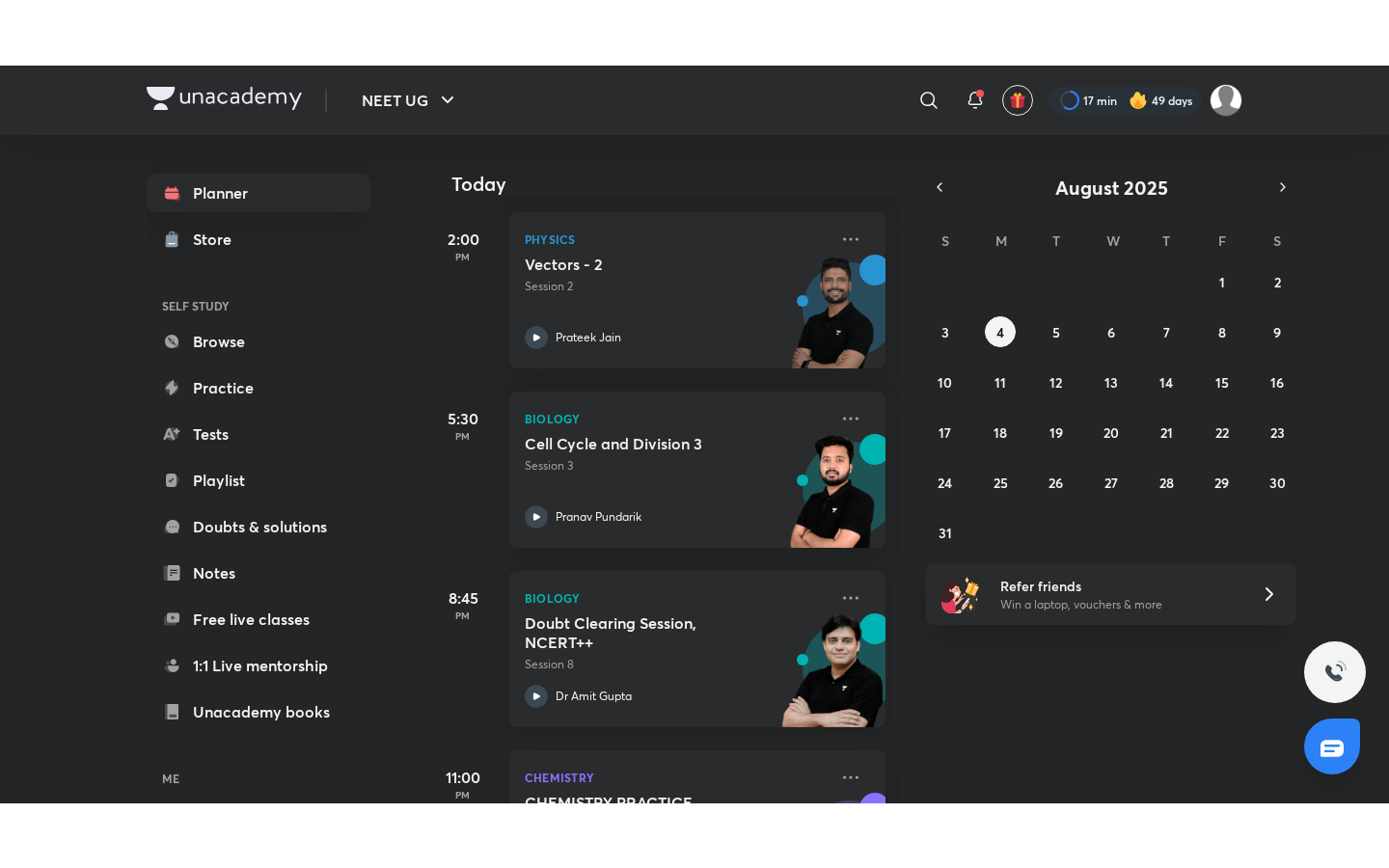scroll, scrollTop: 643, scrollLeft: 0, axis: vertical 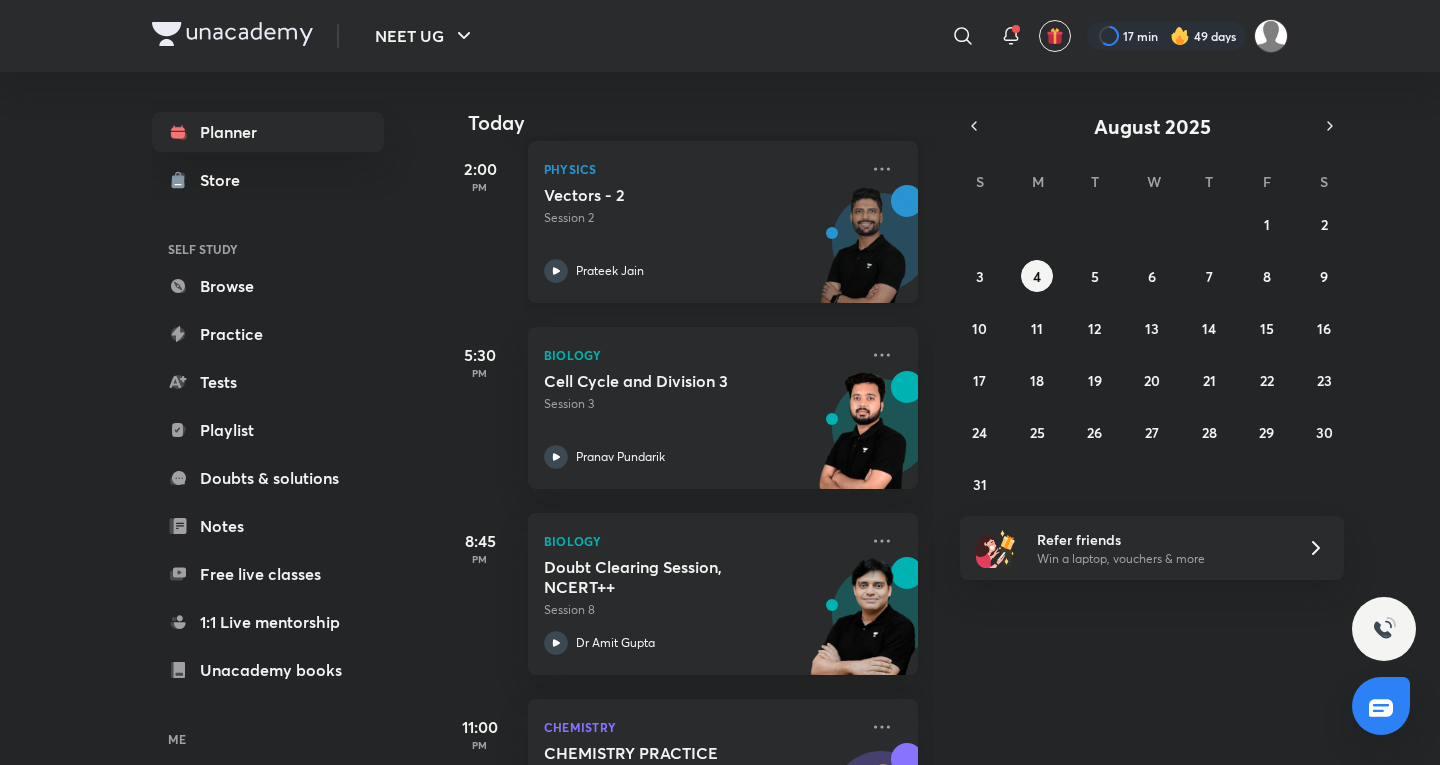 click on "Vectors - 2 Session 2 [NAME]" at bounding box center [701, 234] 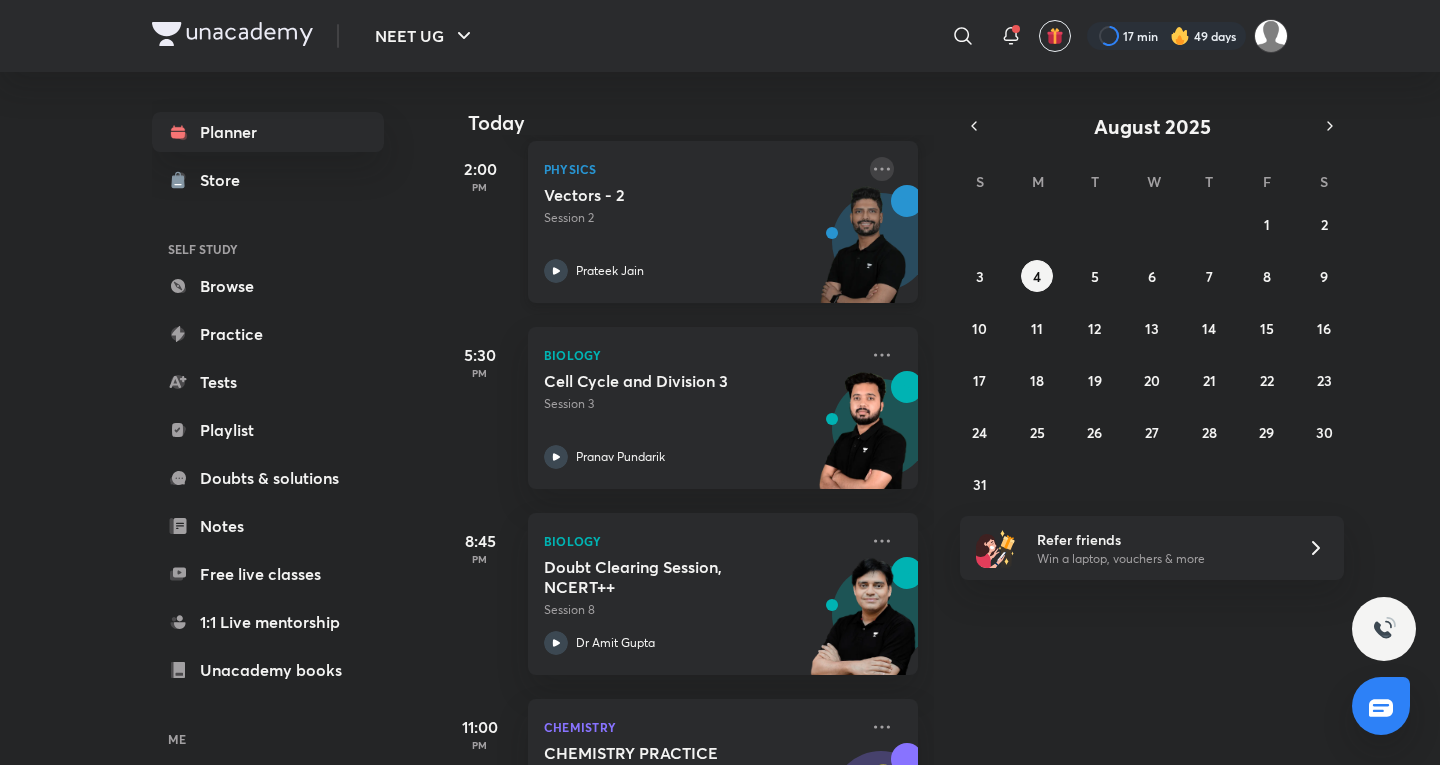 click 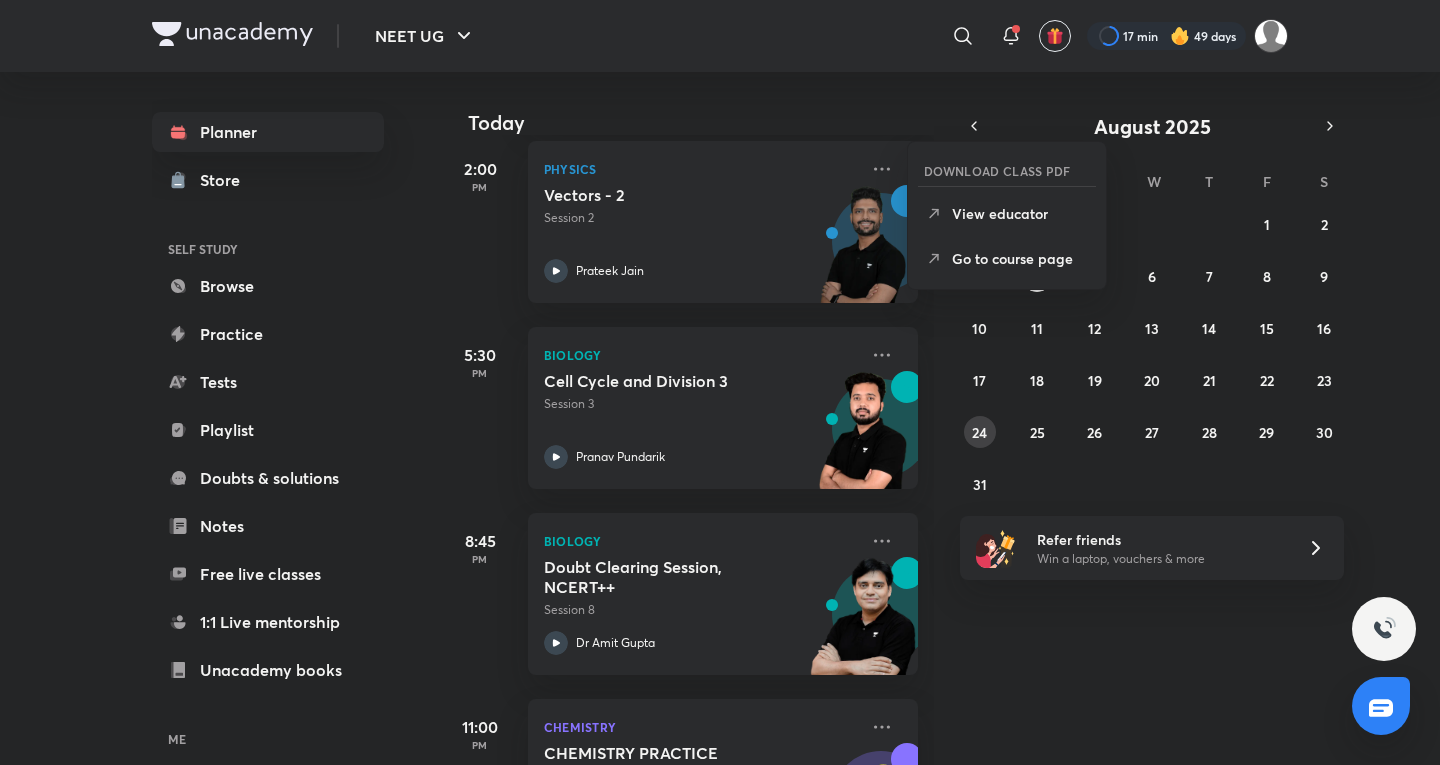 click on "24" at bounding box center (979, 432) 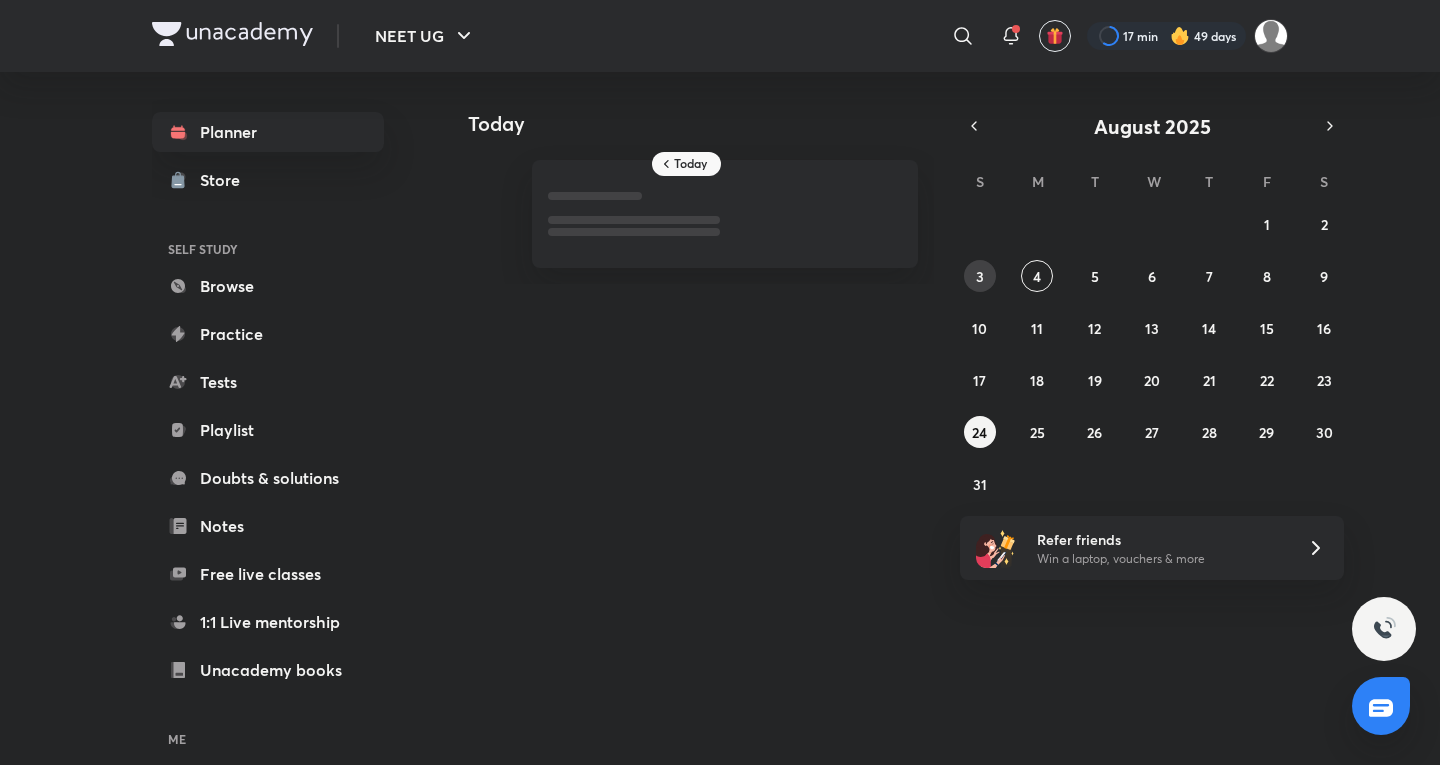click on "3" at bounding box center [980, 276] 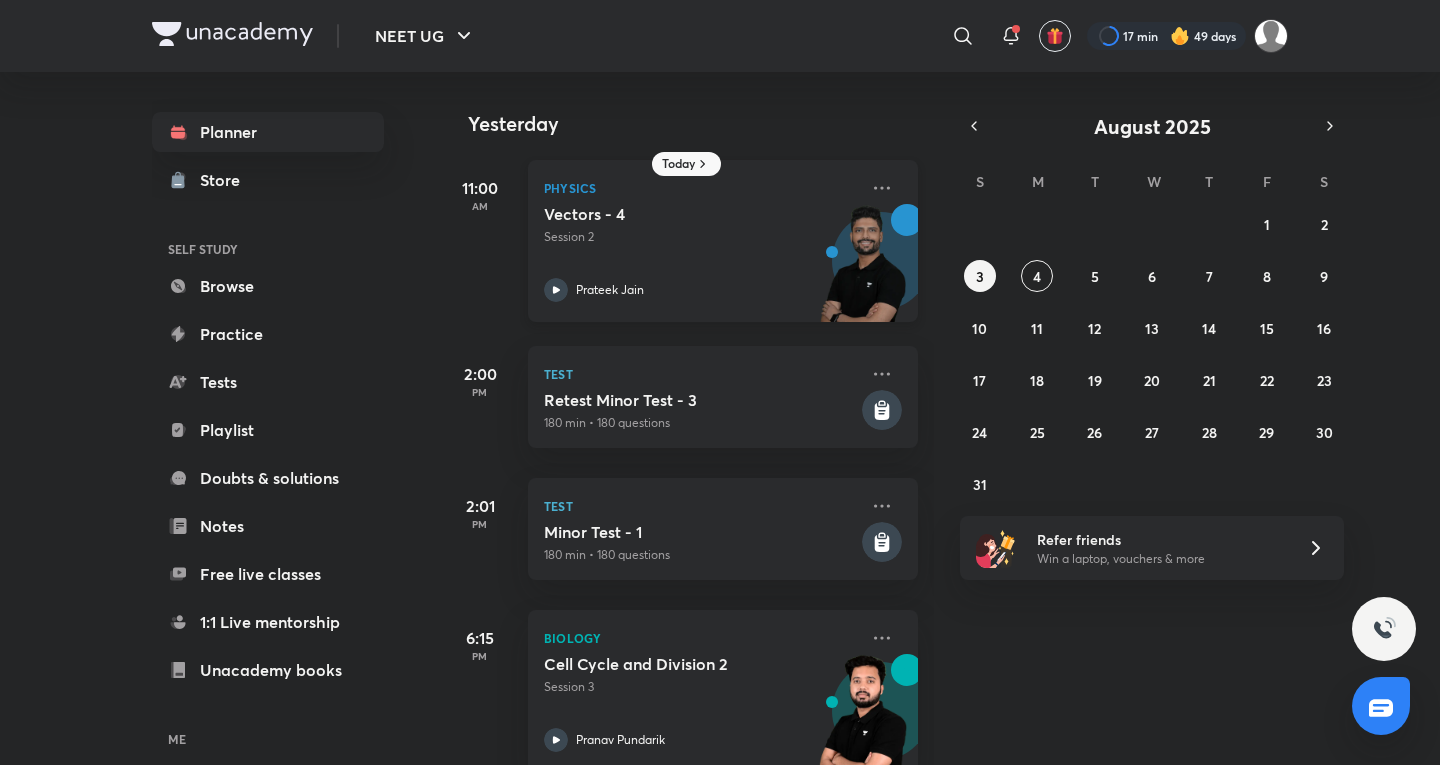 click on "Vectors - 4 Session 2 [NAME]" at bounding box center (701, 253) 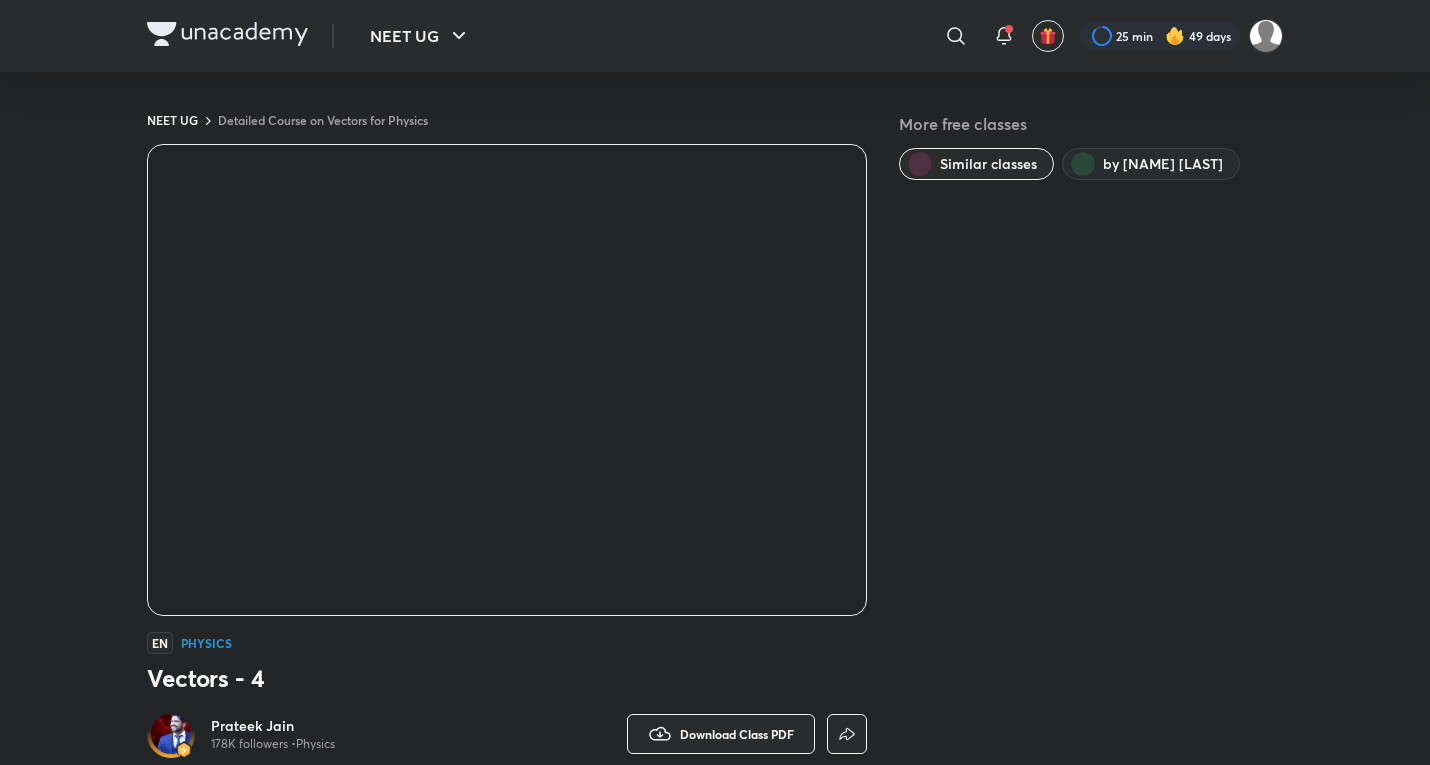 scroll, scrollTop: 0, scrollLeft: 0, axis: both 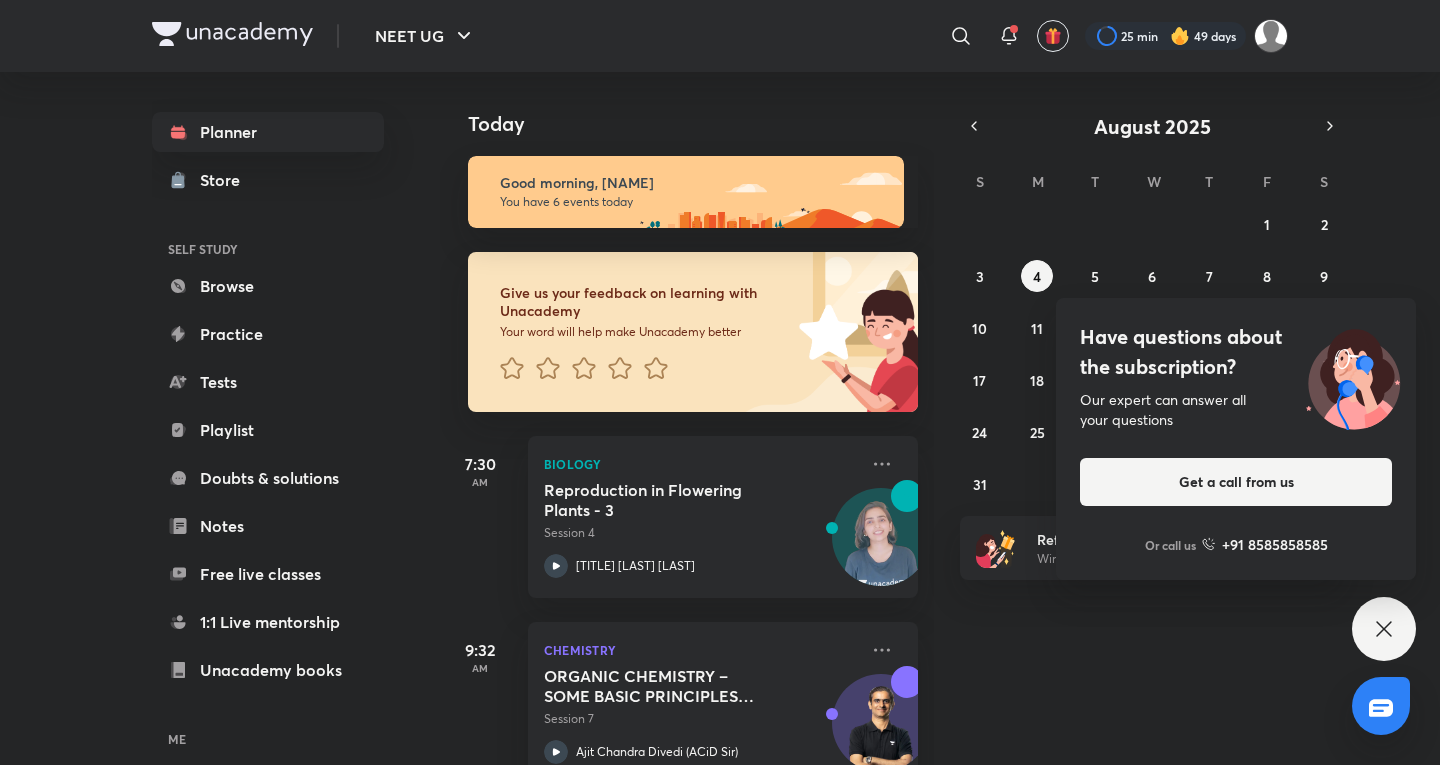 click on "Have questions about the subscription? Our expert can answer all your questions Get a call from us Or call us +91 8585858585" at bounding box center (1384, 629) 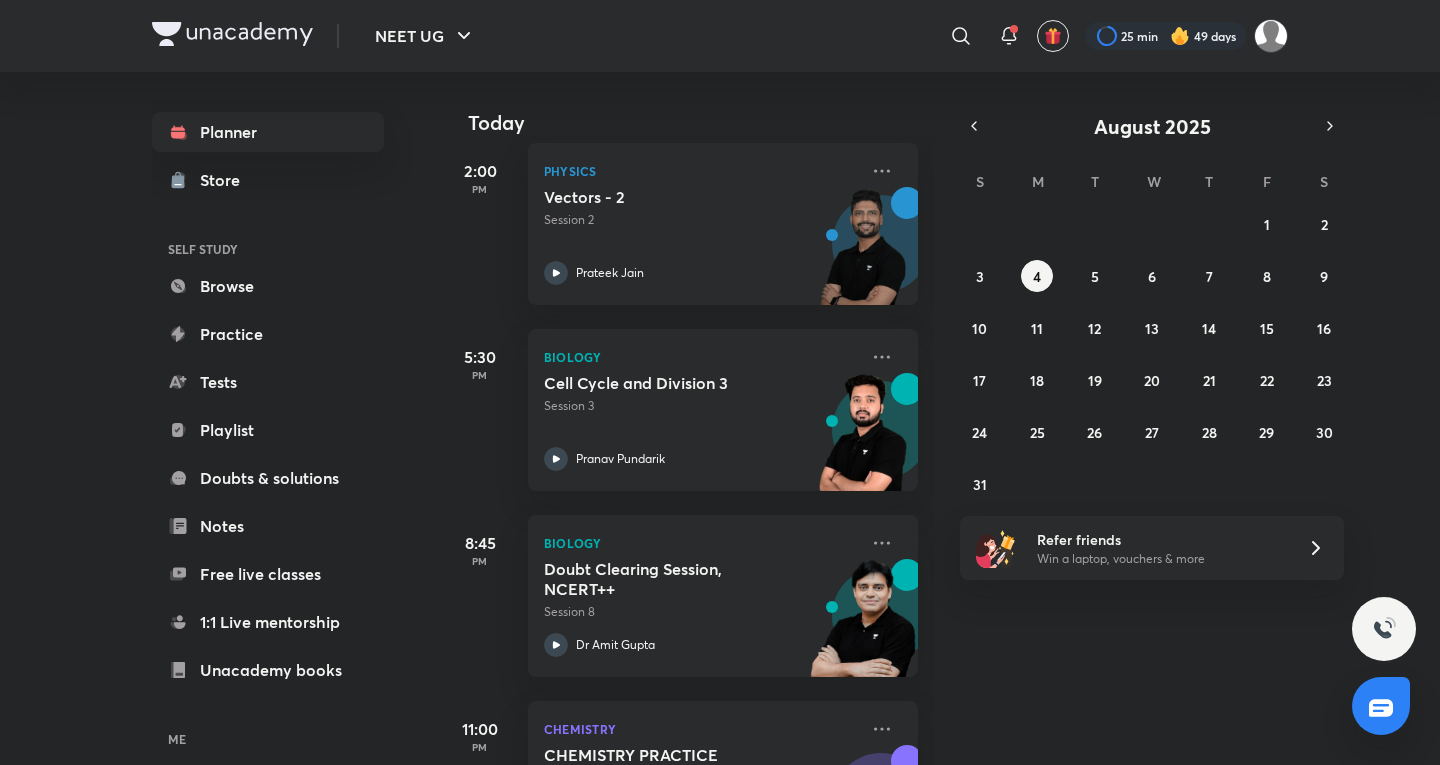 scroll, scrollTop: 667, scrollLeft: 0, axis: vertical 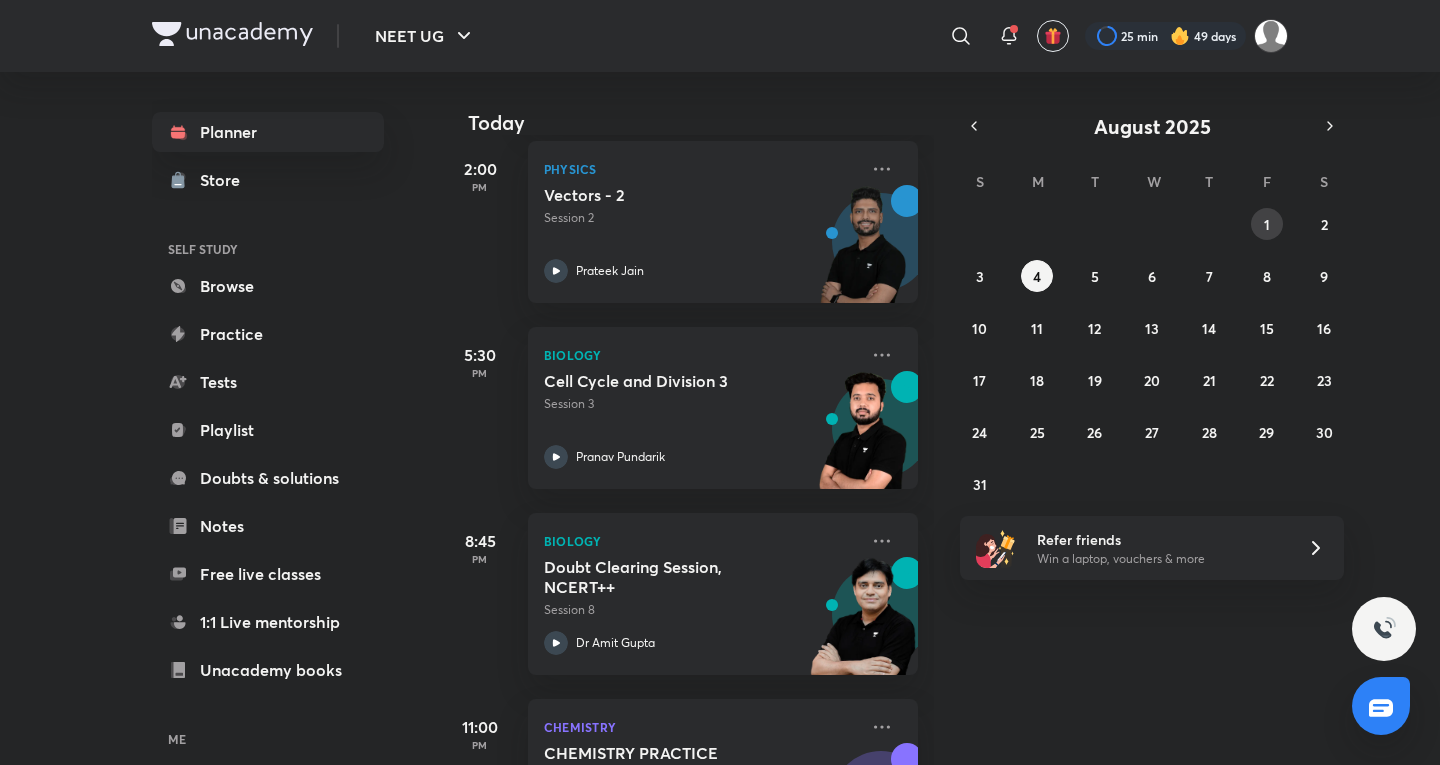 click on "1" at bounding box center [1267, 224] 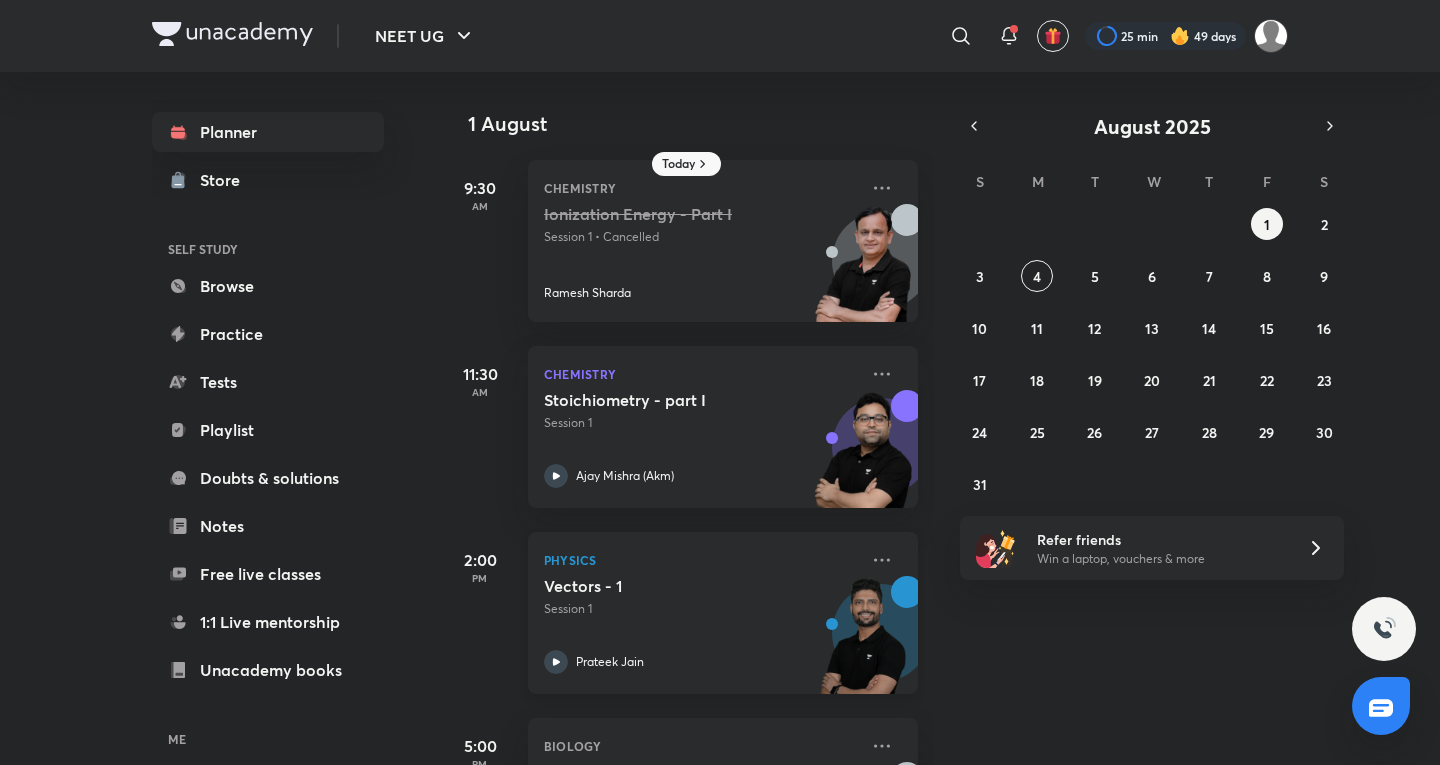 click on "Vectors - 1" at bounding box center (668, 586) 